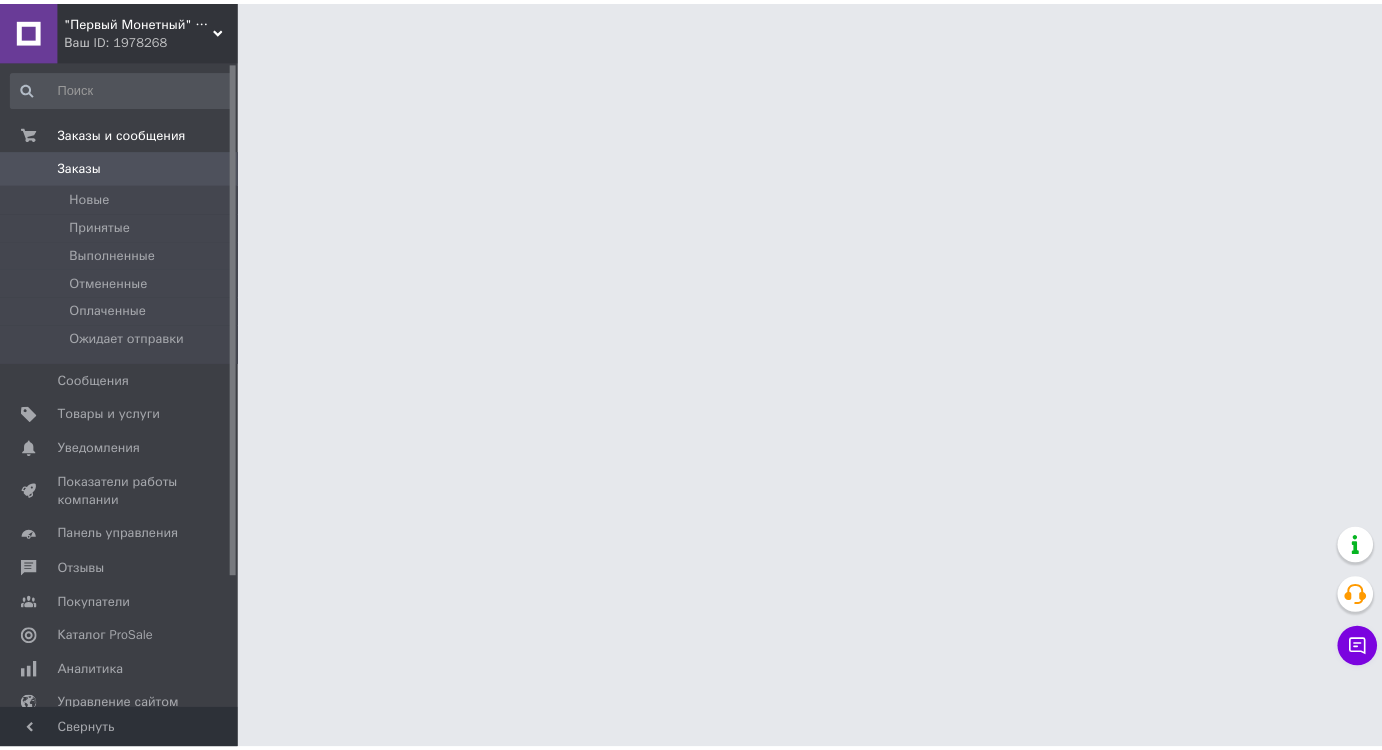 scroll, scrollTop: 0, scrollLeft: 0, axis: both 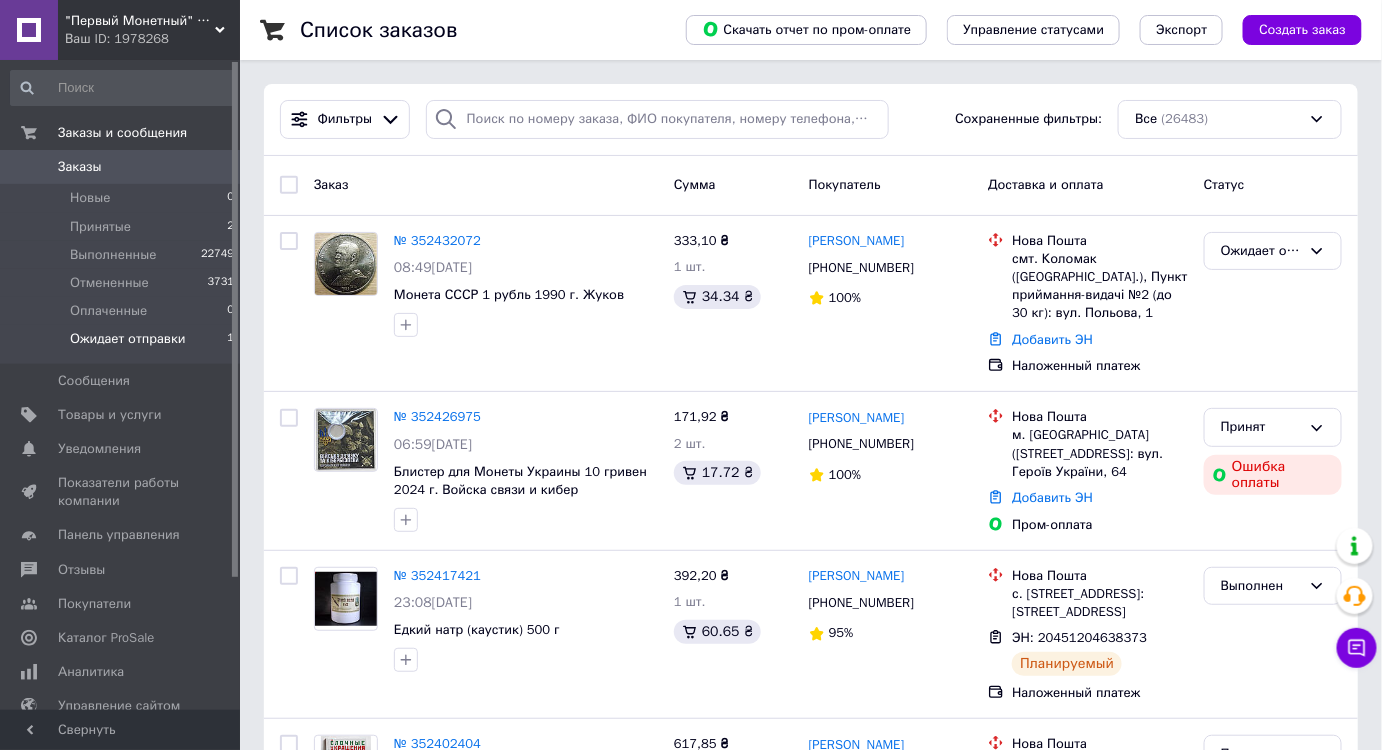 click on "Ожидает отправки" at bounding box center [128, 339] 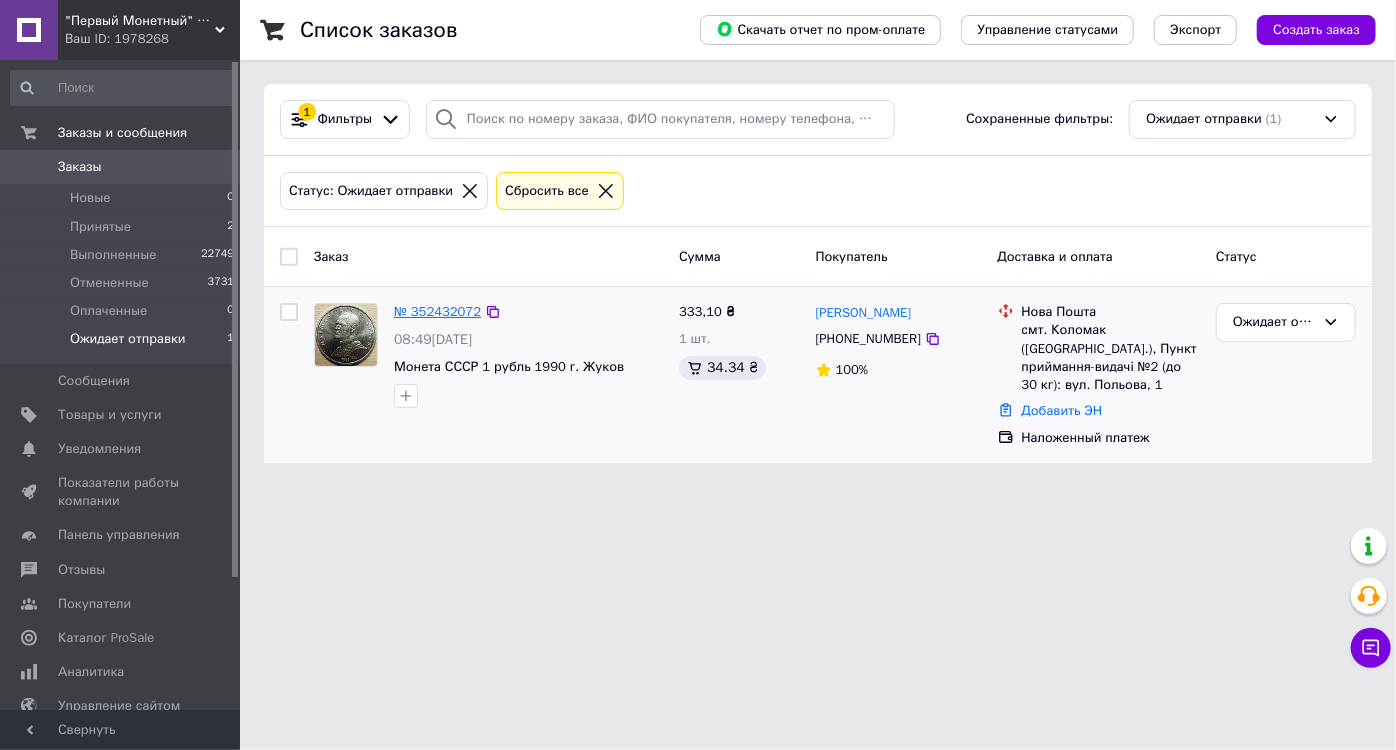 click on "№ 352432072" at bounding box center (437, 311) 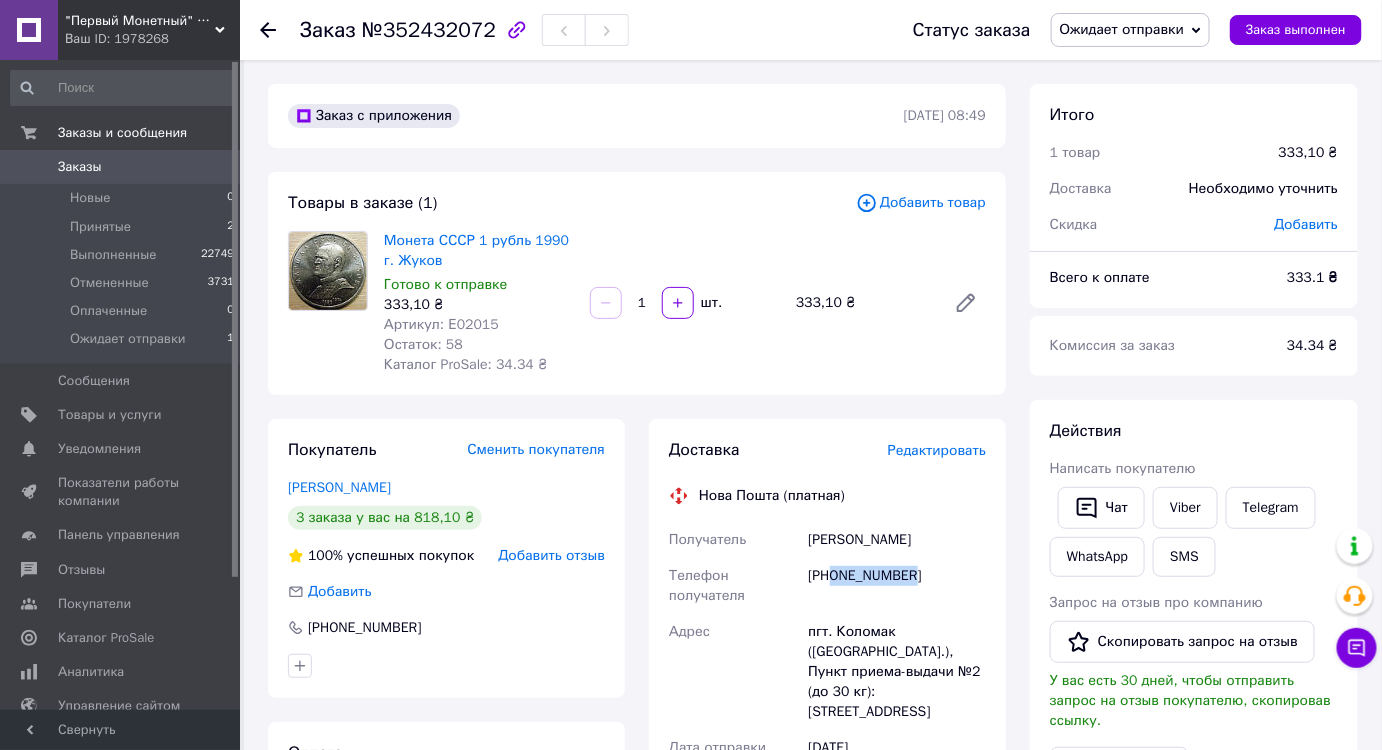 drag, startPoint x: 907, startPoint y: 582, endPoint x: 834, endPoint y: 574, distance: 73.43705 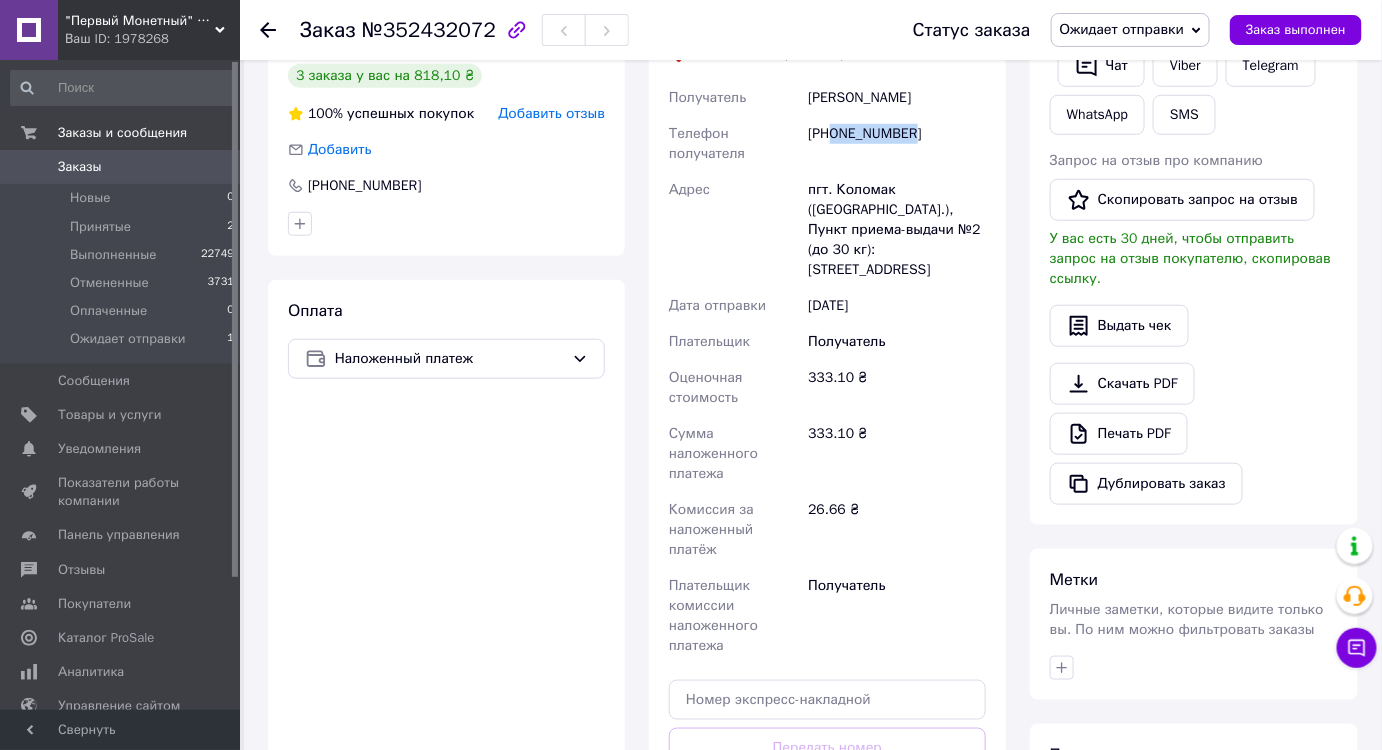 scroll, scrollTop: 636, scrollLeft: 0, axis: vertical 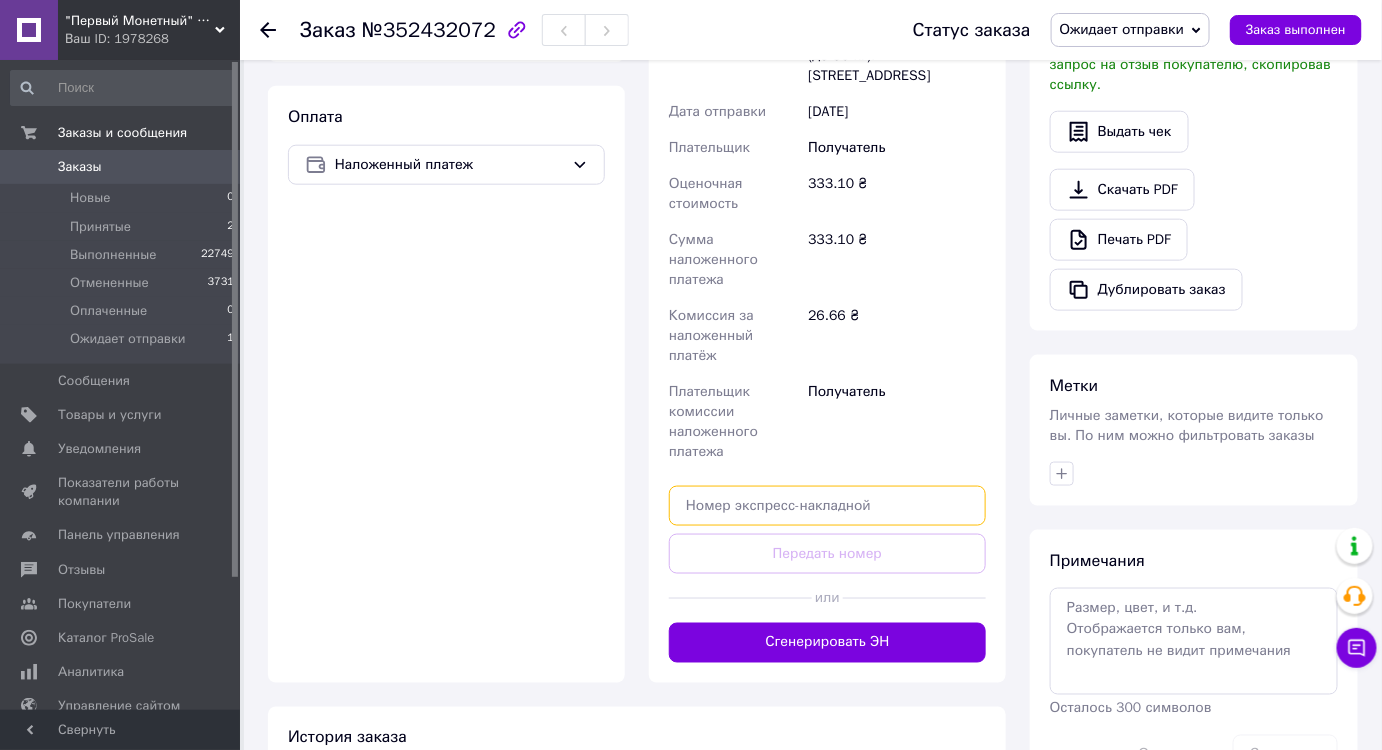paste on "20451204660633" 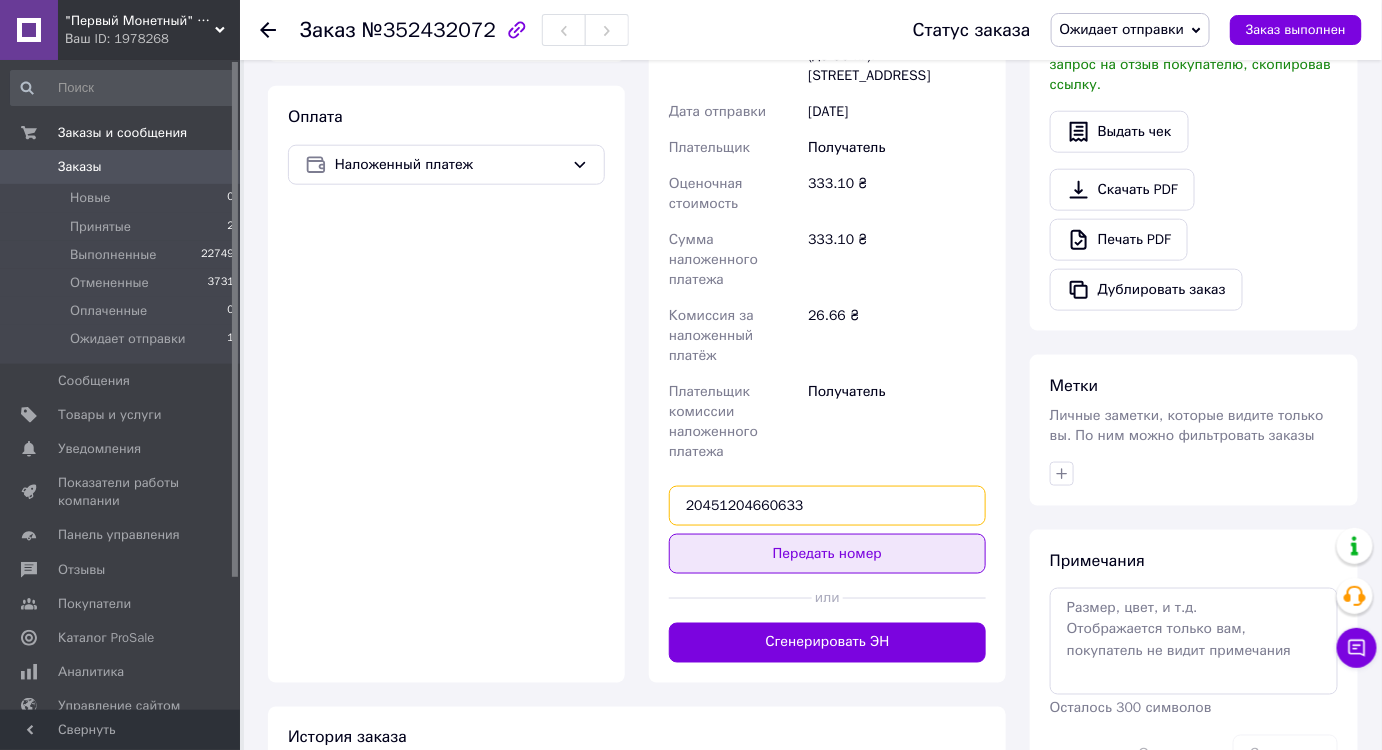 type on "20451204660633" 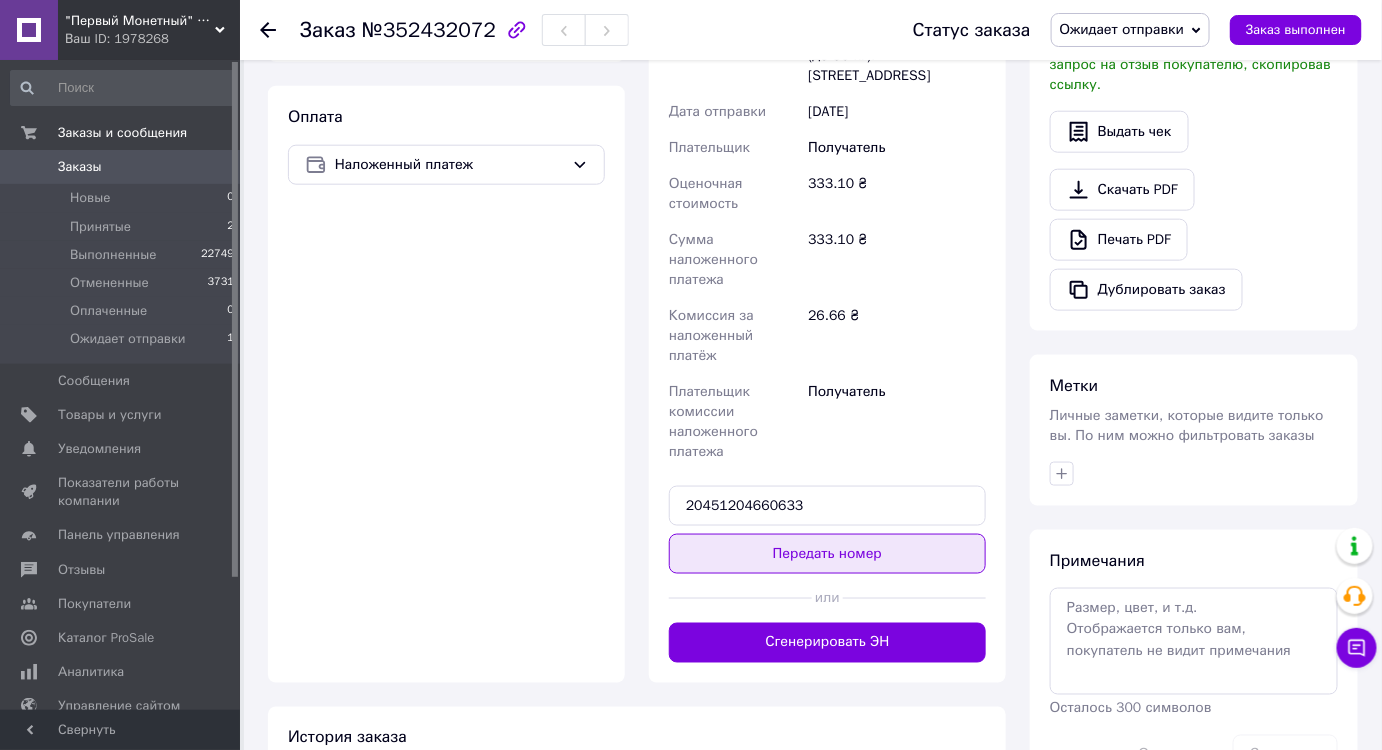 click on "Передать номер" at bounding box center [827, 554] 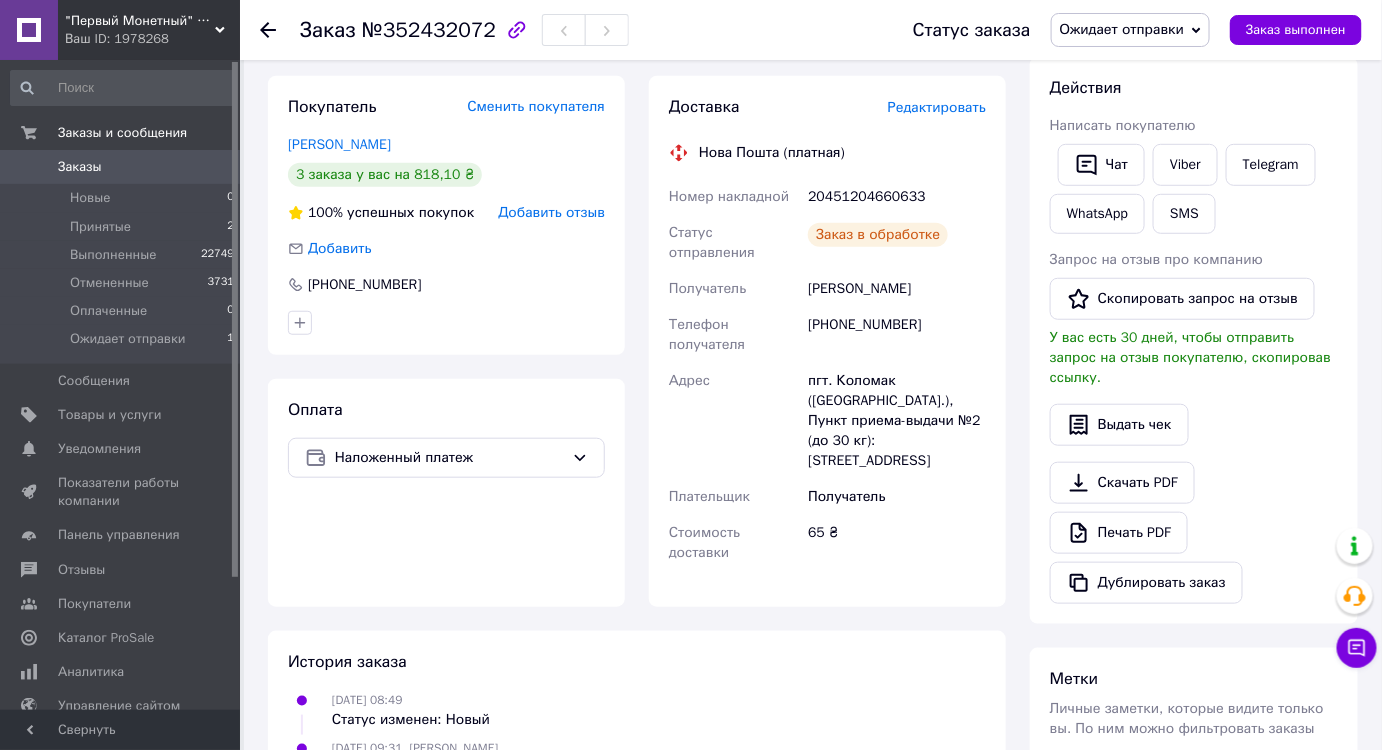 scroll, scrollTop: 181, scrollLeft: 0, axis: vertical 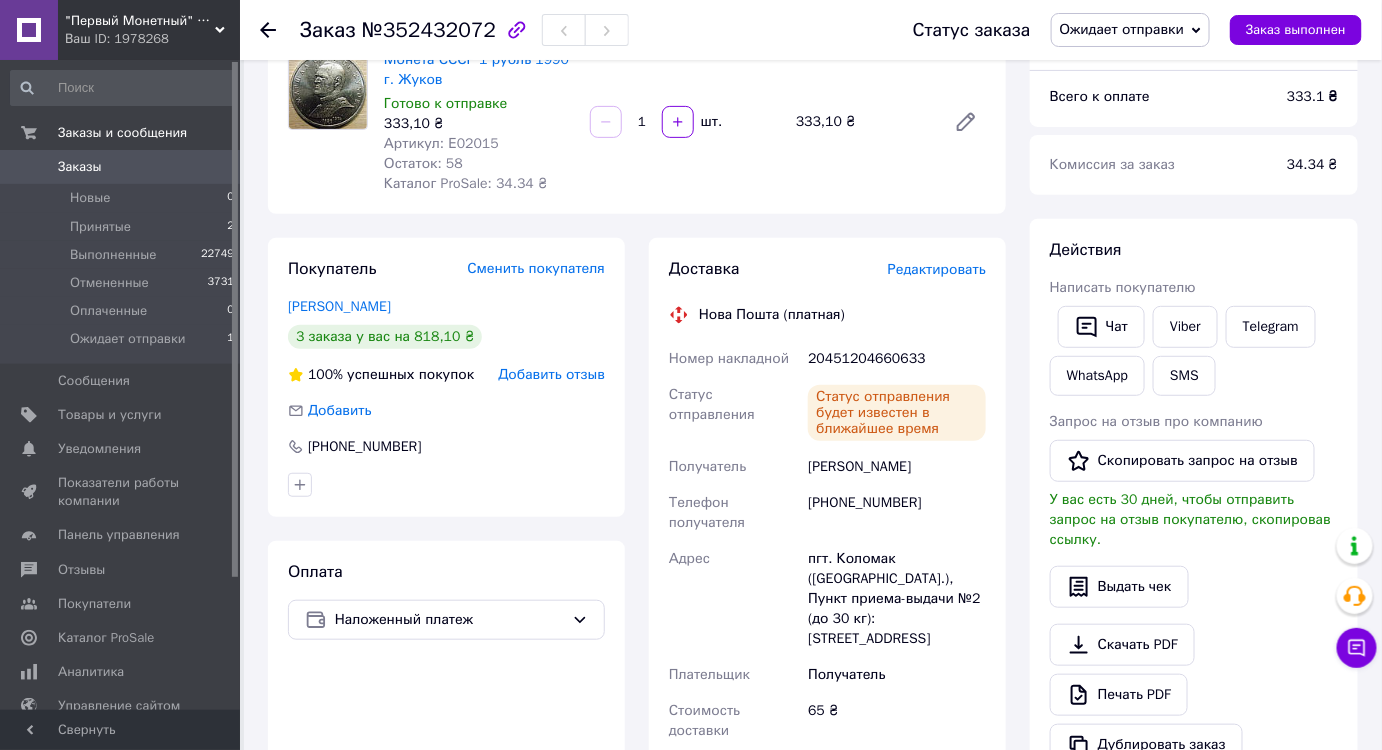 click on "Ожидает отправки" at bounding box center (1122, 29) 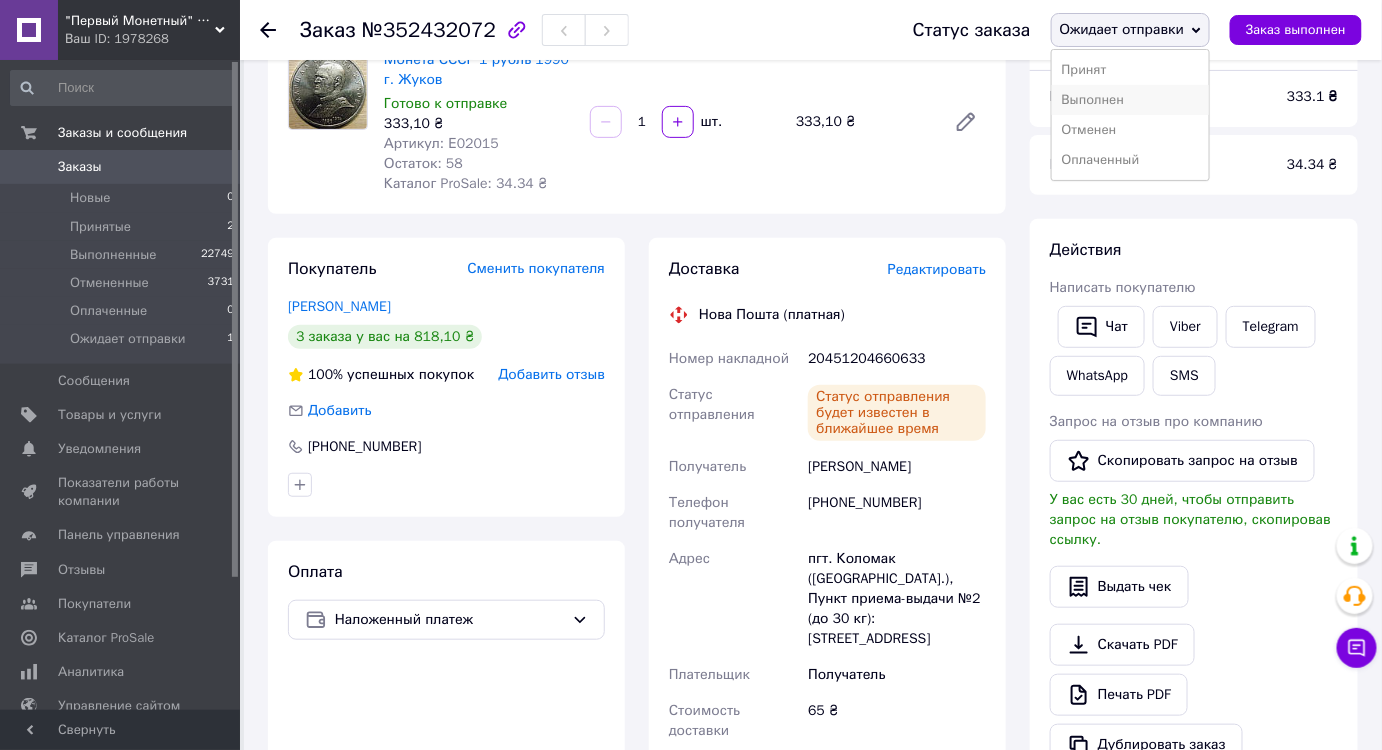 click on "Выполнен" at bounding box center (1131, 100) 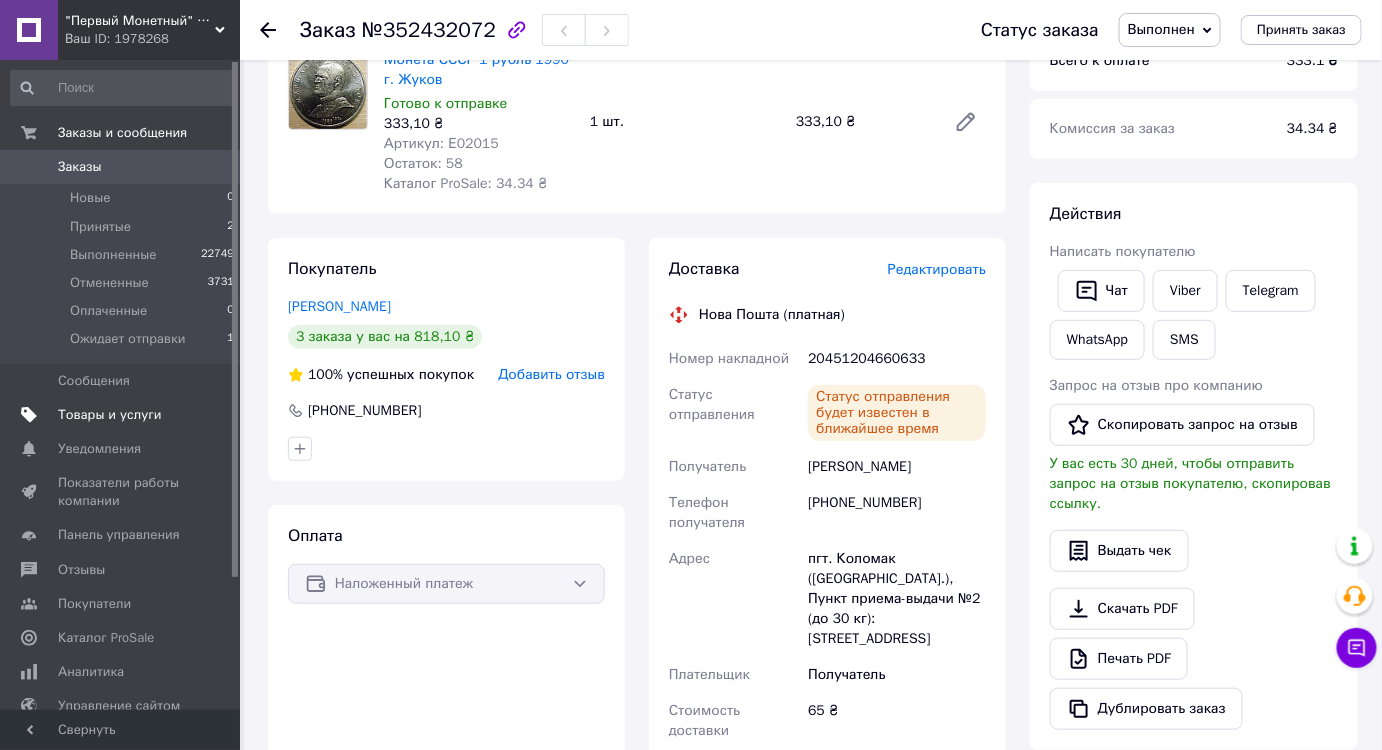 click on "Товары и услуги" at bounding box center [110, 415] 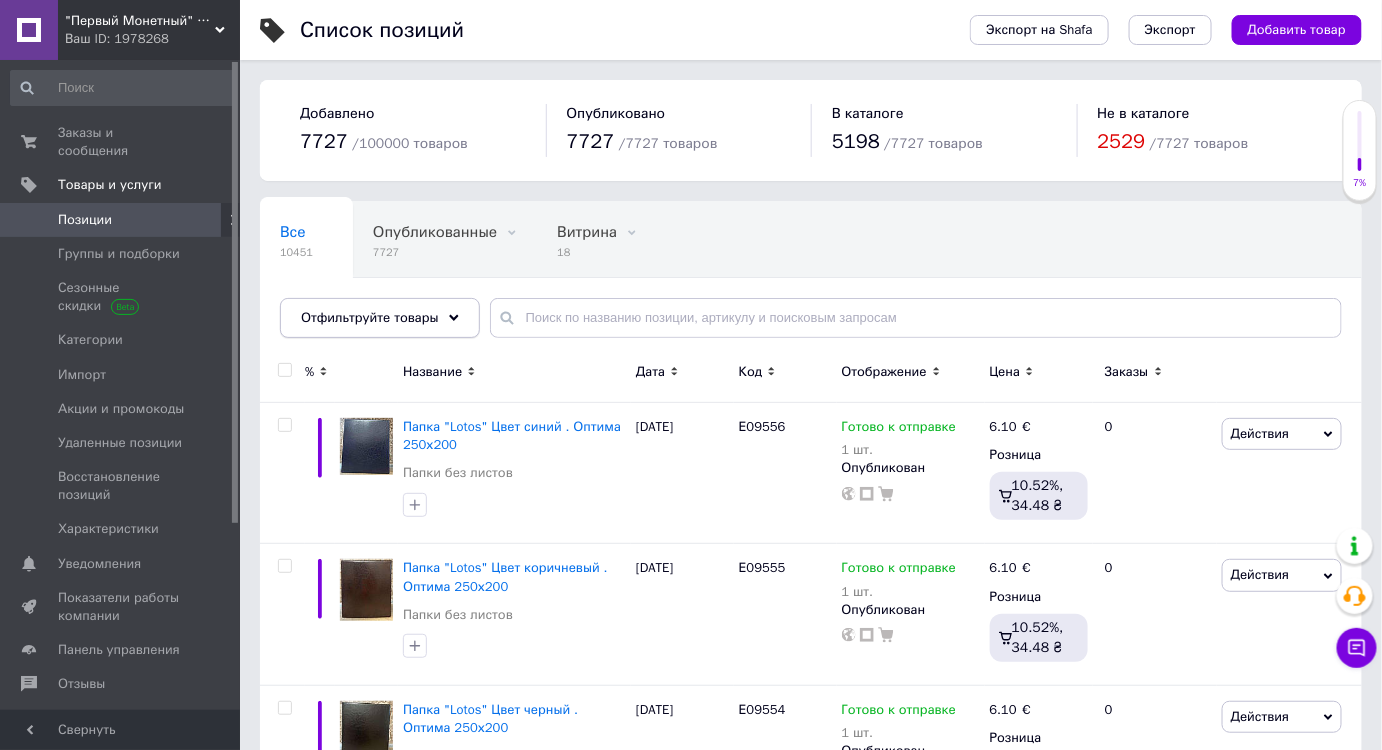 click on "Отфильтруйте товары" at bounding box center [370, 317] 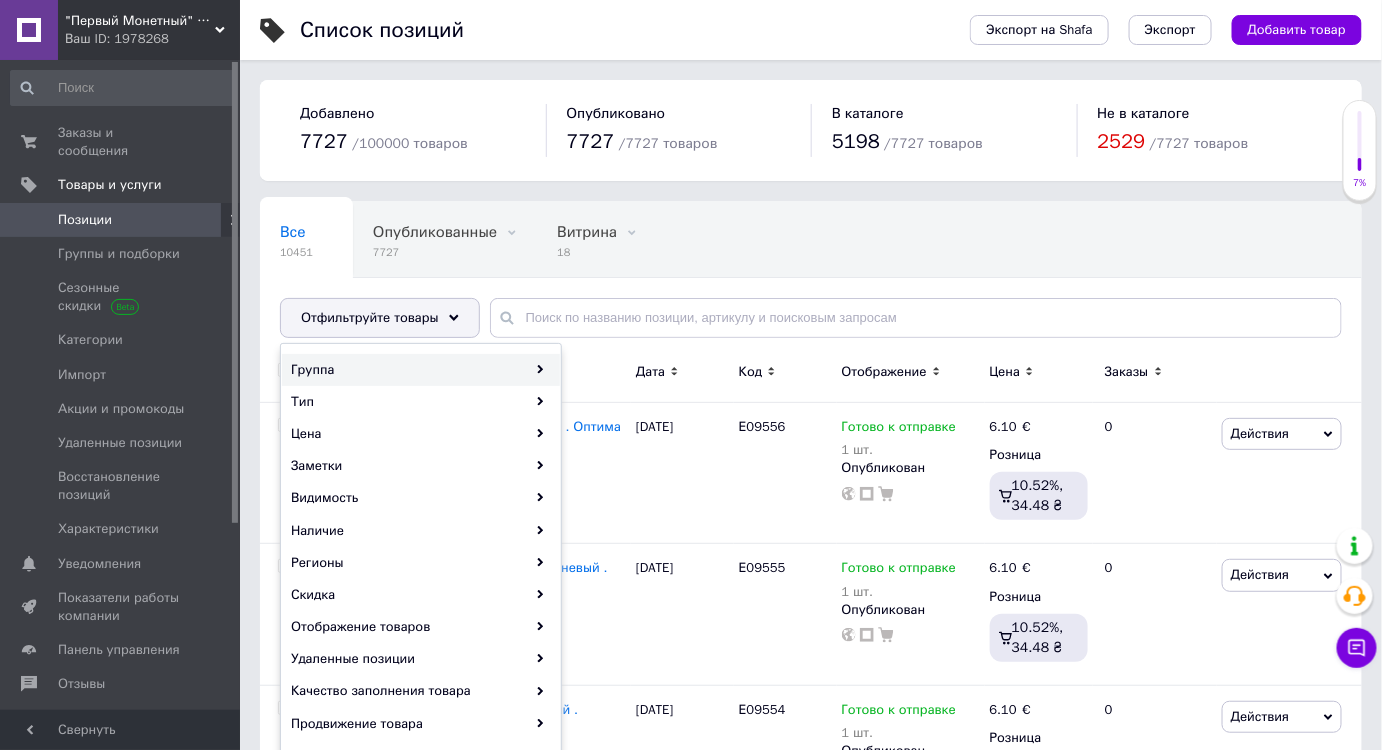 click on "Группа" at bounding box center [421, 370] 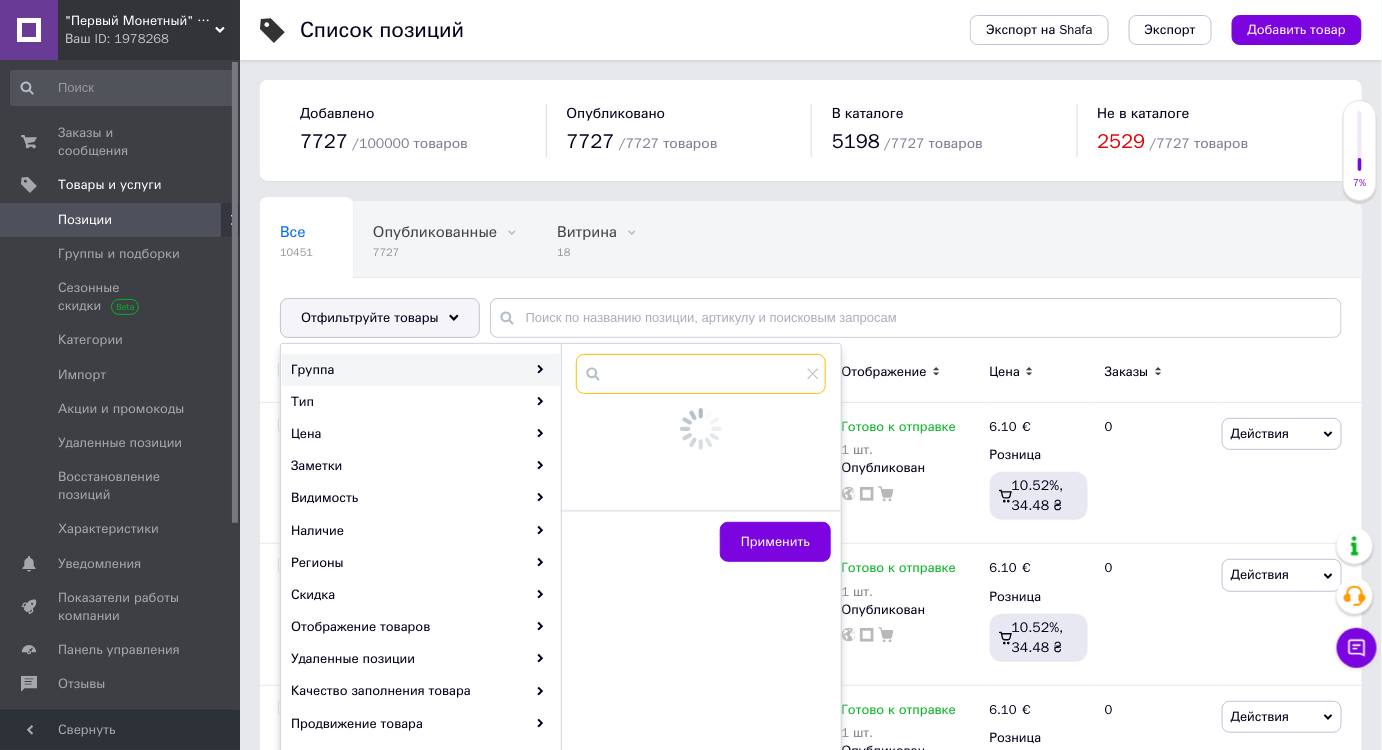 click at bounding box center [701, 374] 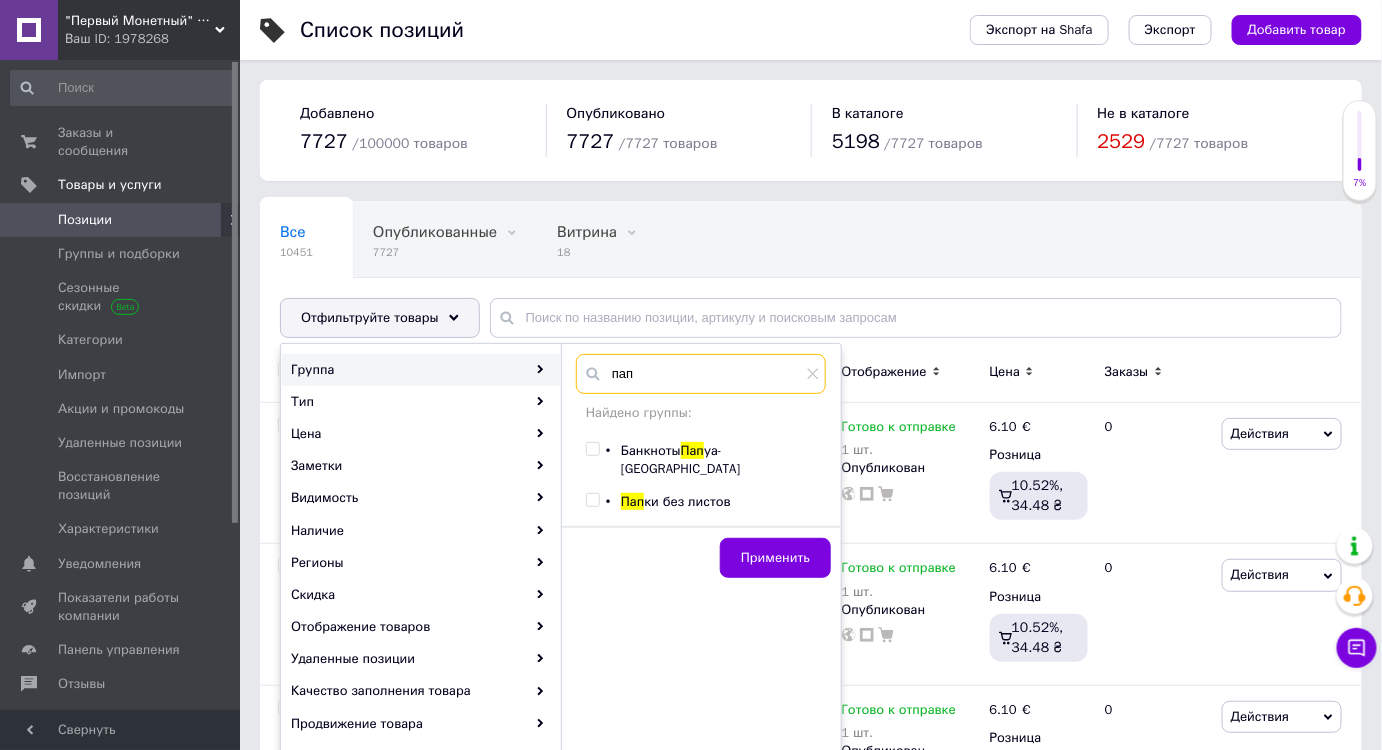 type on "пап" 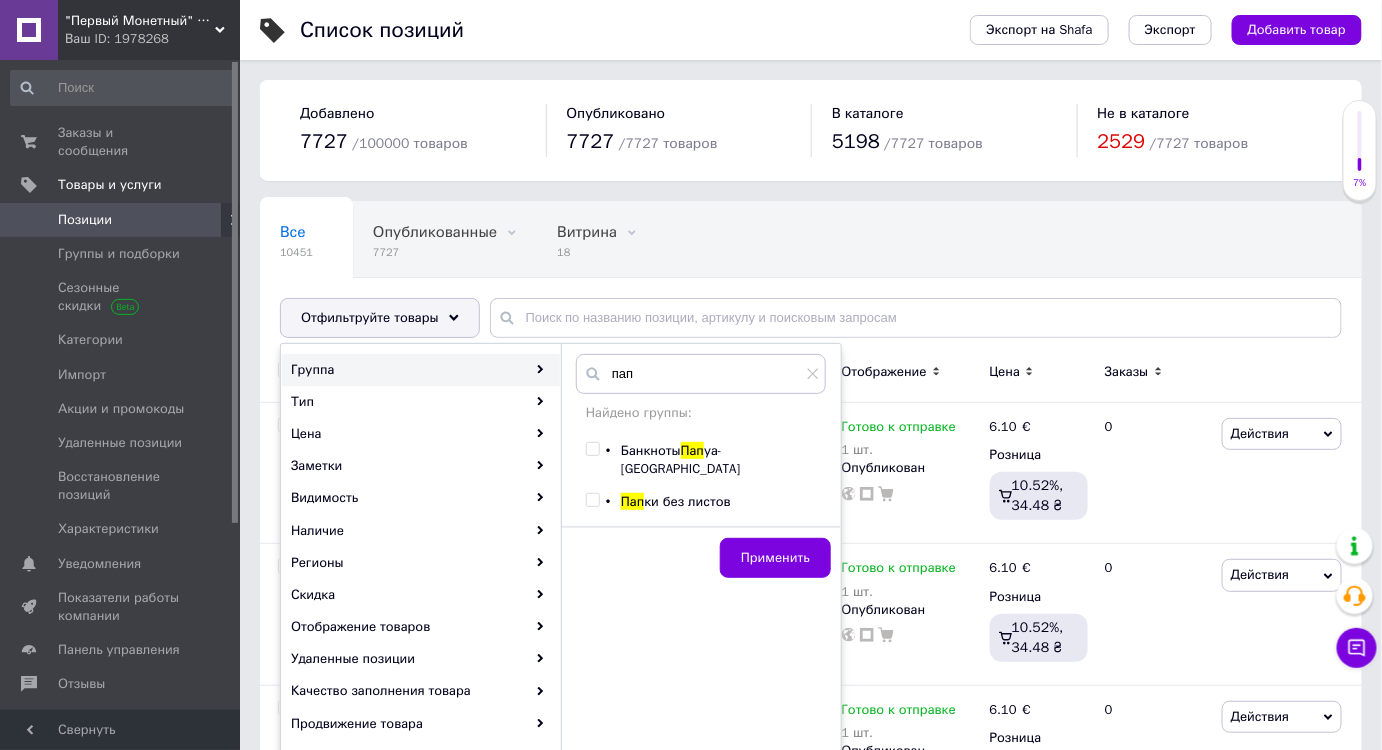 click at bounding box center (592, 500) 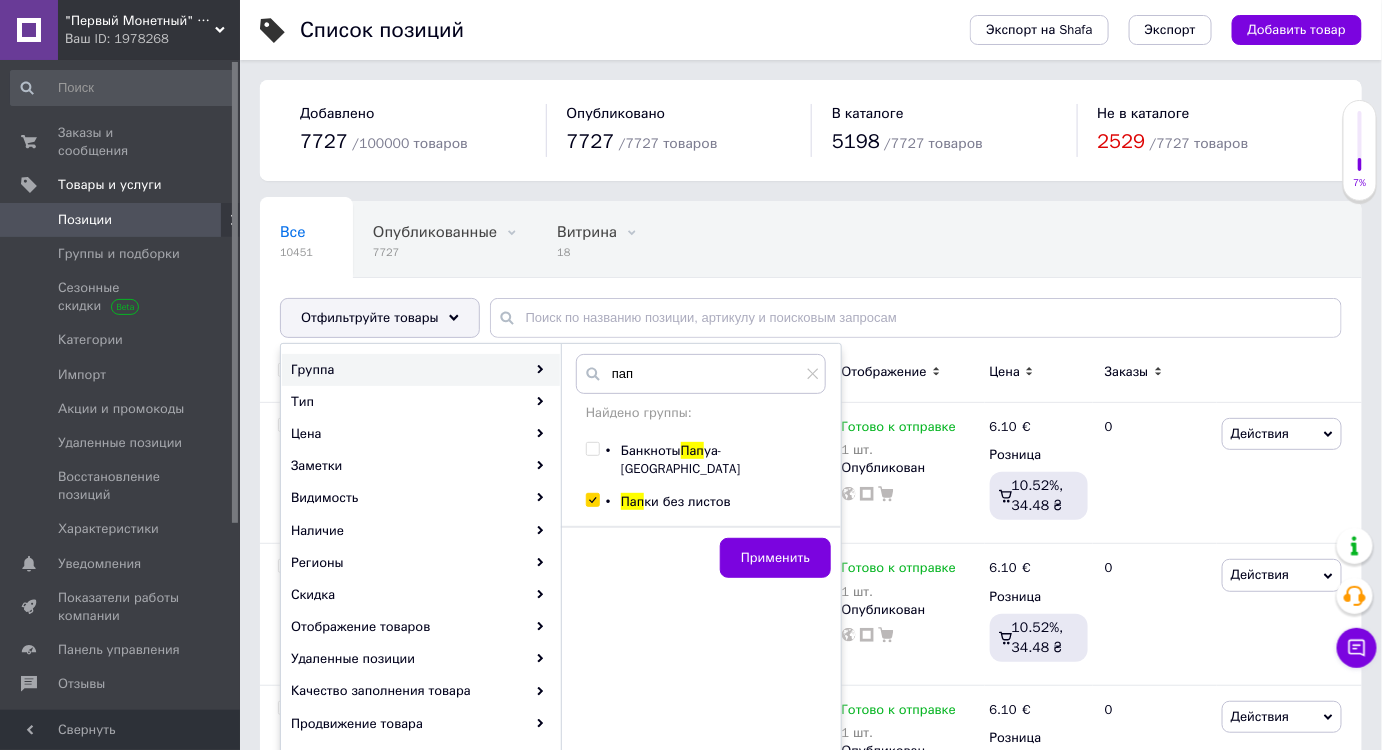 checkbox on "true" 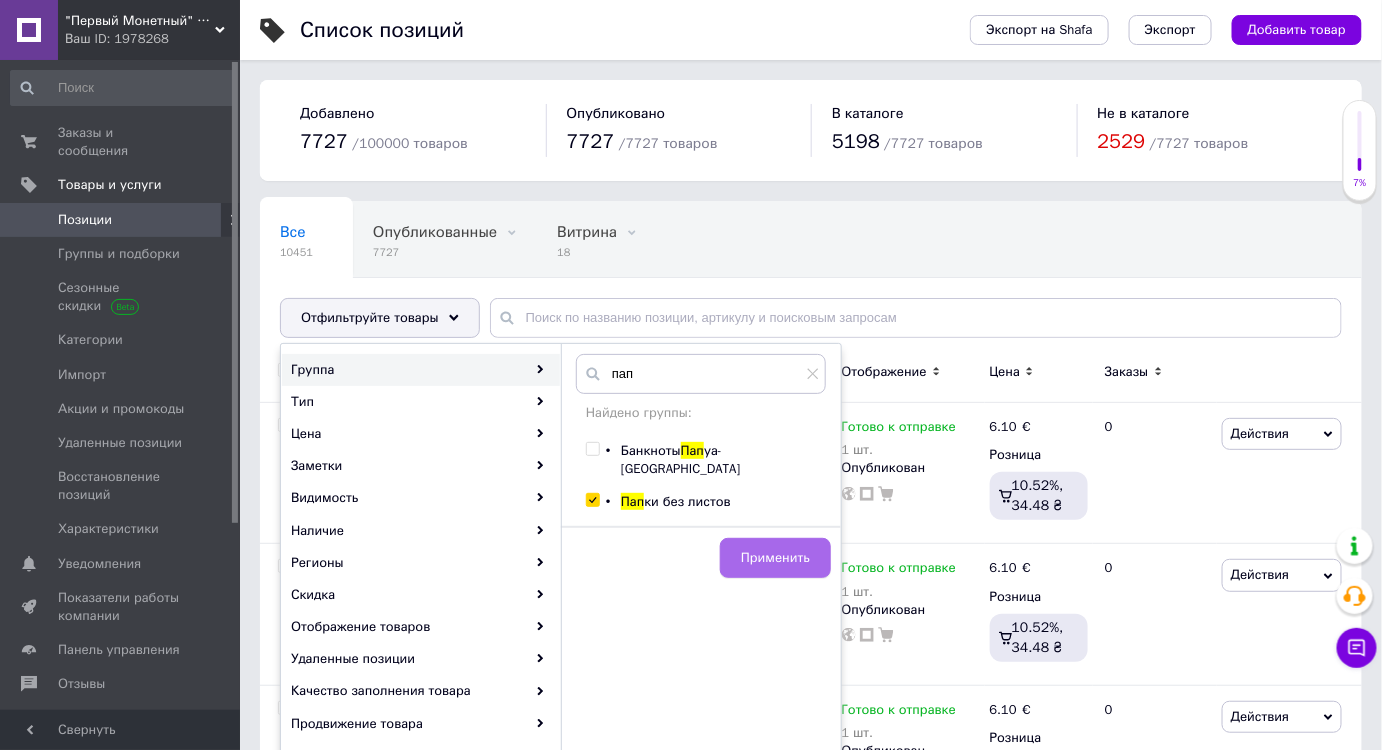 click on "Применить" at bounding box center (775, 558) 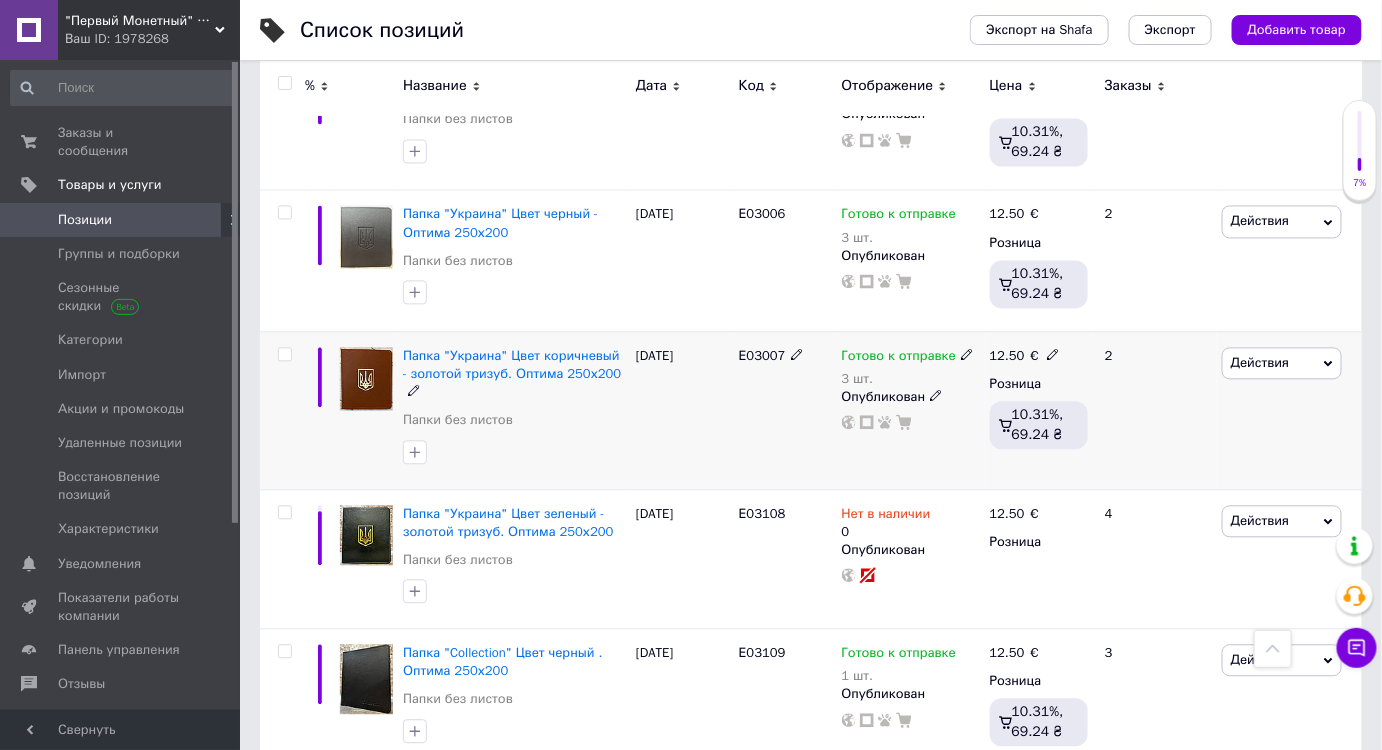 scroll, scrollTop: 1363, scrollLeft: 0, axis: vertical 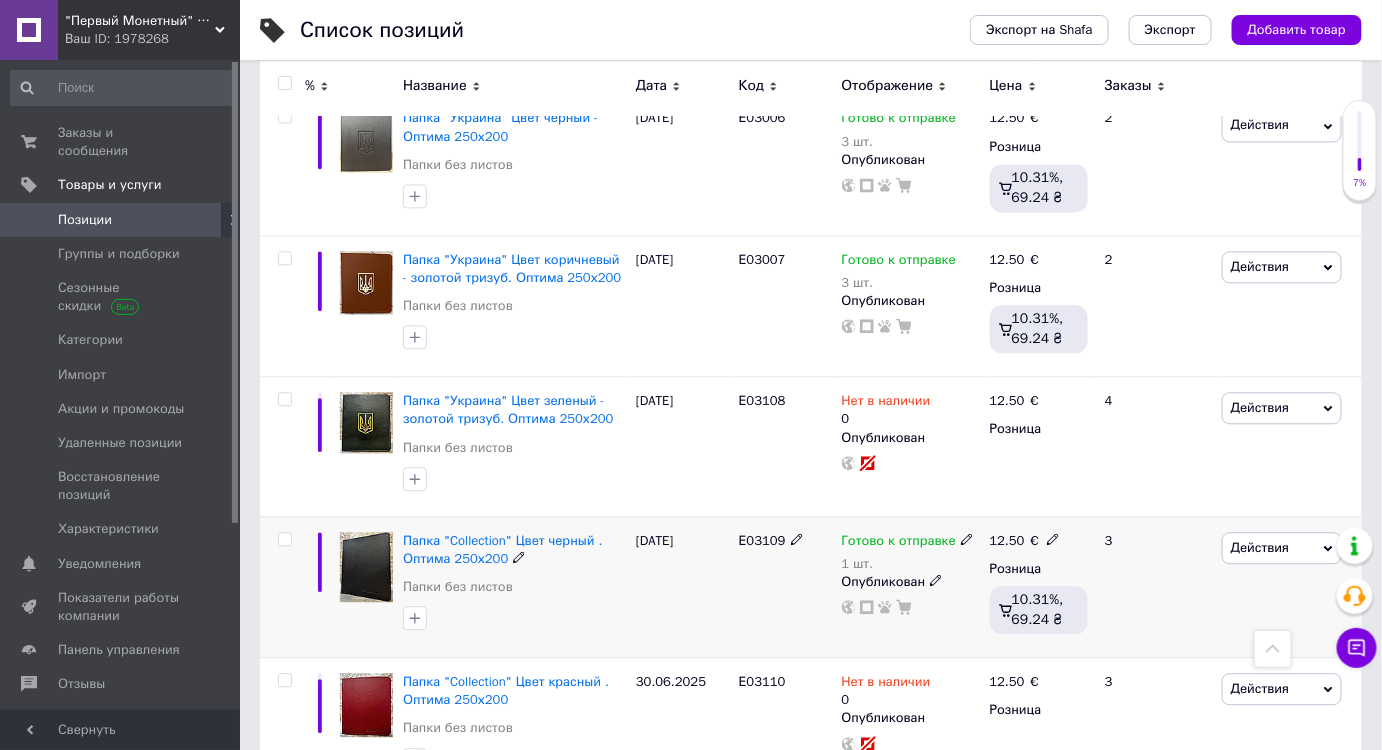 click on "1 шт." at bounding box center [908, 564] 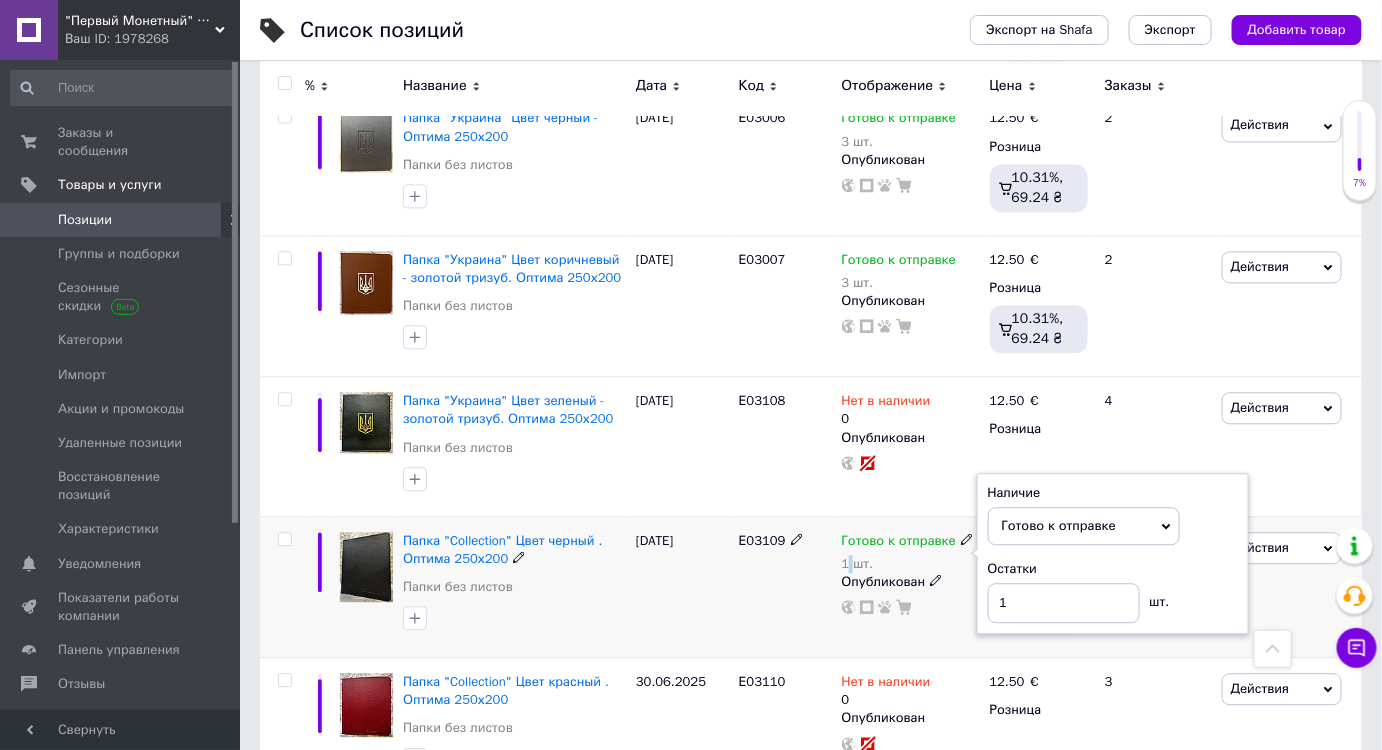 click on "1 шт." at bounding box center (908, 564) 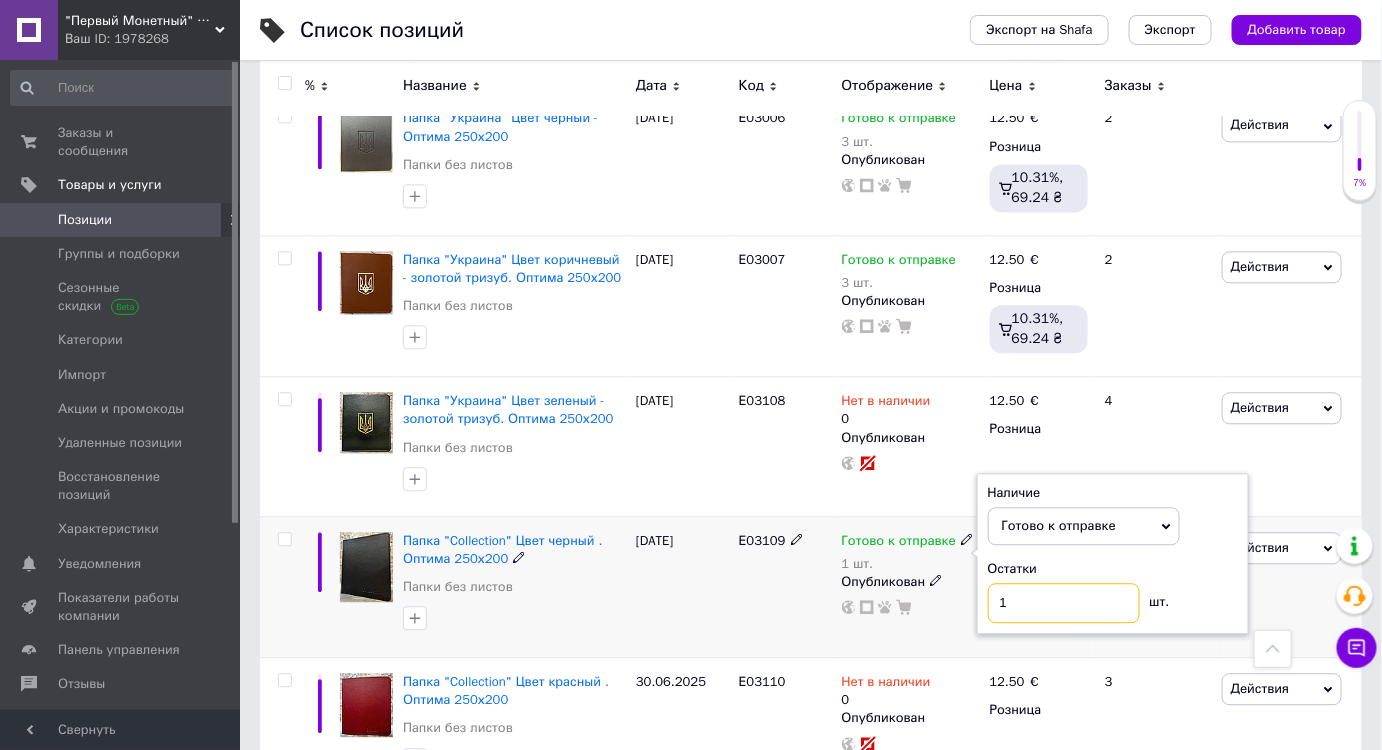 click on "1" at bounding box center [1064, 603] 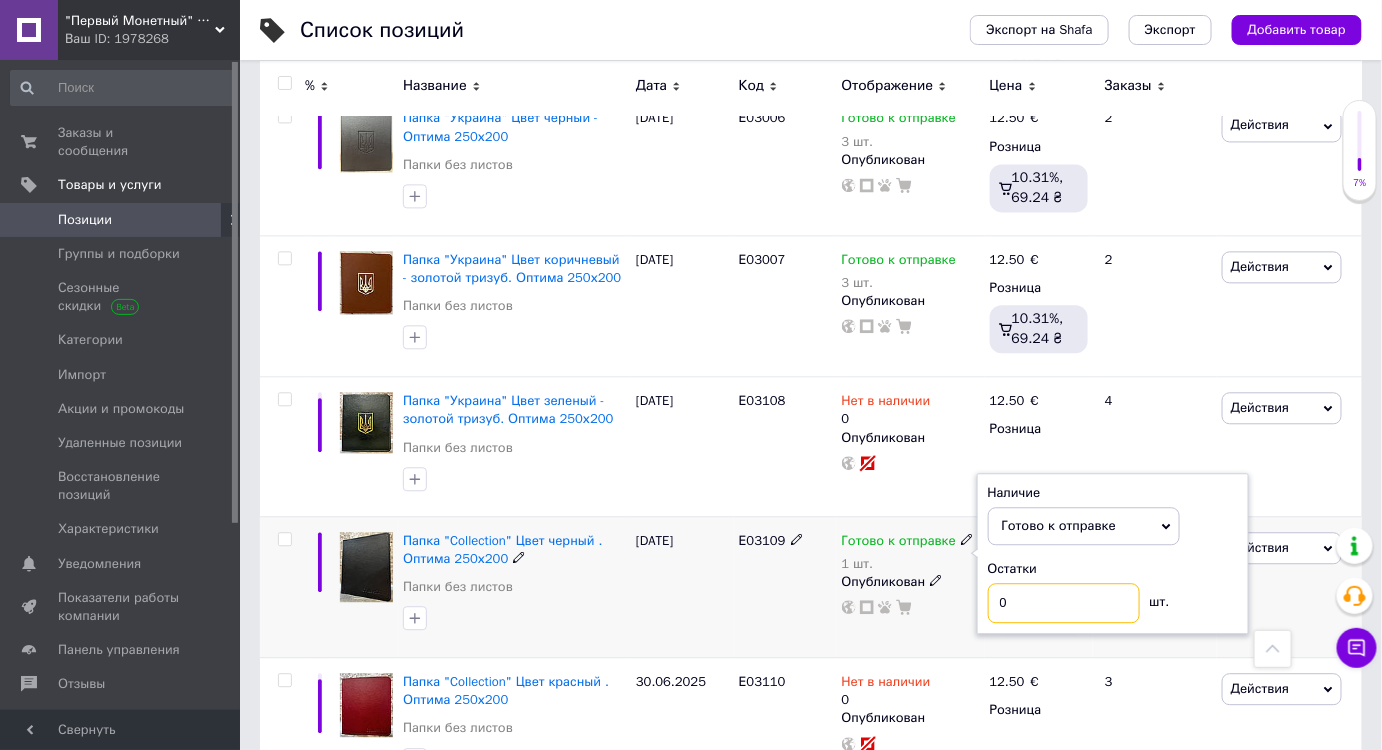 type on "0" 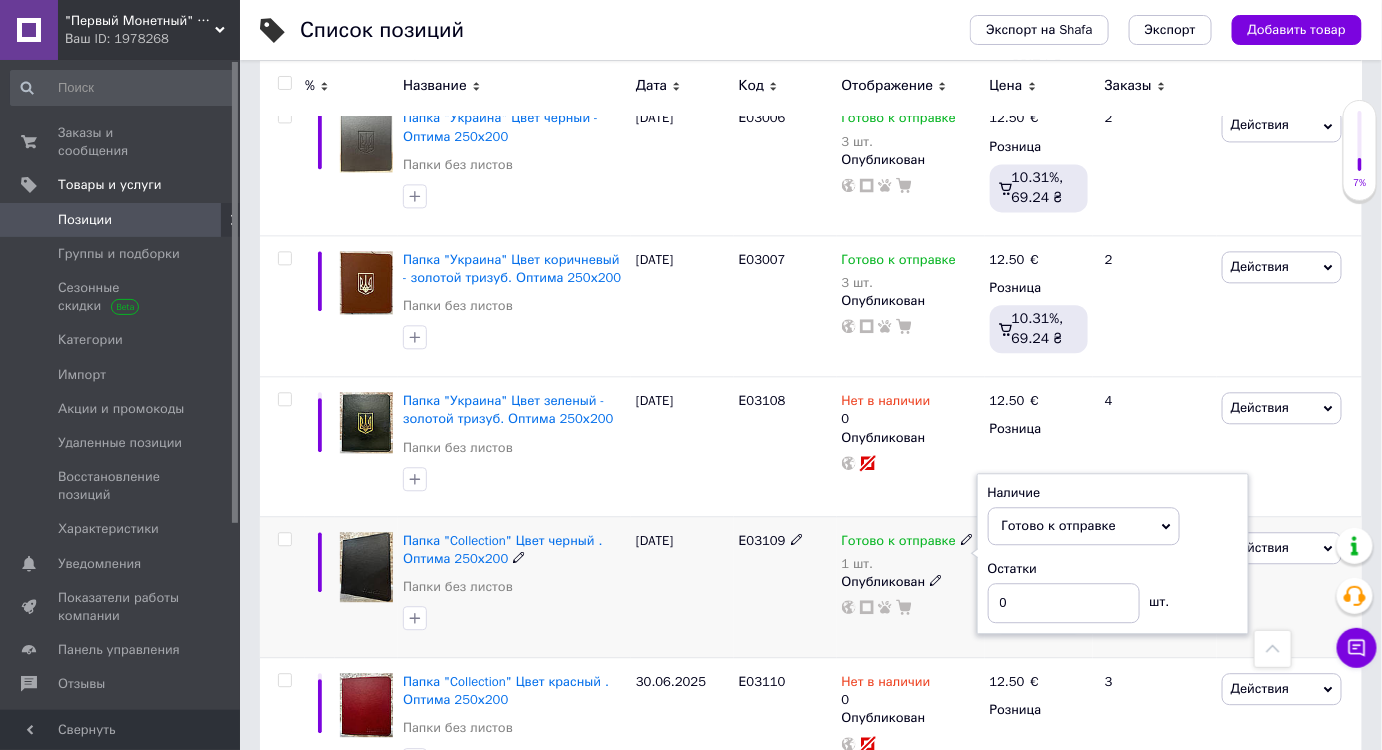 click on "Готово к отправке" at bounding box center (1059, 525) 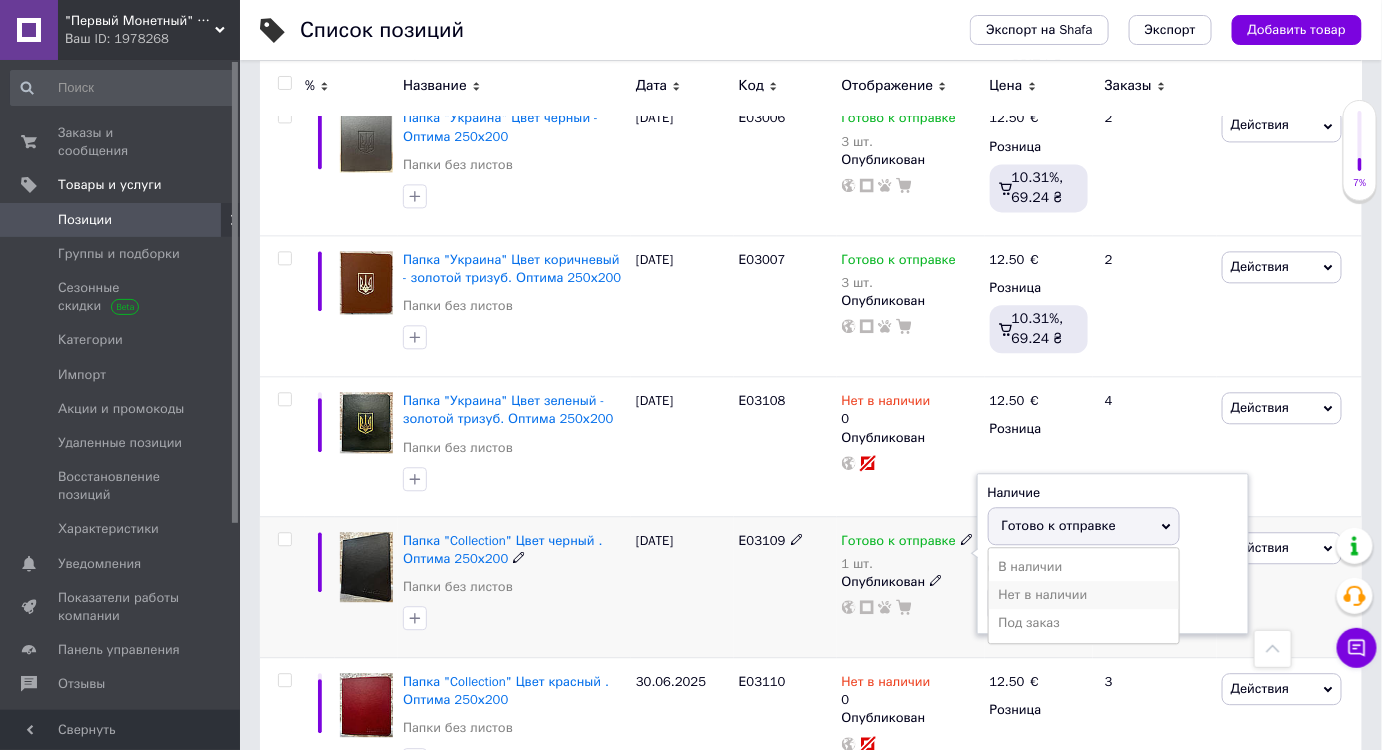 drag, startPoint x: 1056, startPoint y: 580, endPoint x: 1043, endPoint y: 587, distance: 14.764823 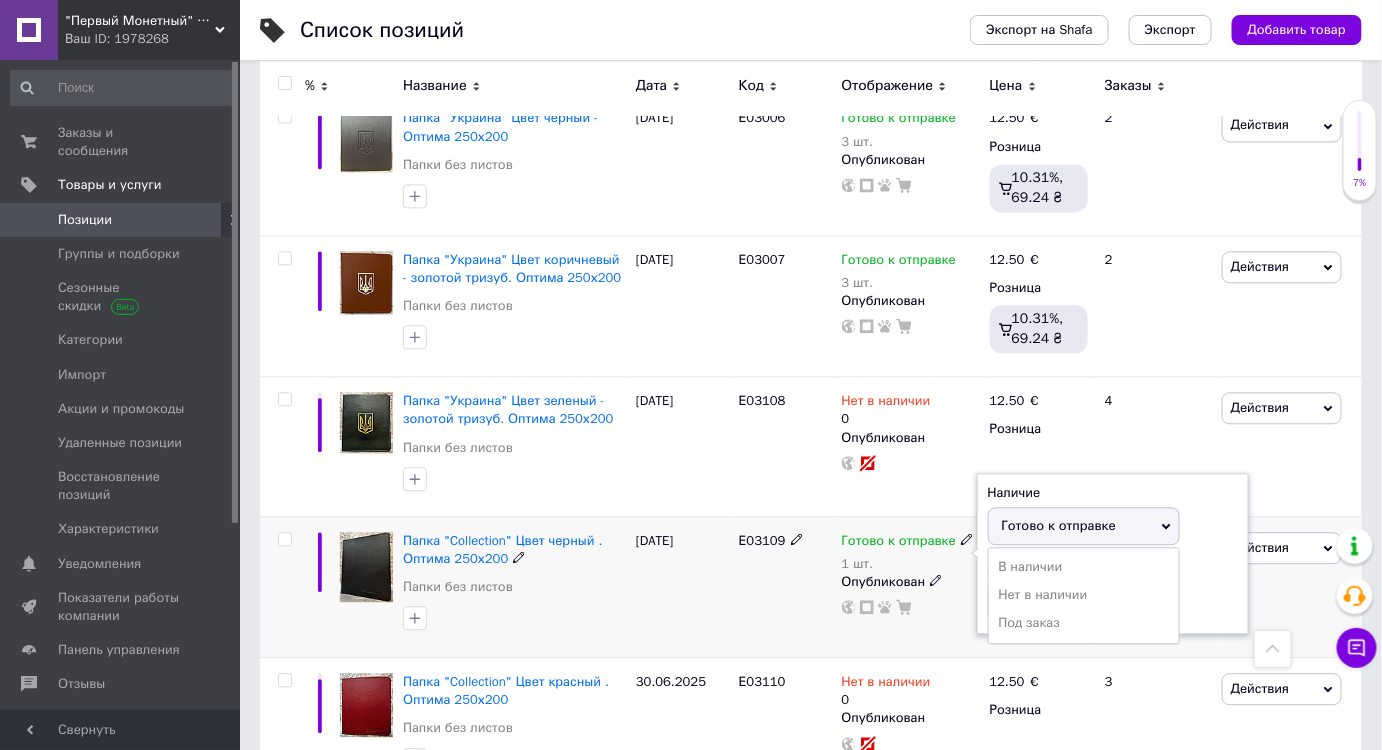 click on "Нет в наличии" at bounding box center [1084, 595] 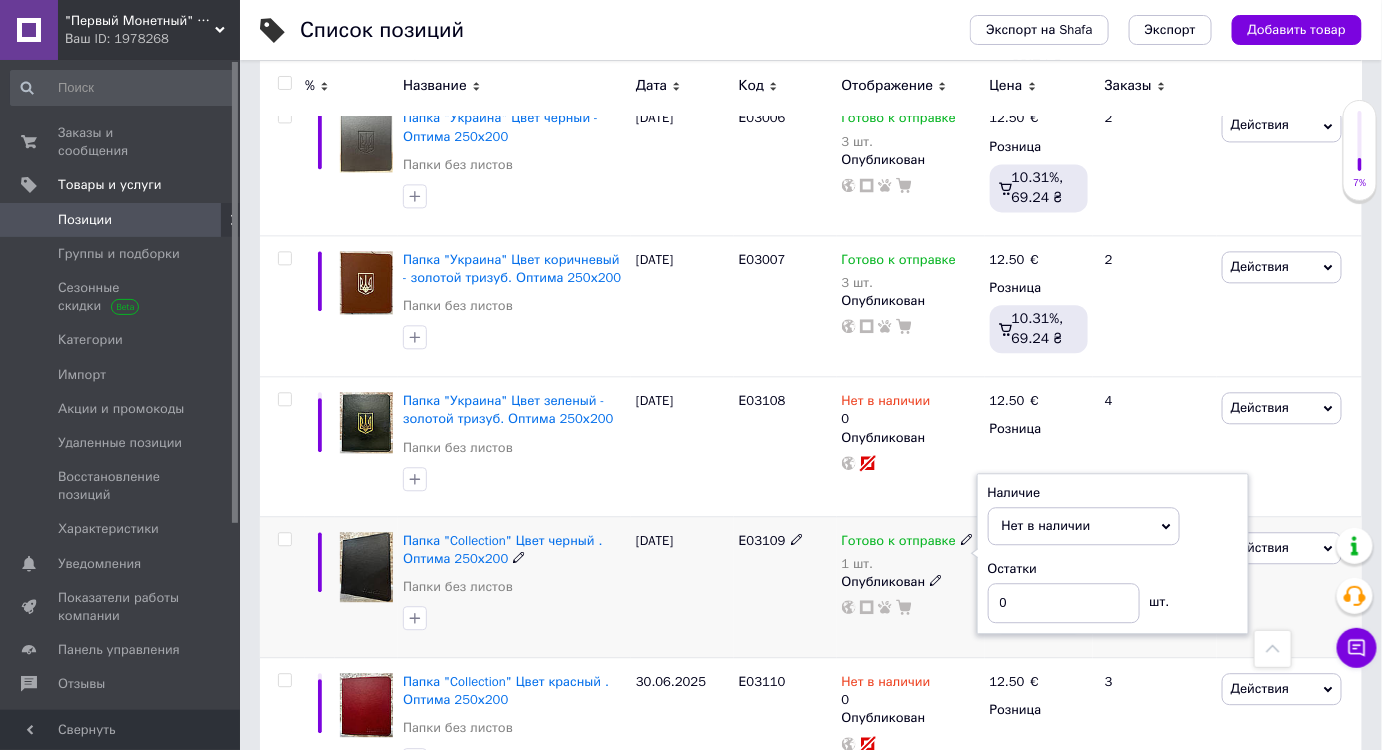 click on "Е03109" at bounding box center [785, 586] 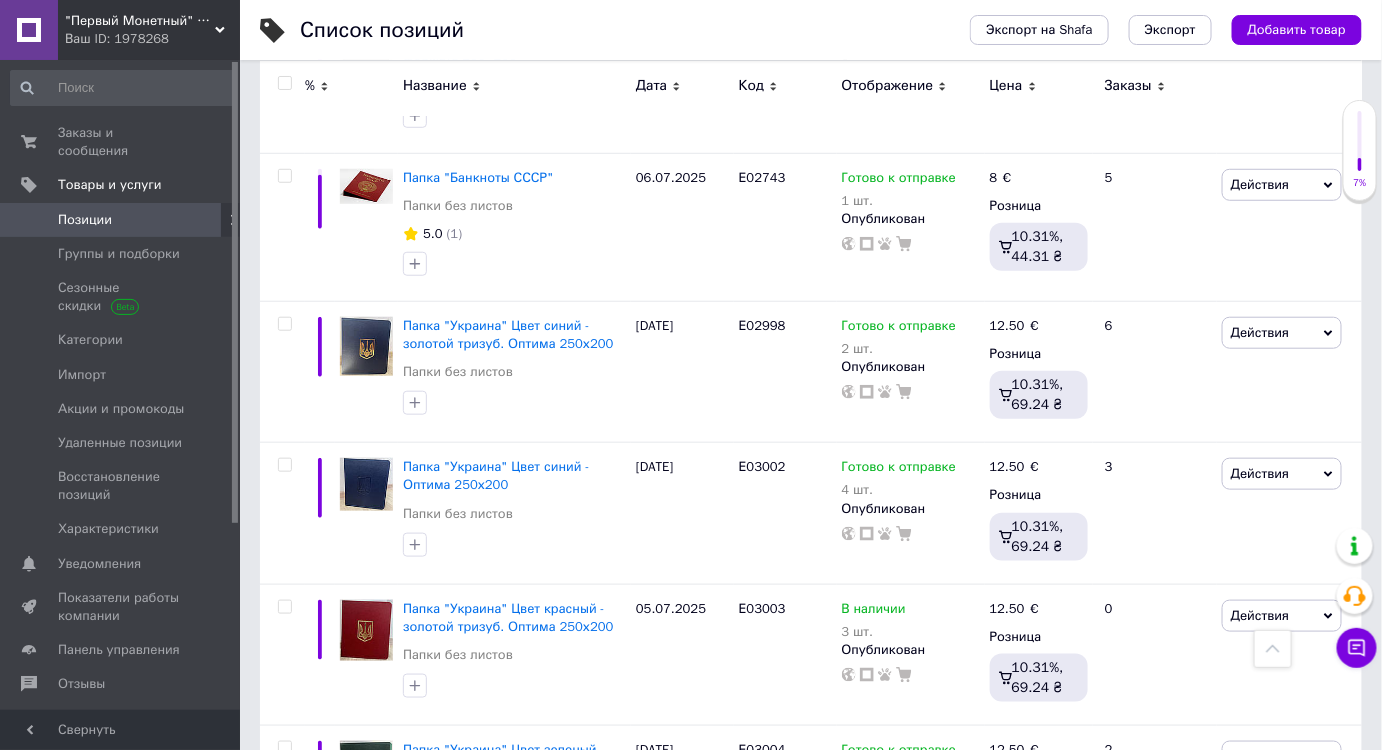 scroll, scrollTop: 0, scrollLeft: 0, axis: both 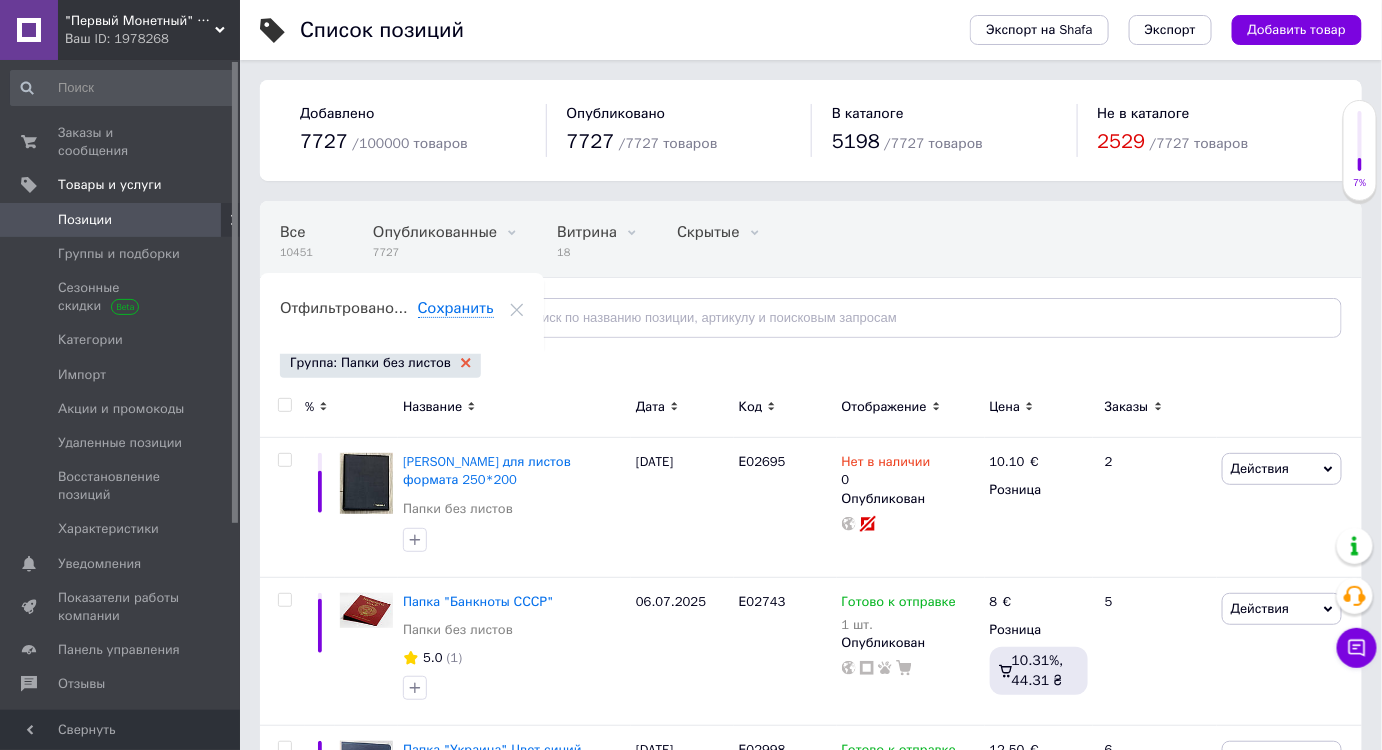 click 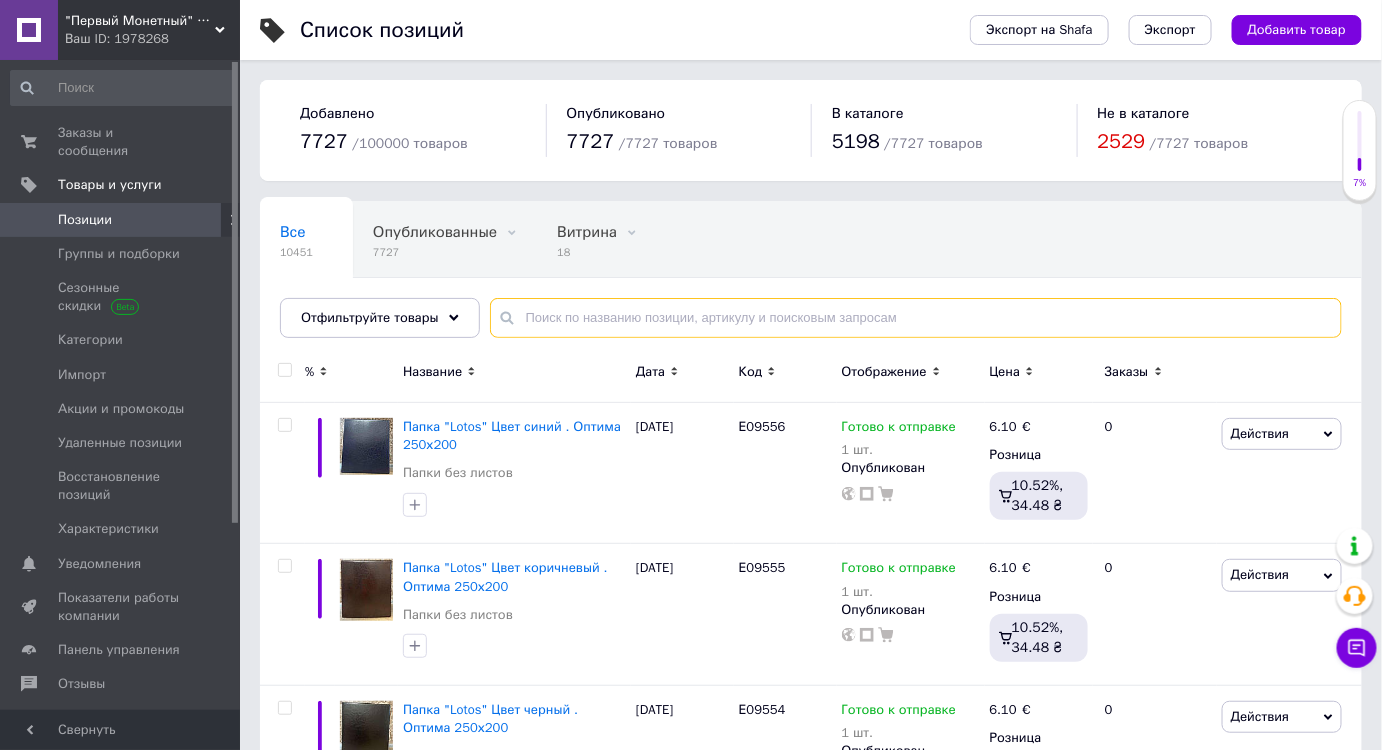 click at bounding box center (916, 318) 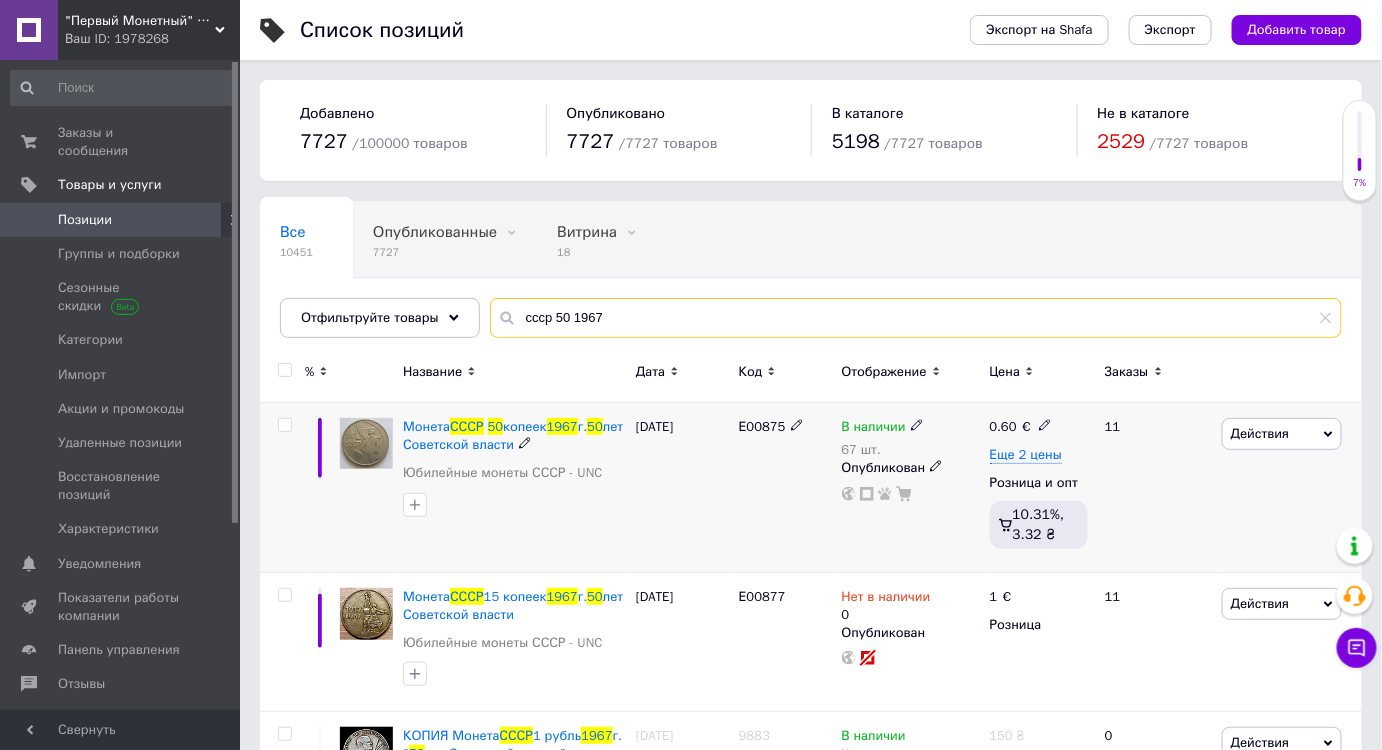 type on "ссср 50 1967" 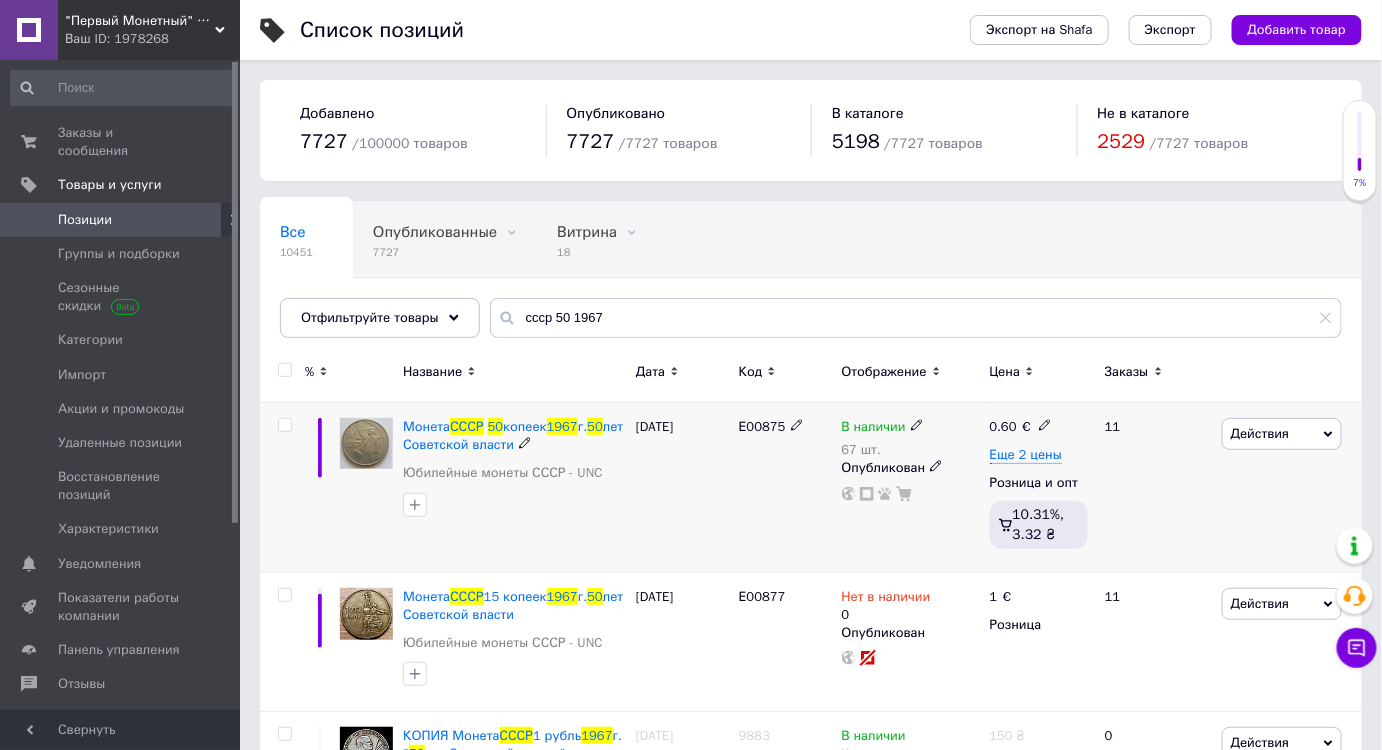 click on "67 шт." at bounding box center (883, 450) 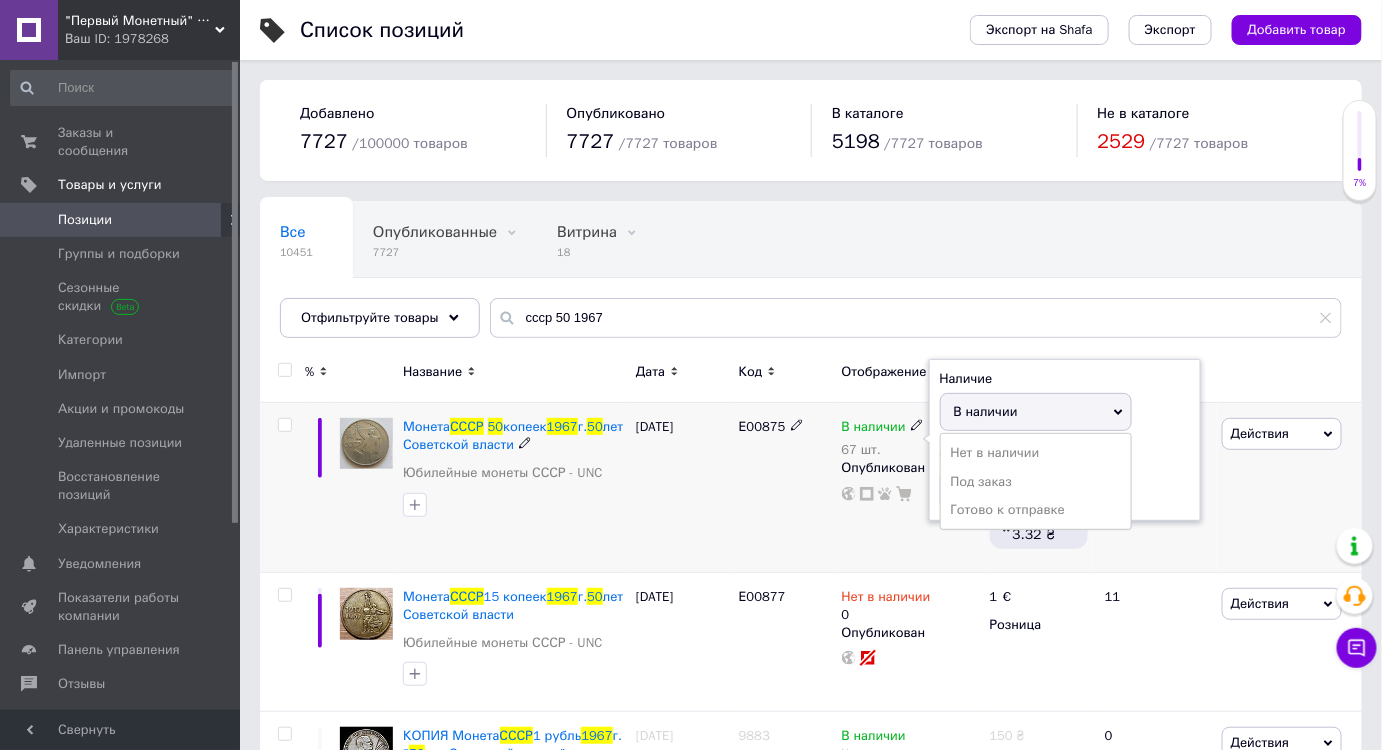 click on "67 шт." at bounding box center [883, 450] 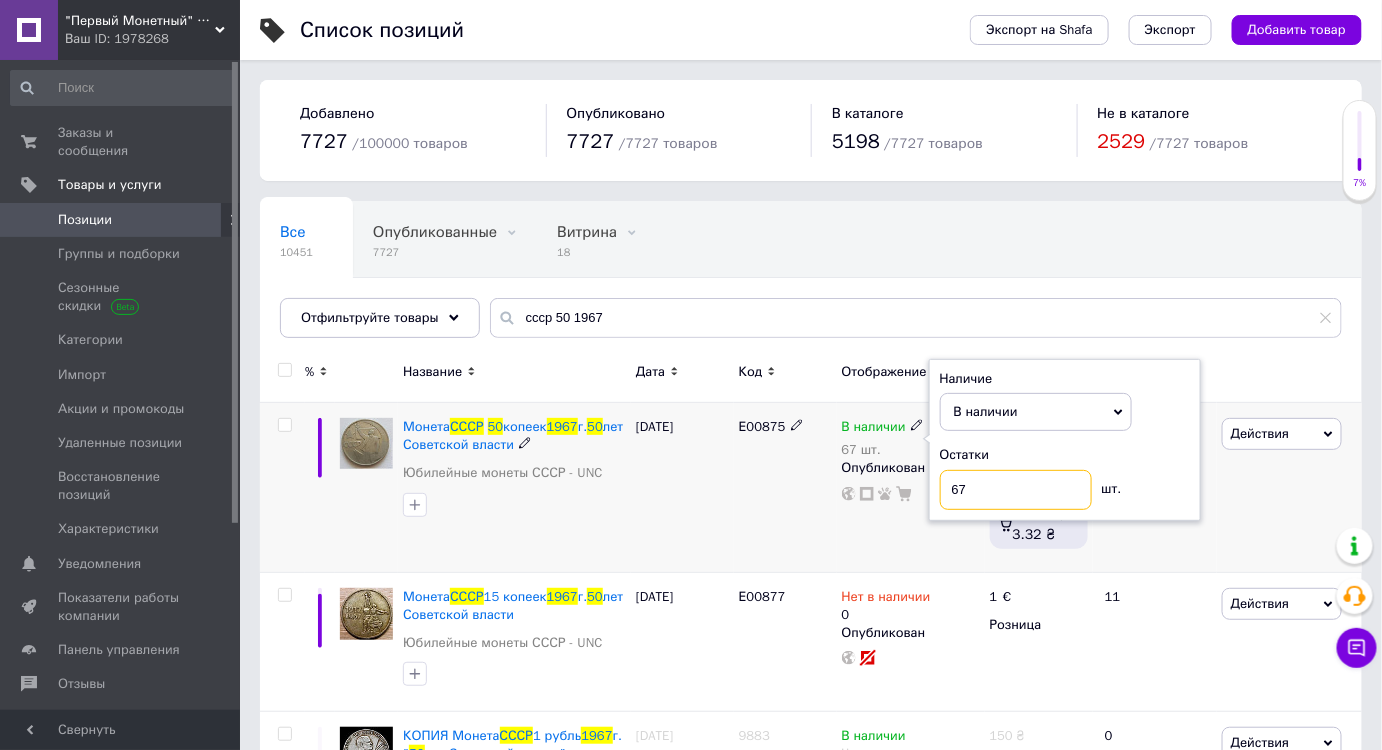 click on "67" at bounding box center (1016, 490) 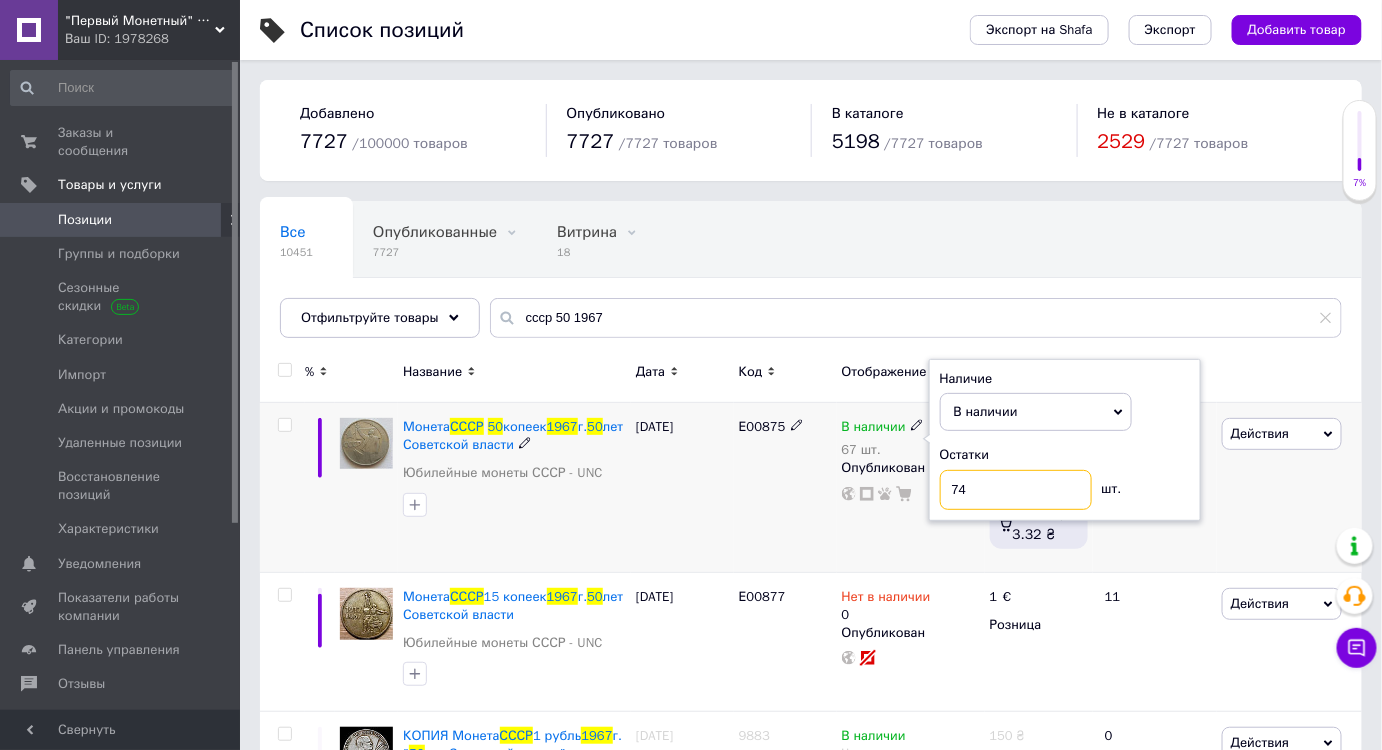 type on "74" 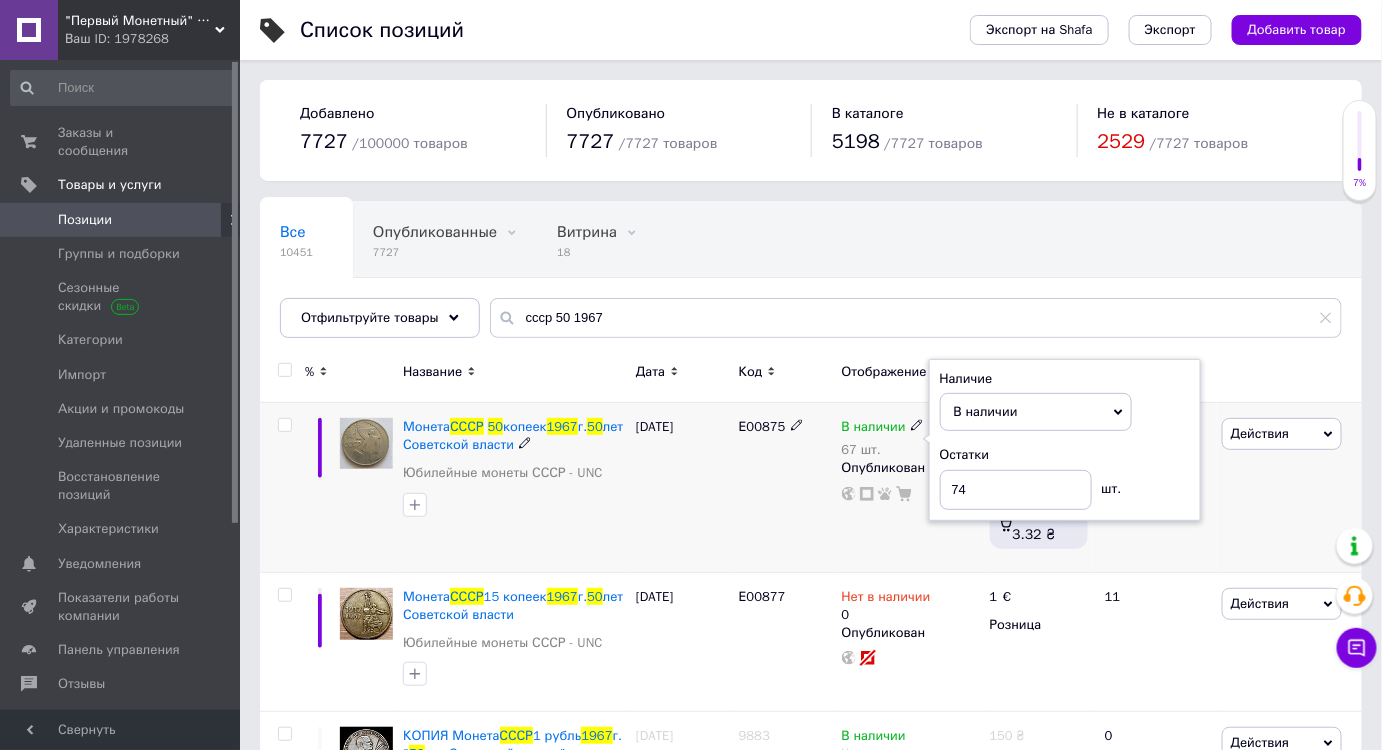 click on "Е00875" at bounding box center (785, 488) 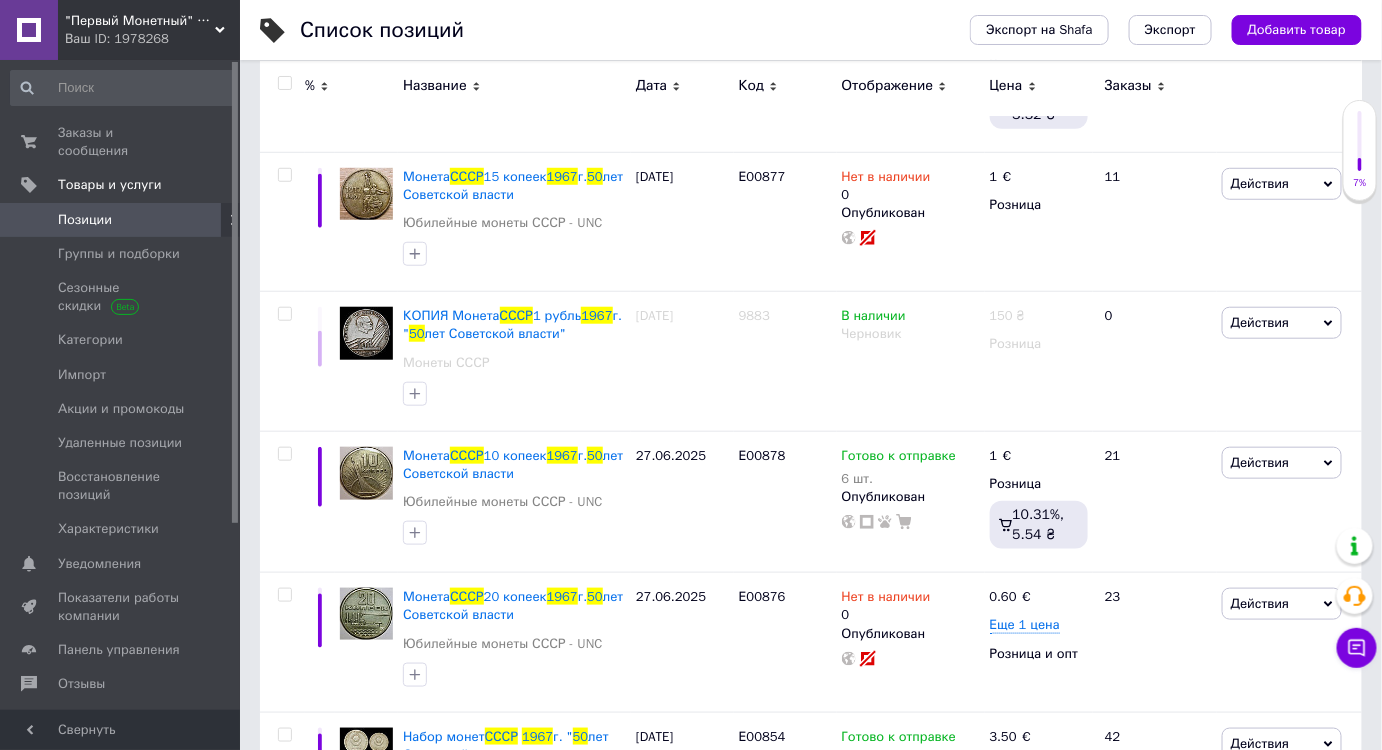 scroll, scrollTop: 423, scrollLeft: 0, axis: vertical 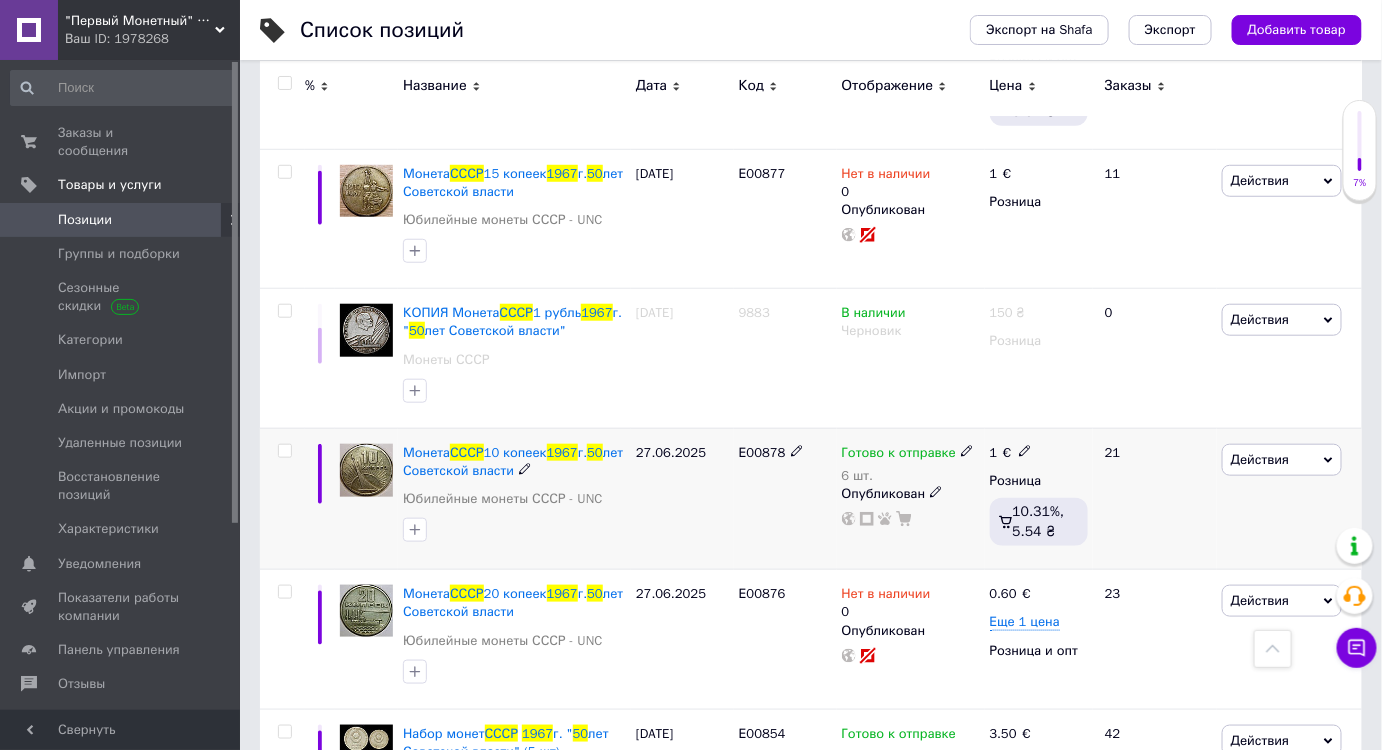 click on "6 шт." at bounding box center (908, 476) 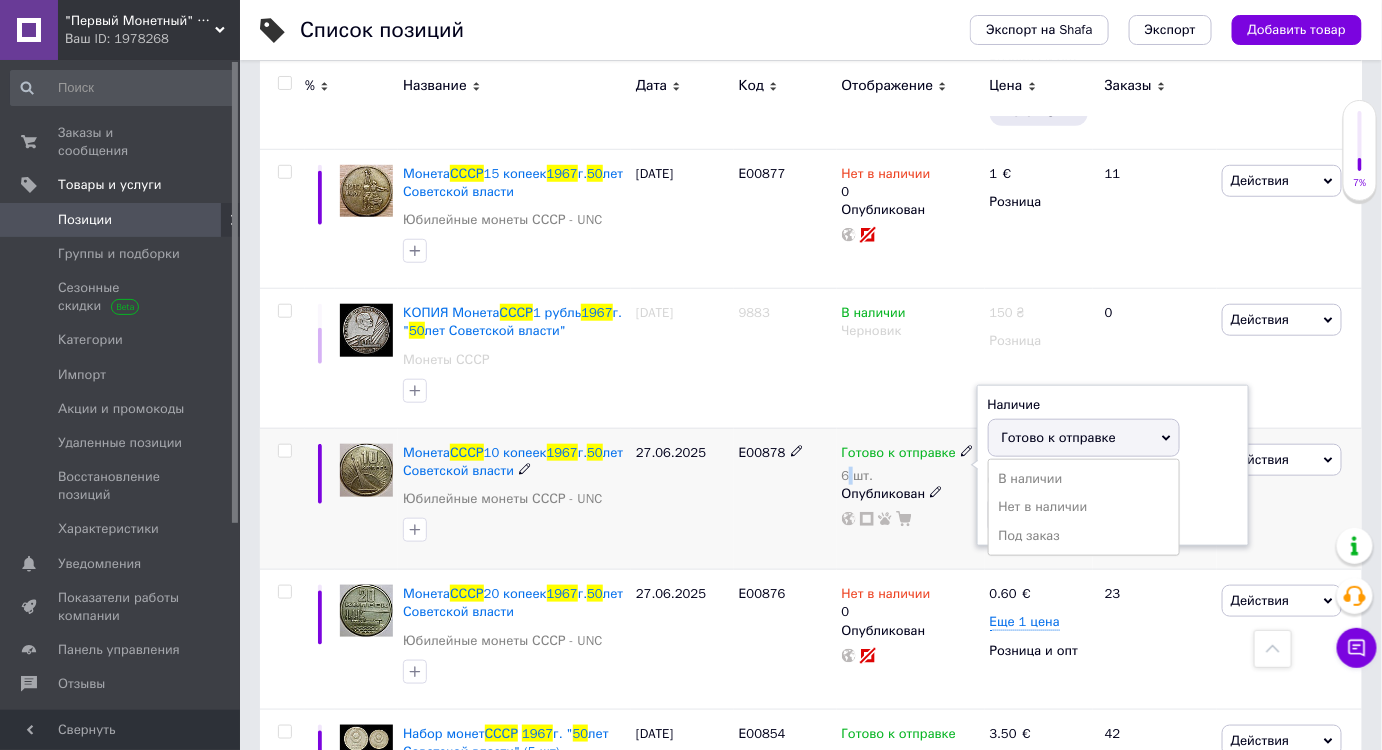 click on "6 шт." at bounding box center [908, 476] 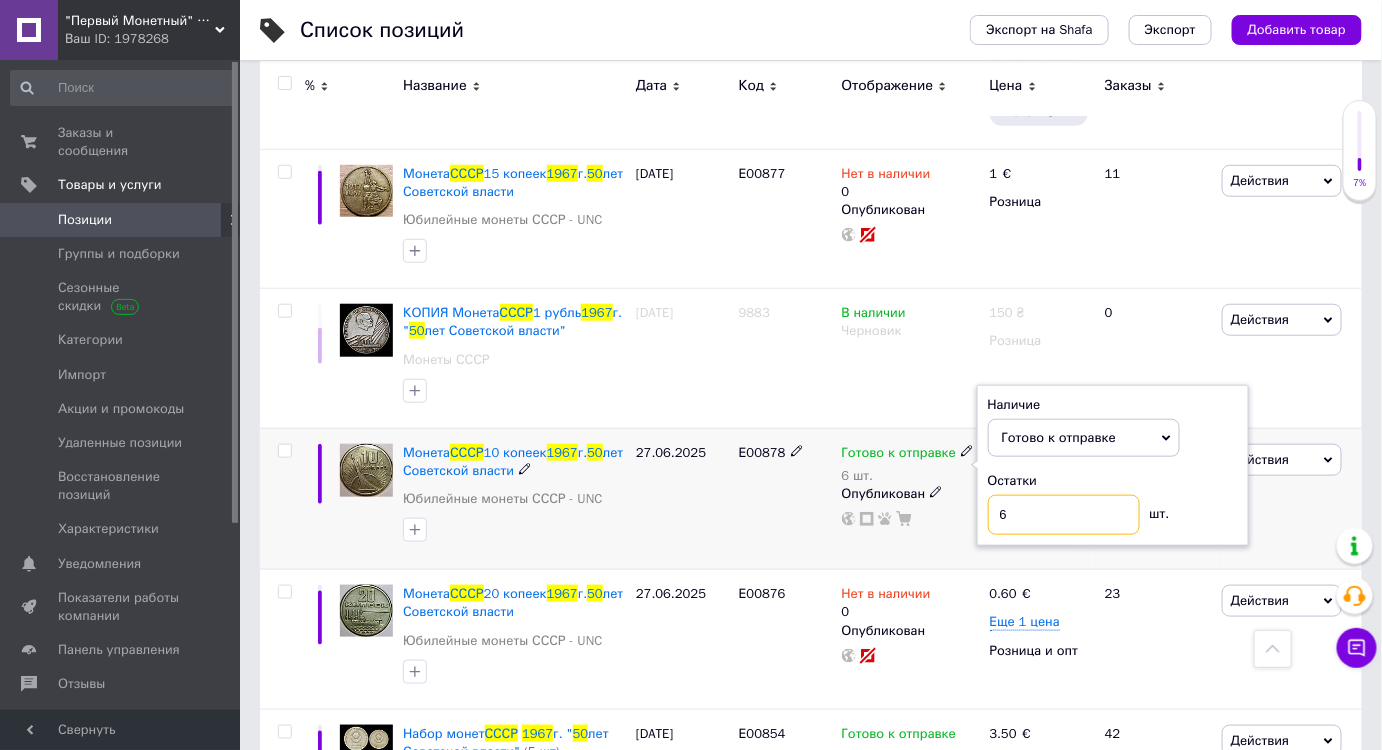 click on "6" at bounding box center (1064, 515) 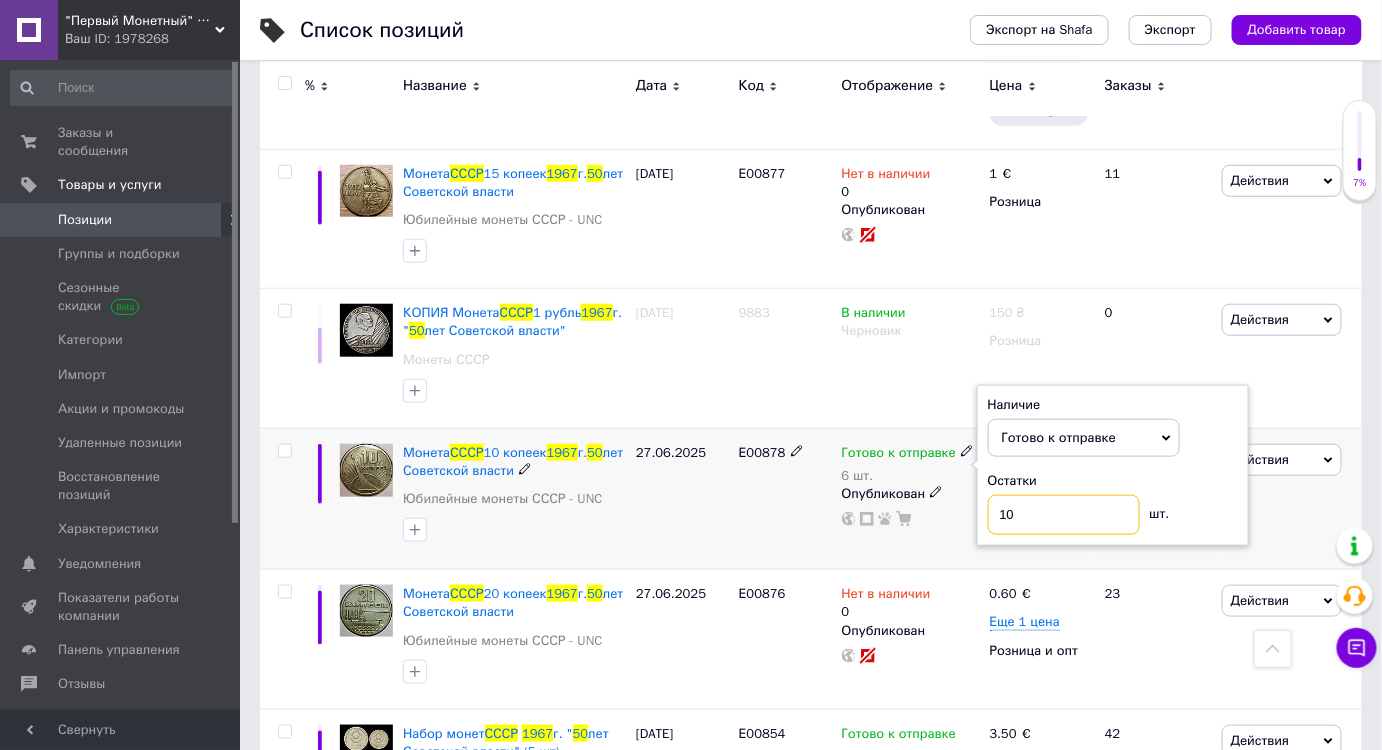 type on "10" 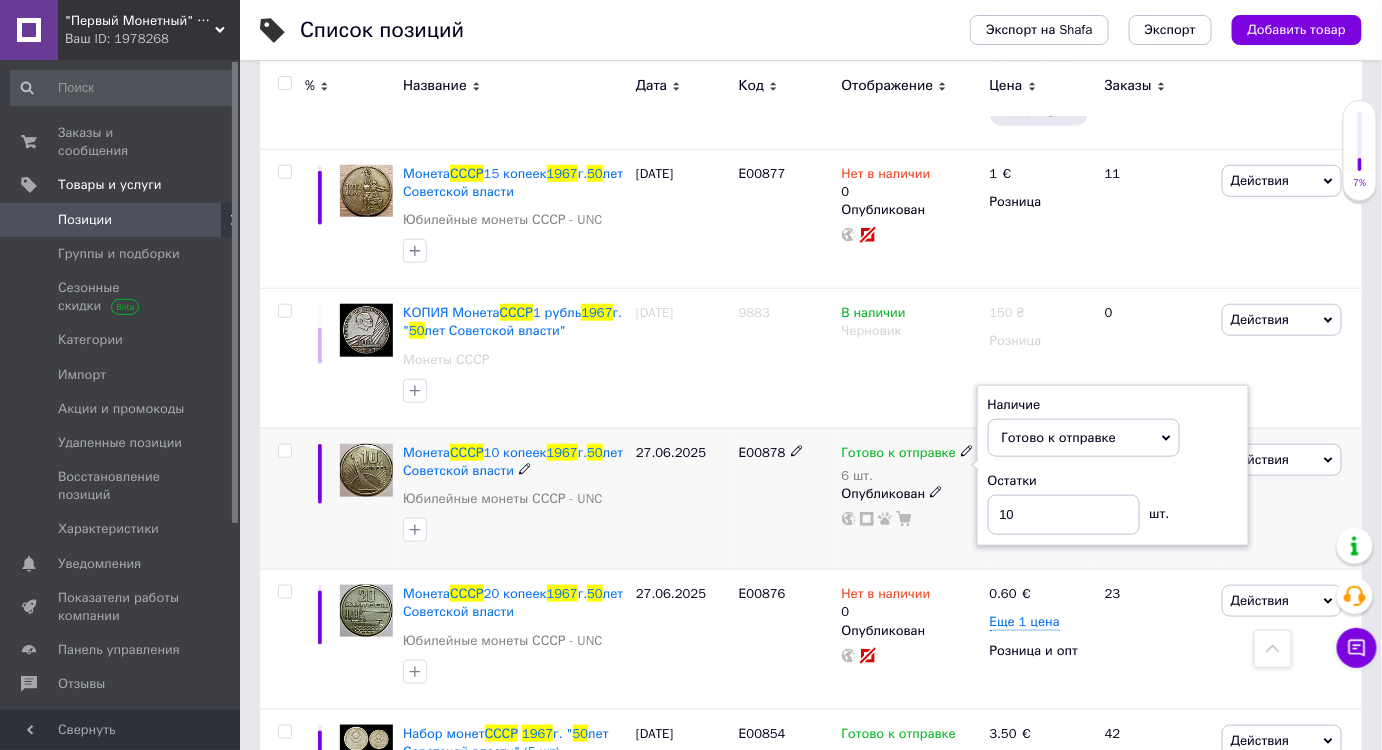 click on "Е00878" at bounding box center (785, 498) 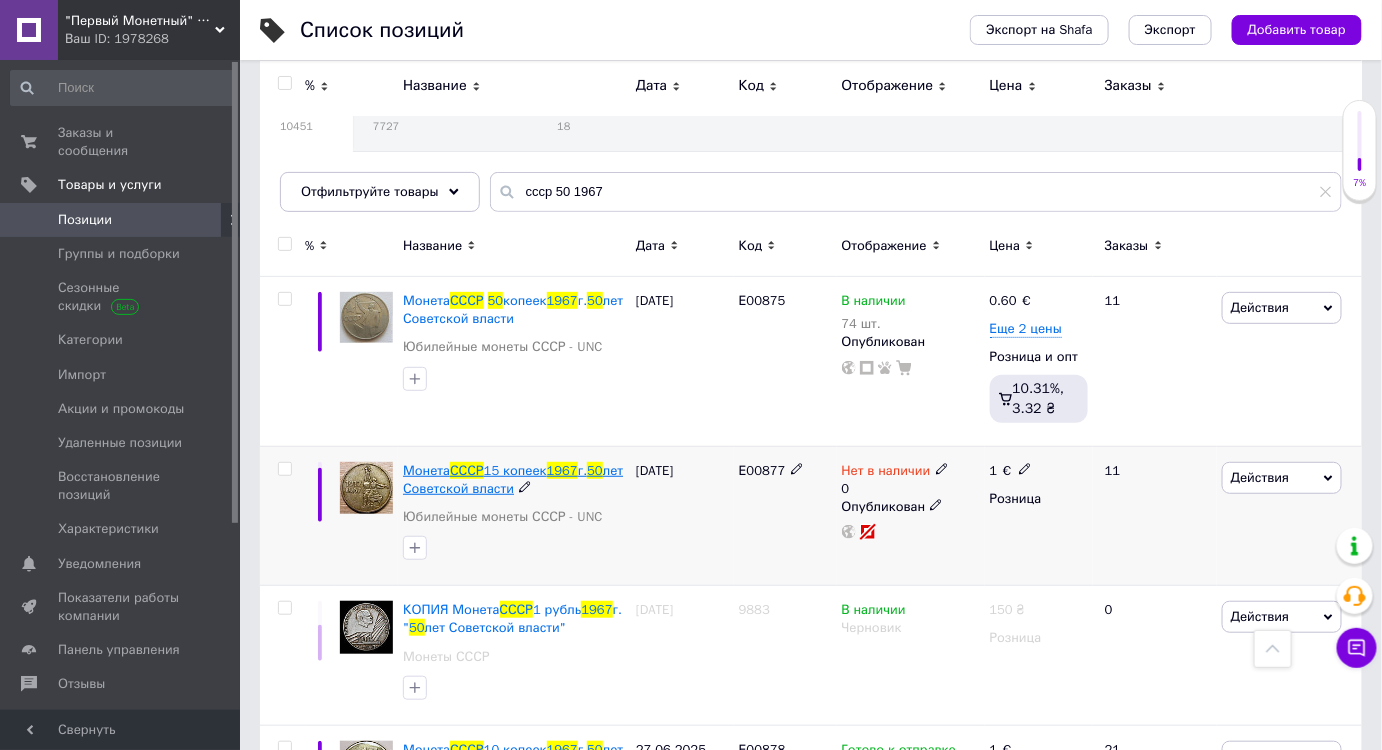 scroll, scrollTop: 0, scrollLeft: 0, axis: both 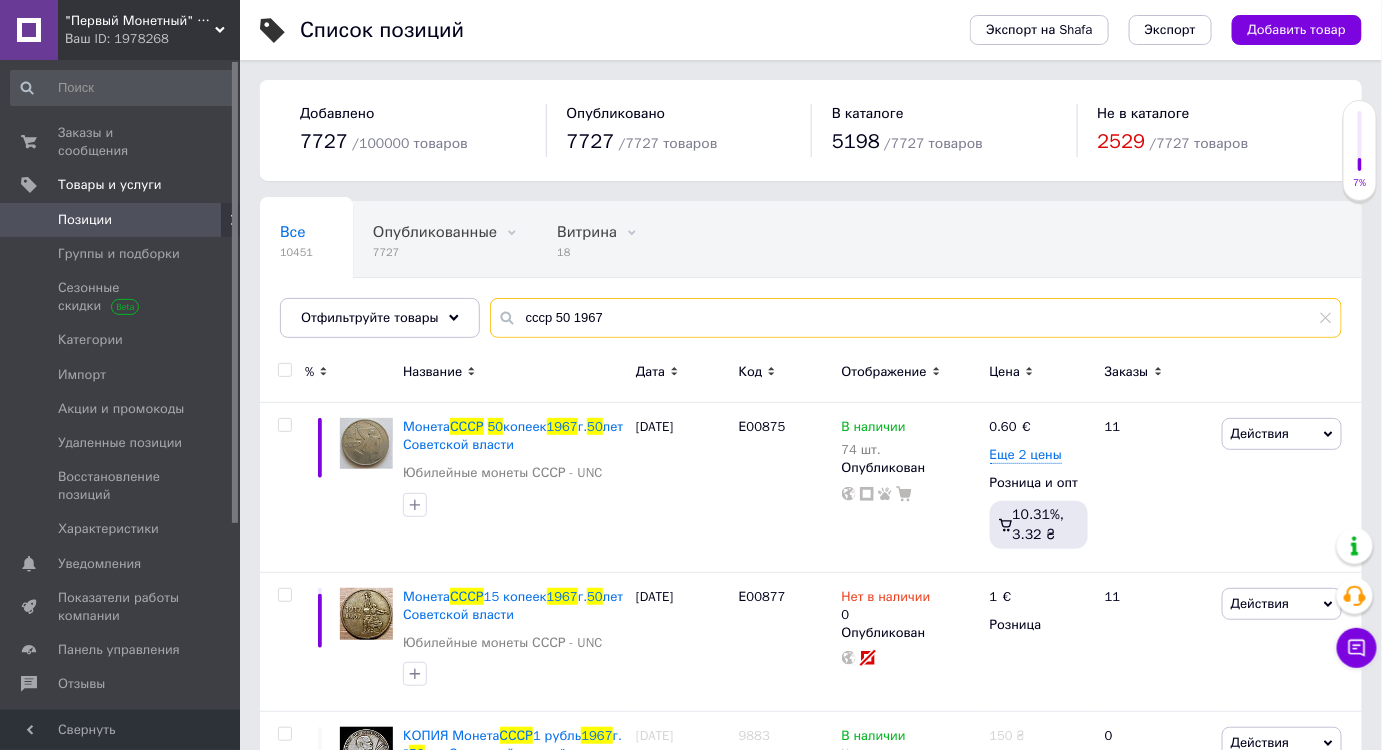 drag, startPoint x: 592, startPoint y: 298, endPoint x: 567, endPoint y: 280, distance: 30.805843 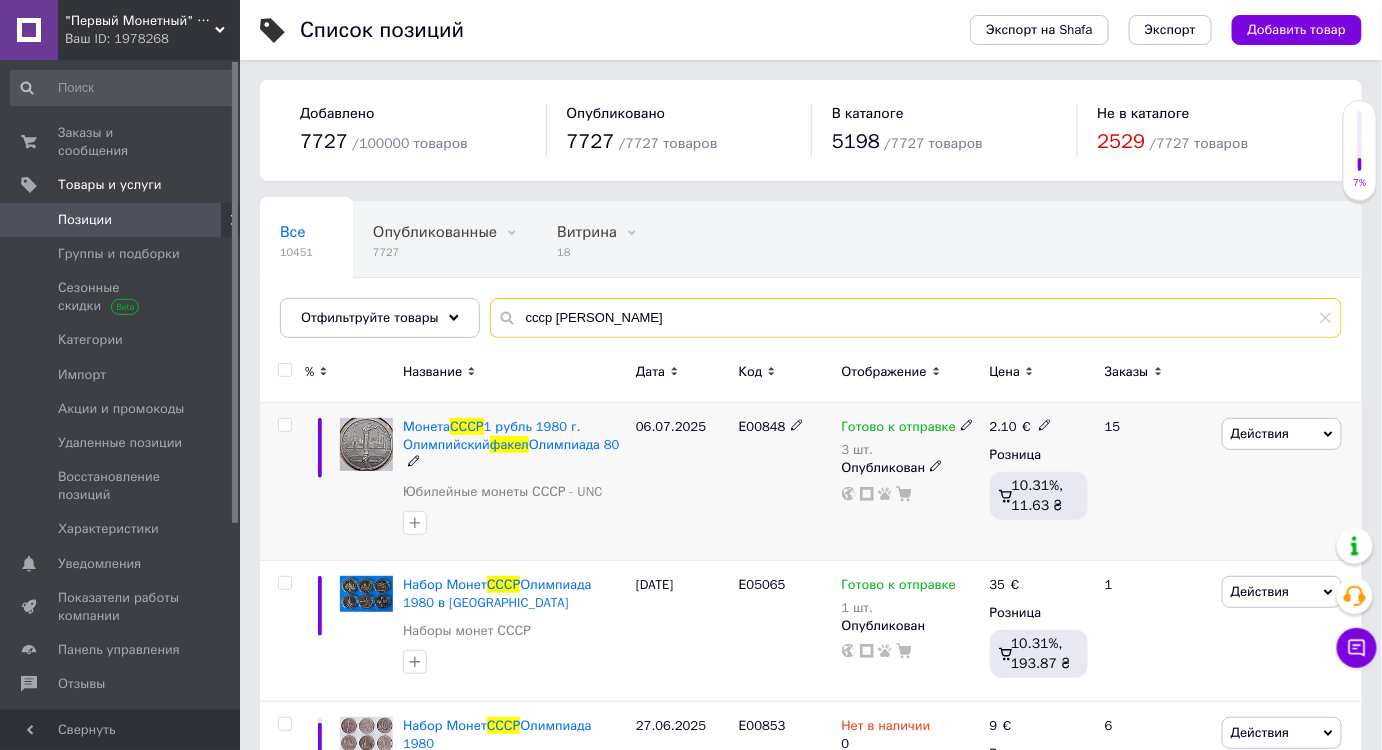 type on "ссср [PERSON_NAME]" 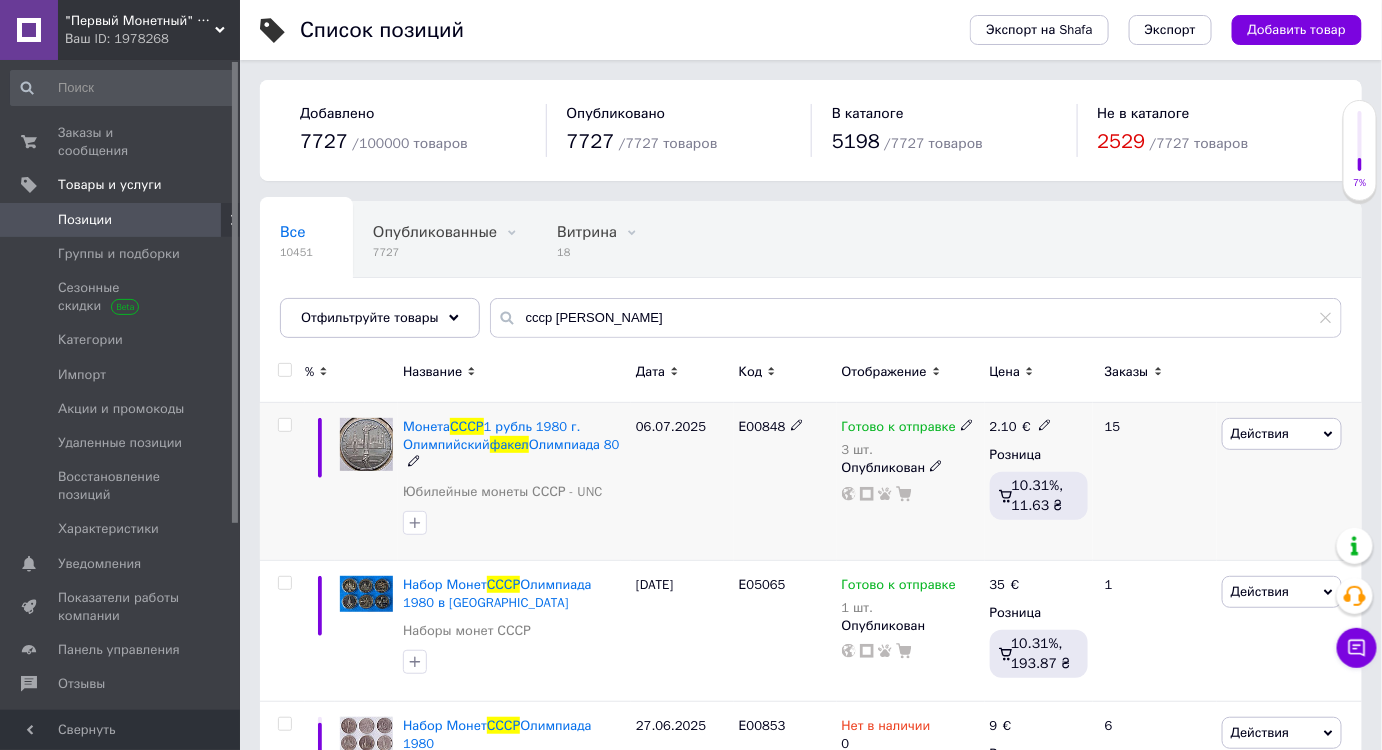 click on "3 шт." at bounding box center [908, 450] 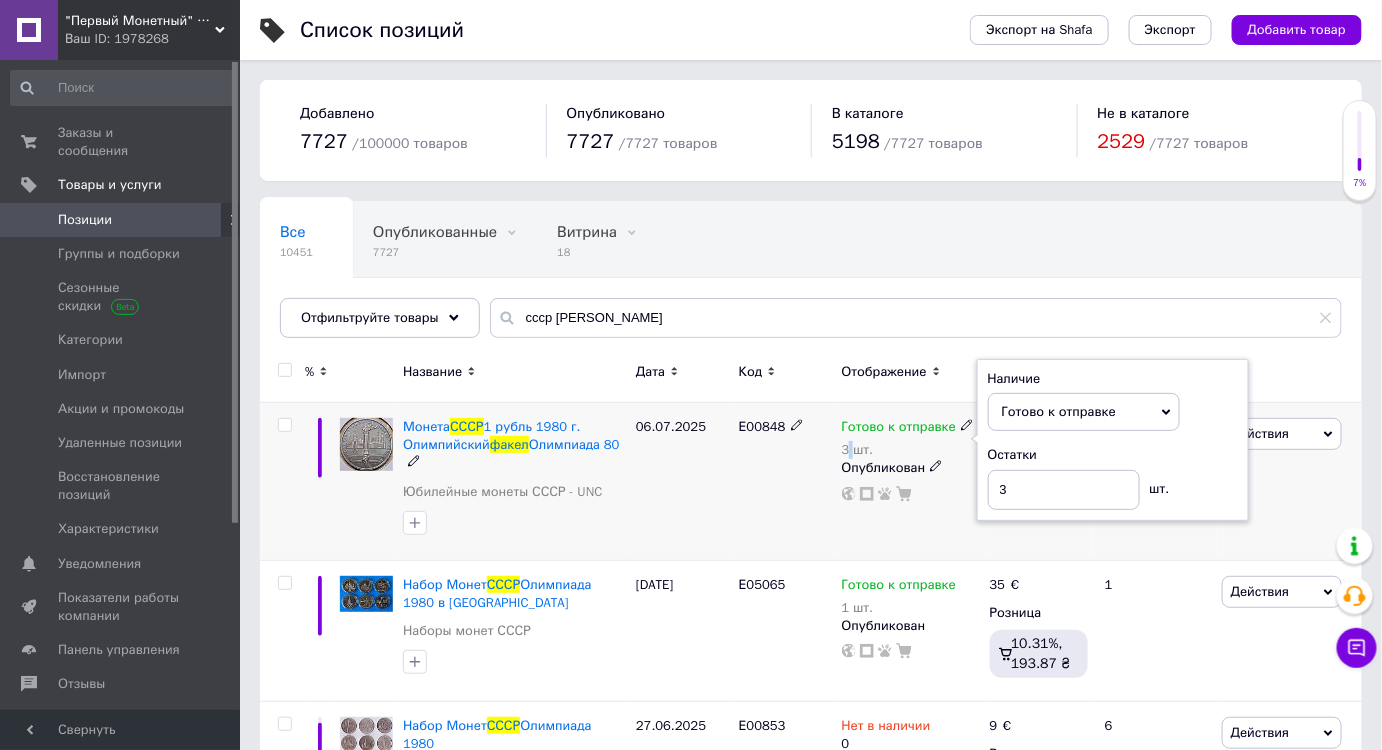 click on "3 шт." at bounding box center [908, 450] 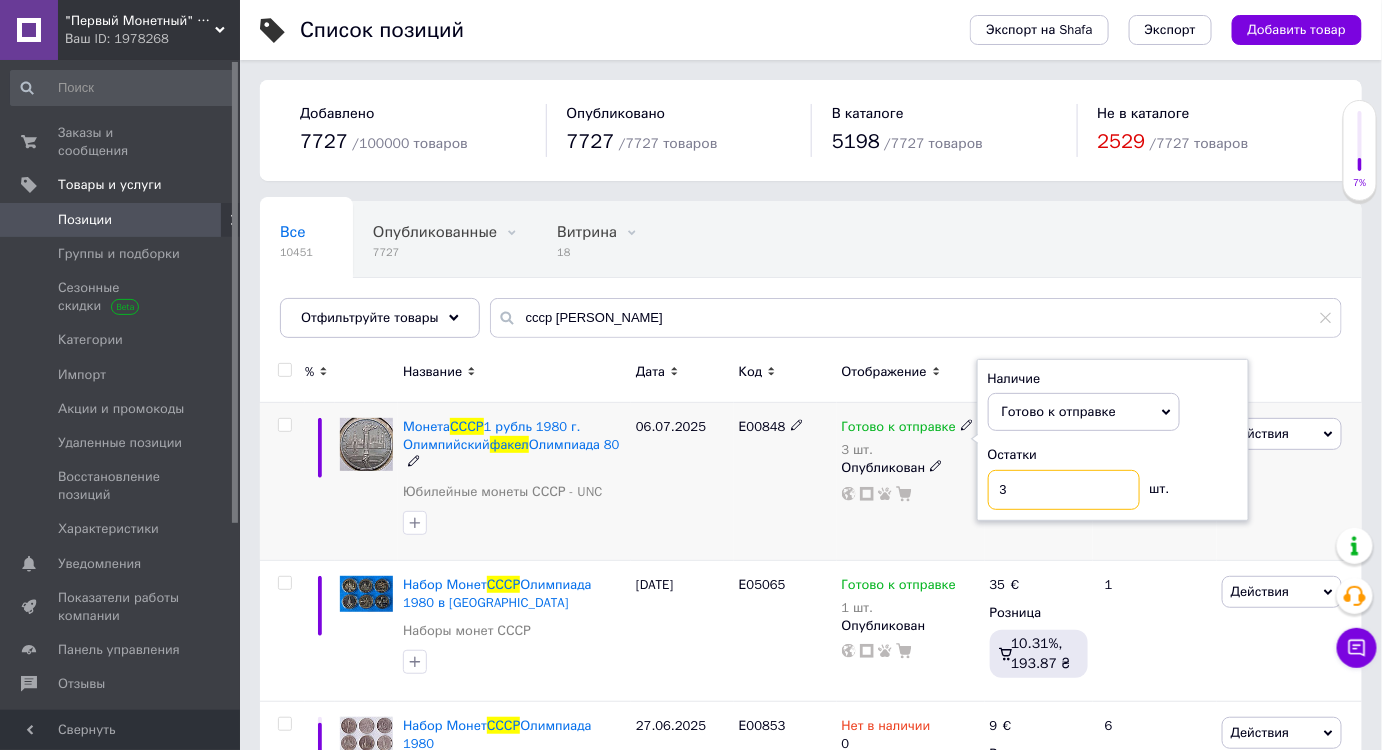 click on "3" at bounding box center (1064, 490) 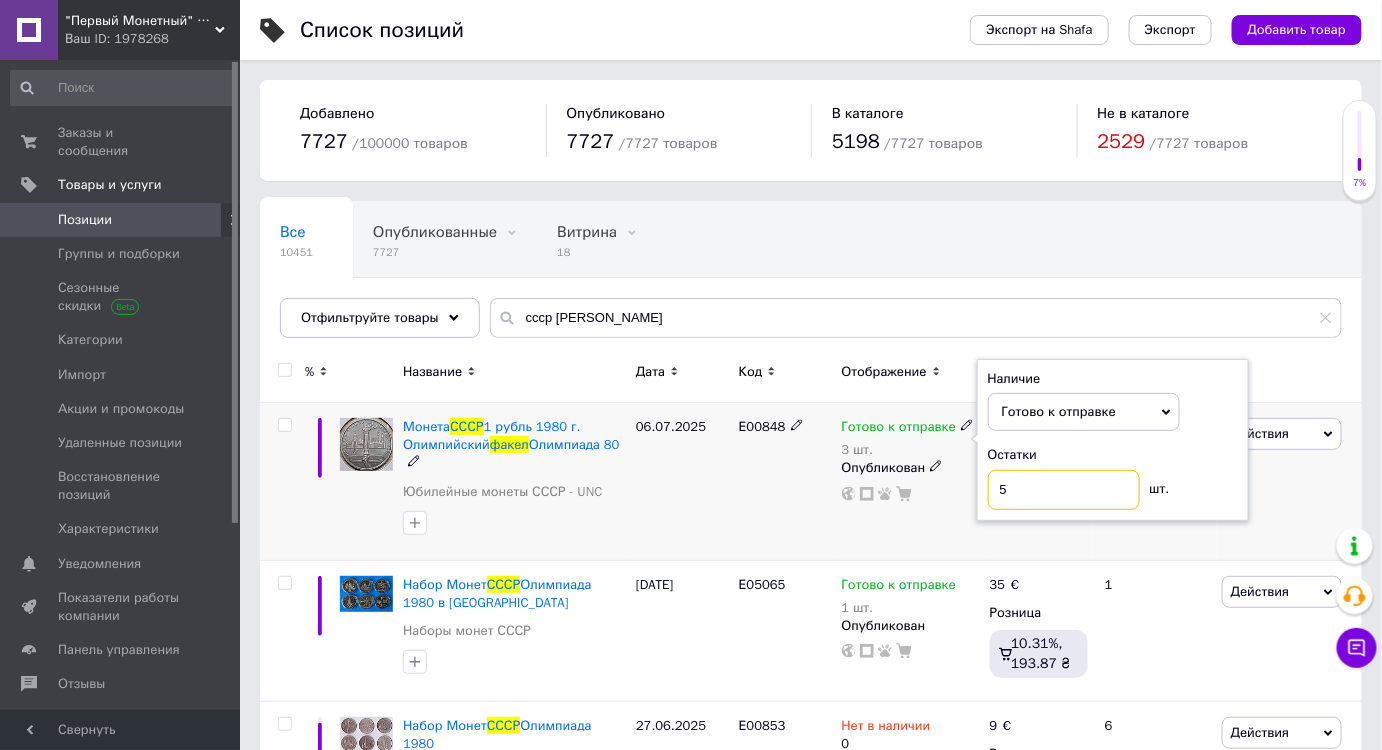 type on "5" 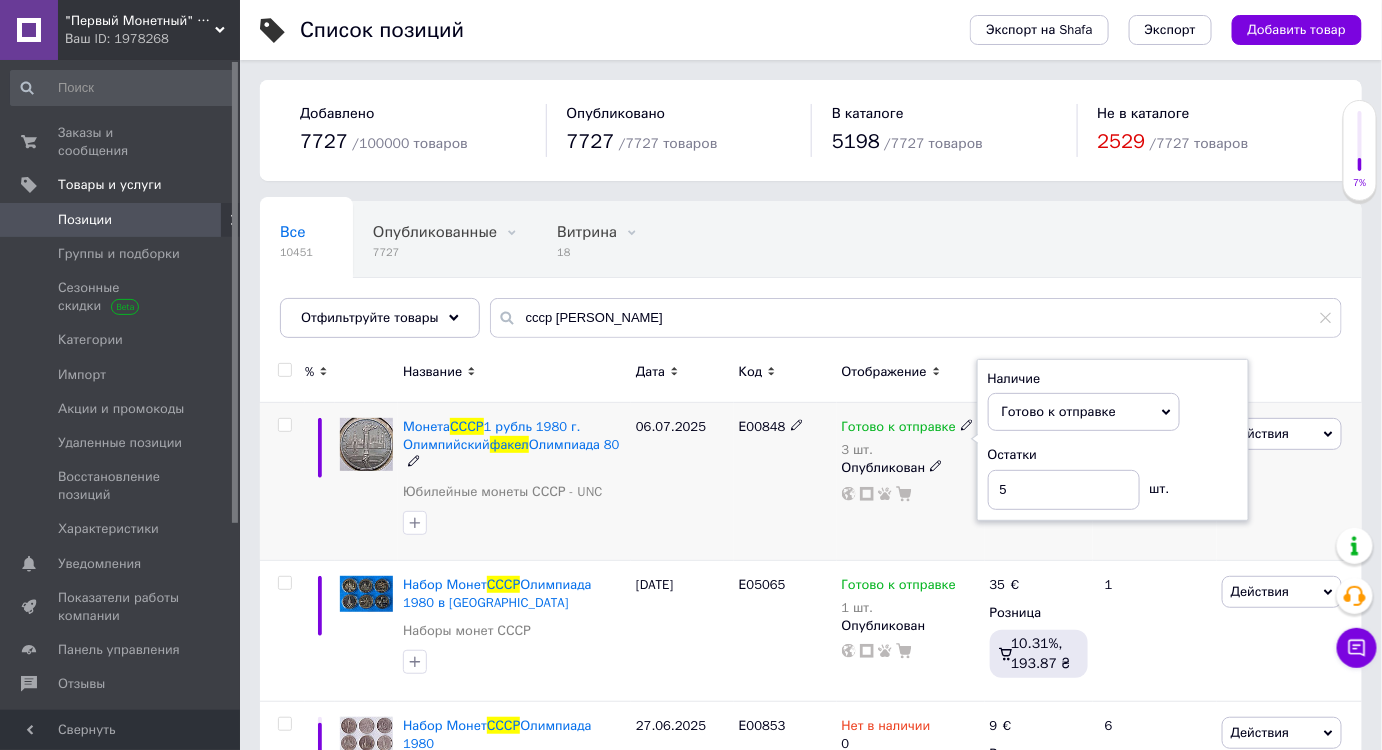 click on "Е00848" at bounding box center [785, 482] 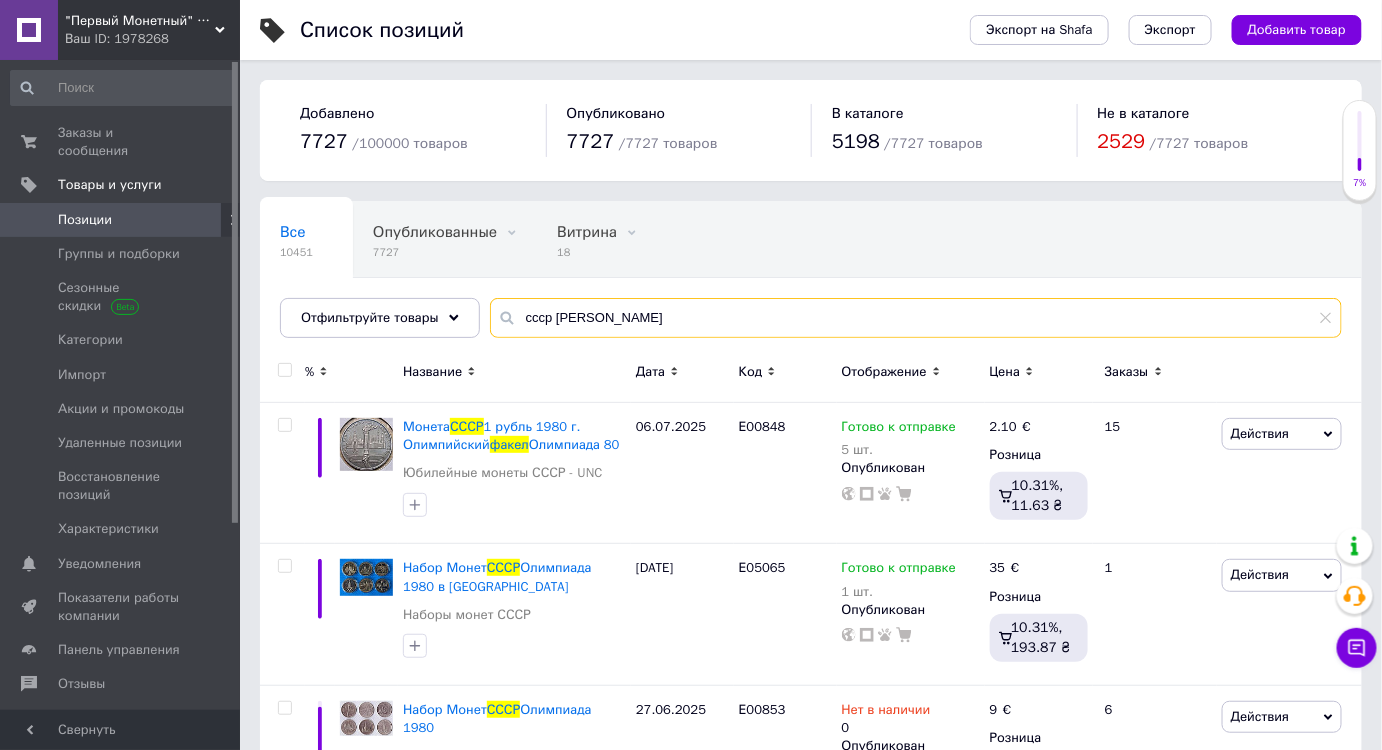 drag, startPoint x: 593, startPoint y: 312, endPoint x: 552, endPoint y: 318, distance: 41.4367 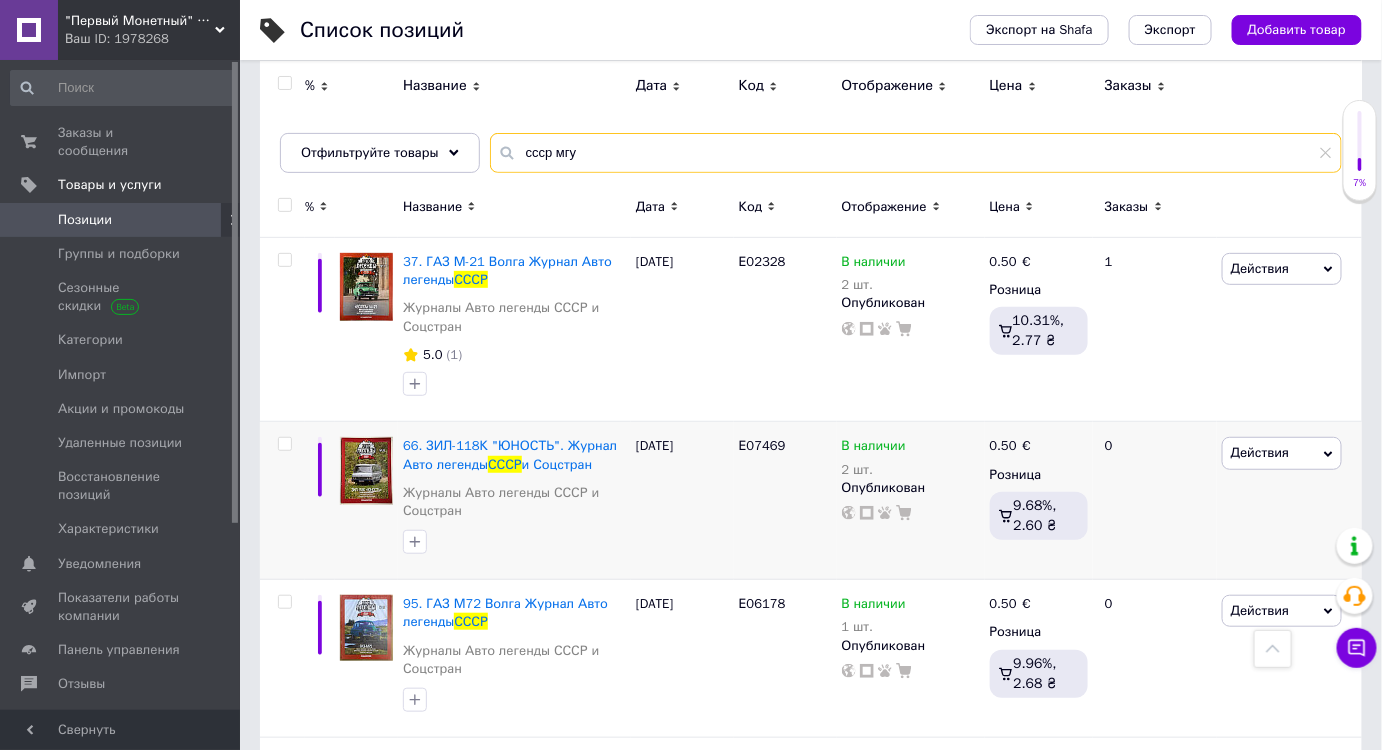 scroll, scrollTop: 0, scrollLeft: 0, axis: both 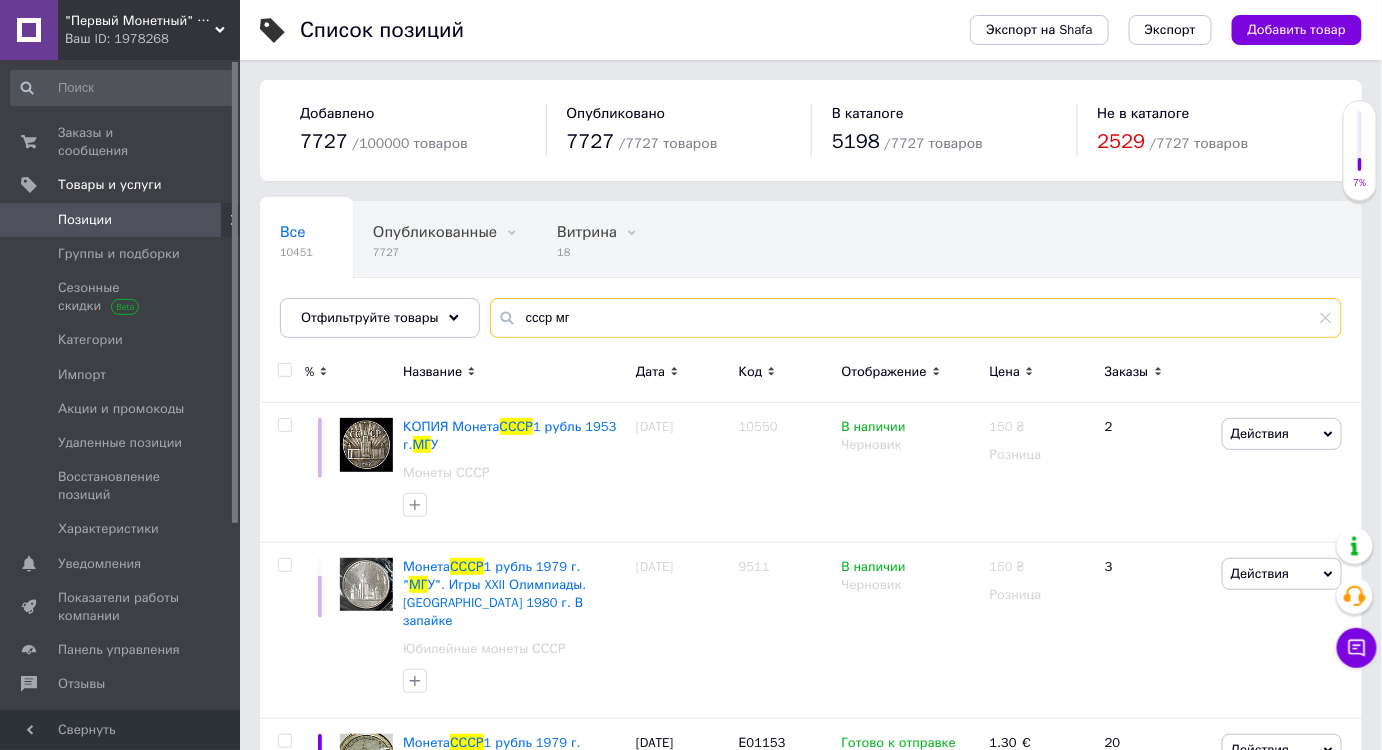 click on "ссср мг" at bounding box center [916, 318] 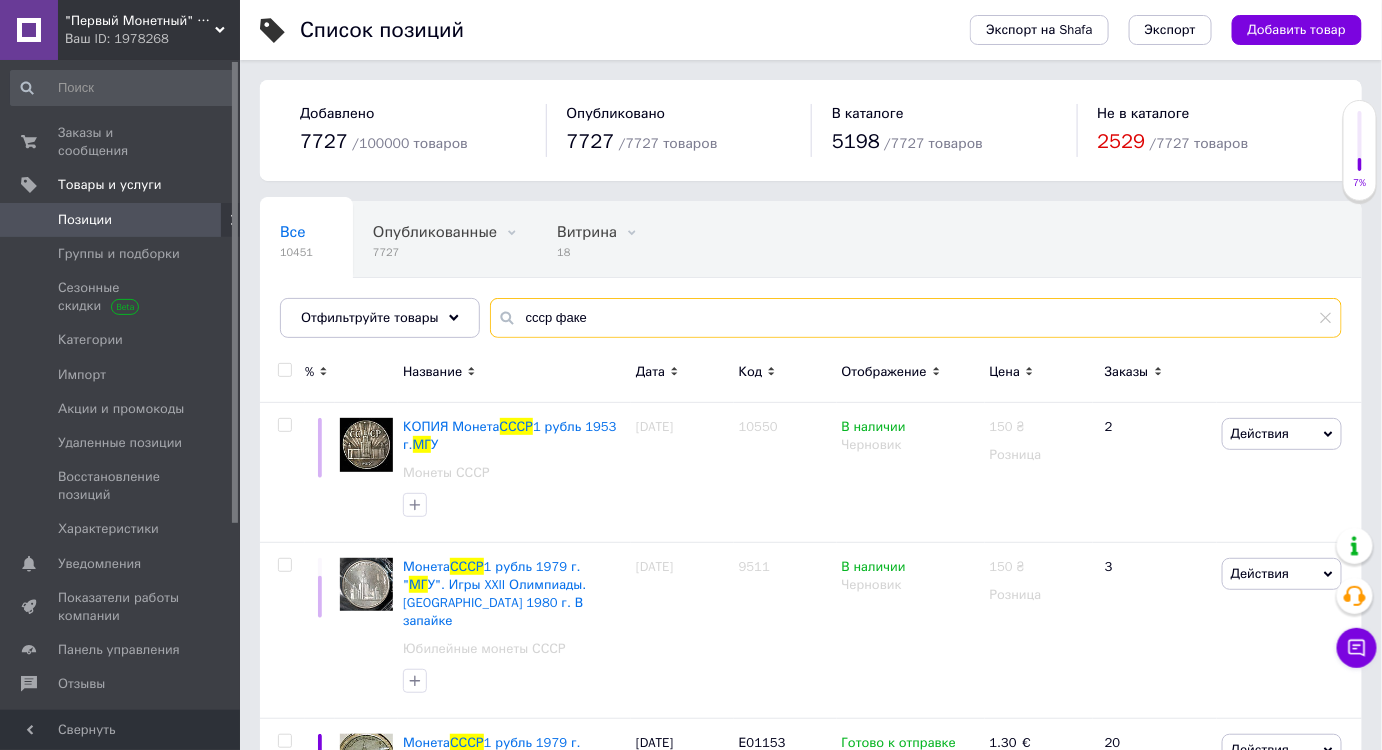 type on "ссср [PERSON_NAME]" 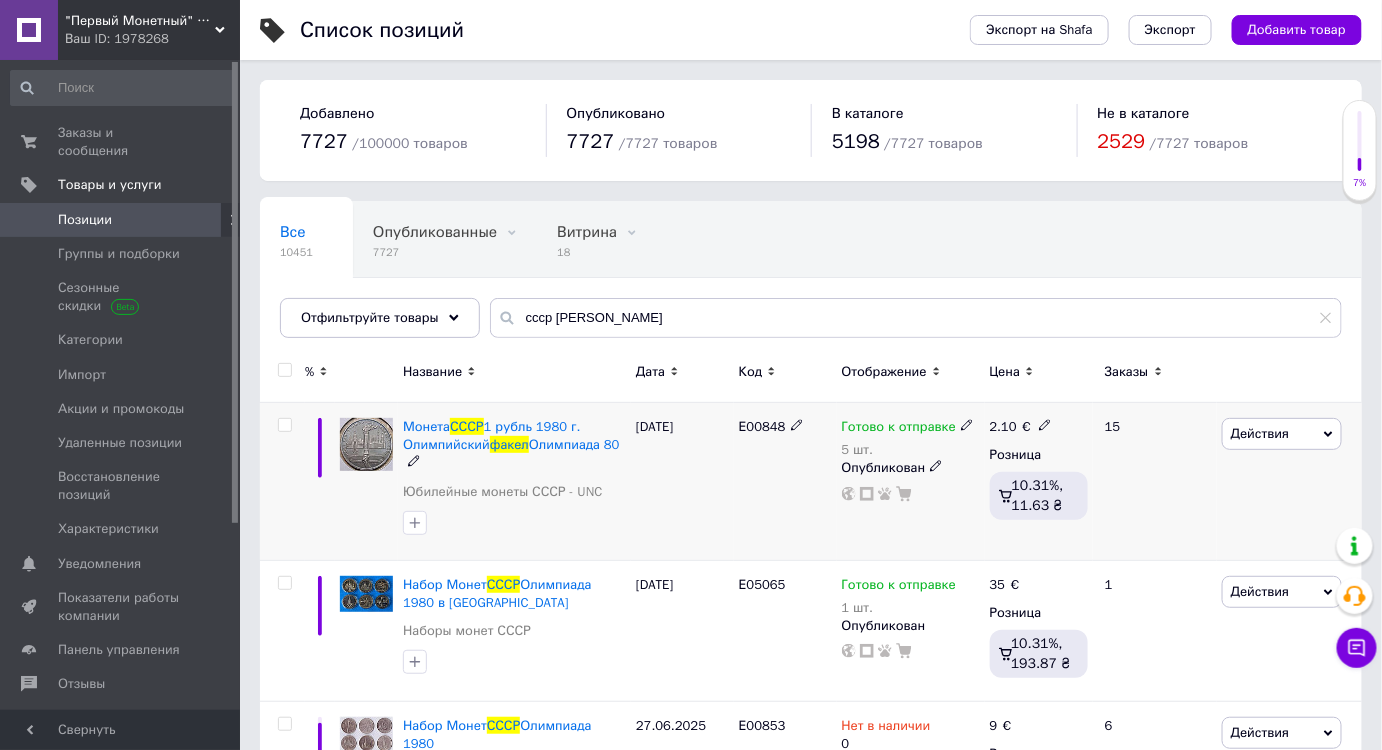 click on "5 шт." at bounding box center [908, 450] 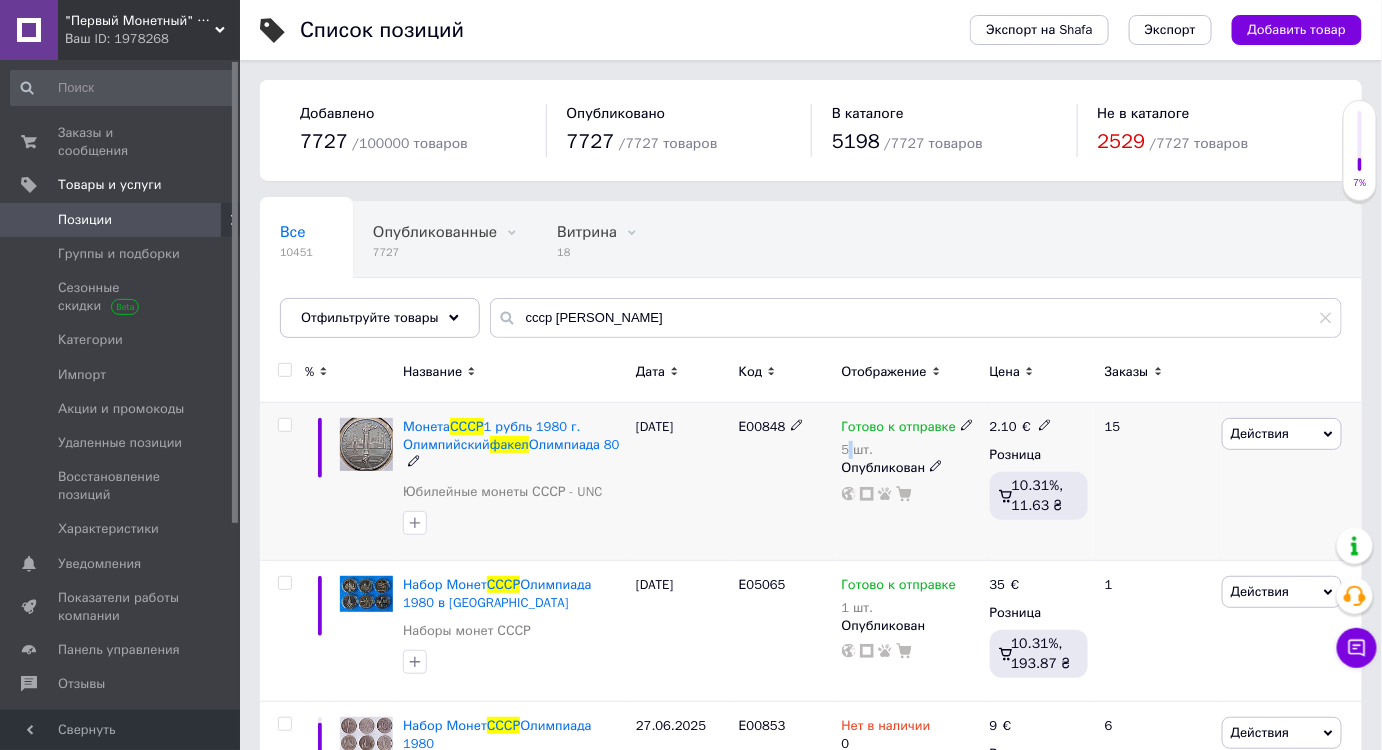 click on "5 шт." at bounding box center (908, 450) 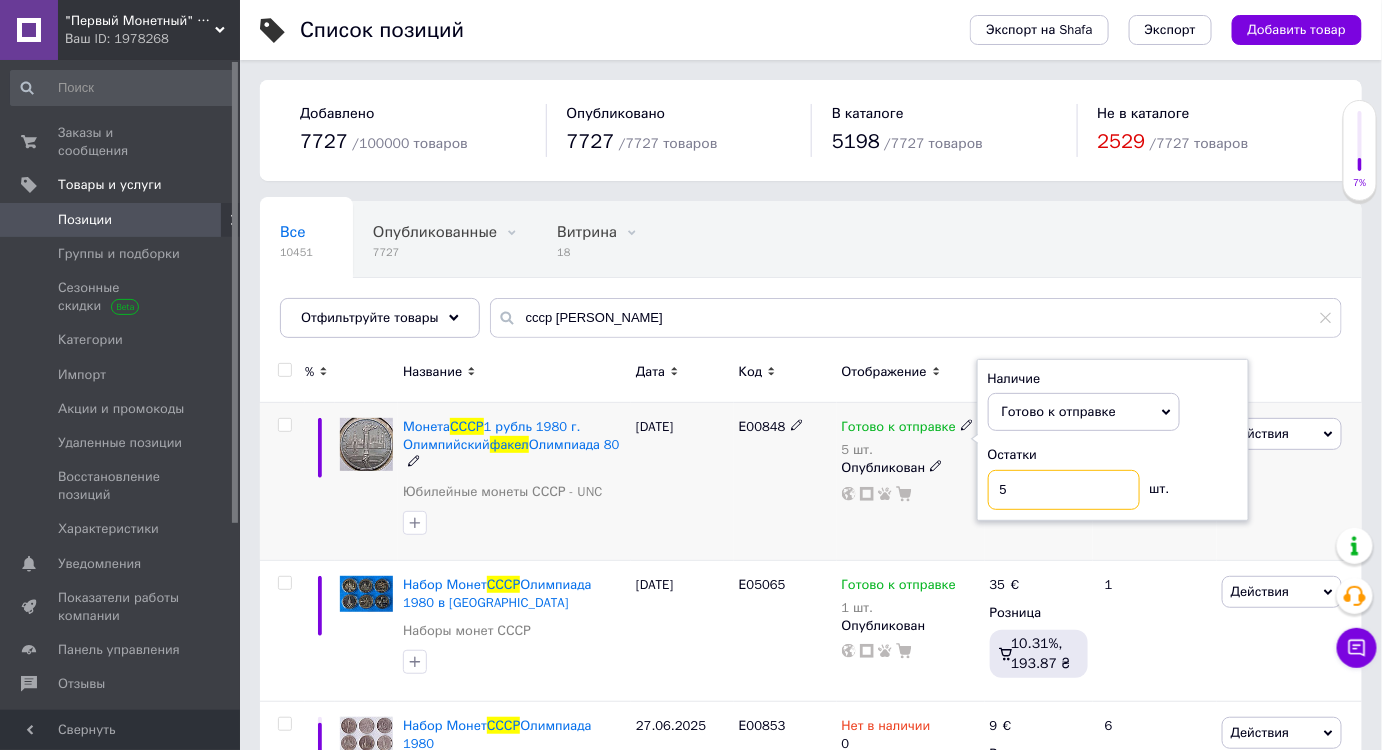 click on "5" at bounding box center [1064, 490] 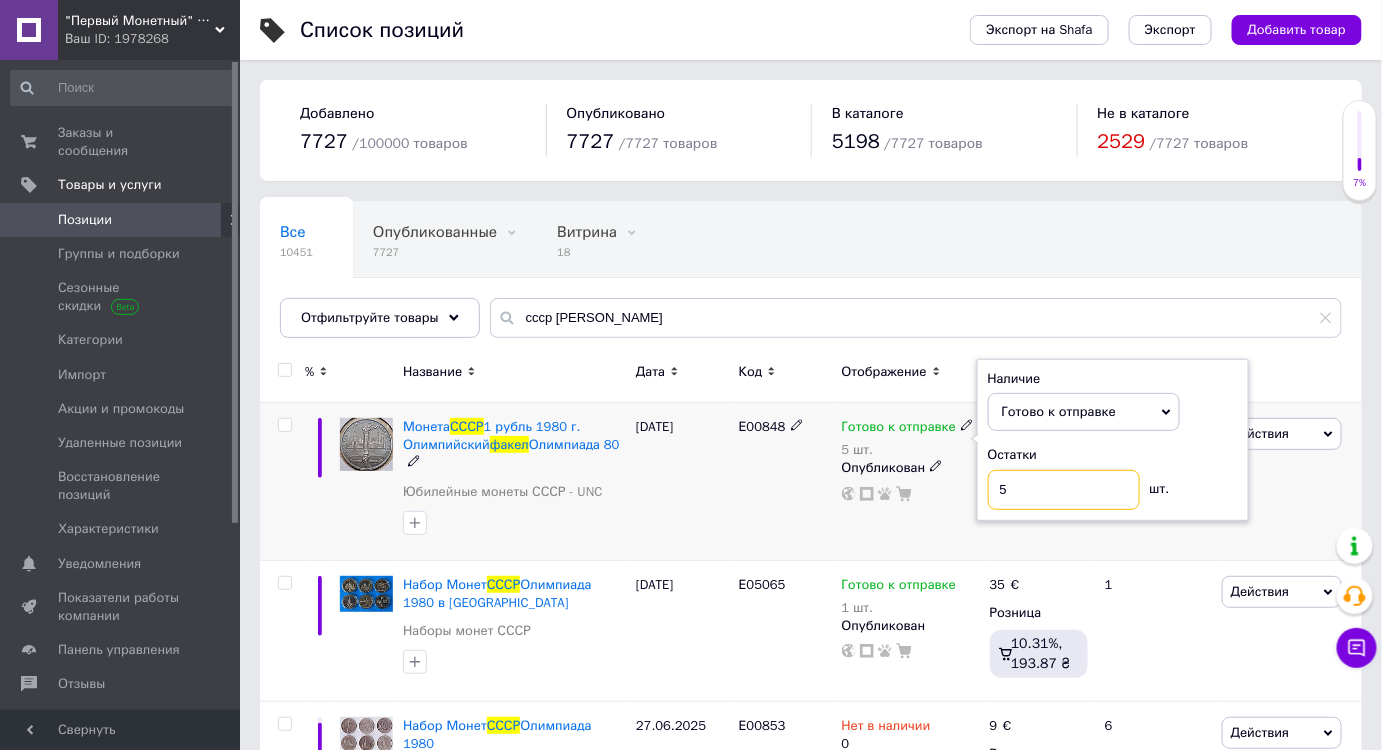 click on "5" at bounding box center [1064, 490] 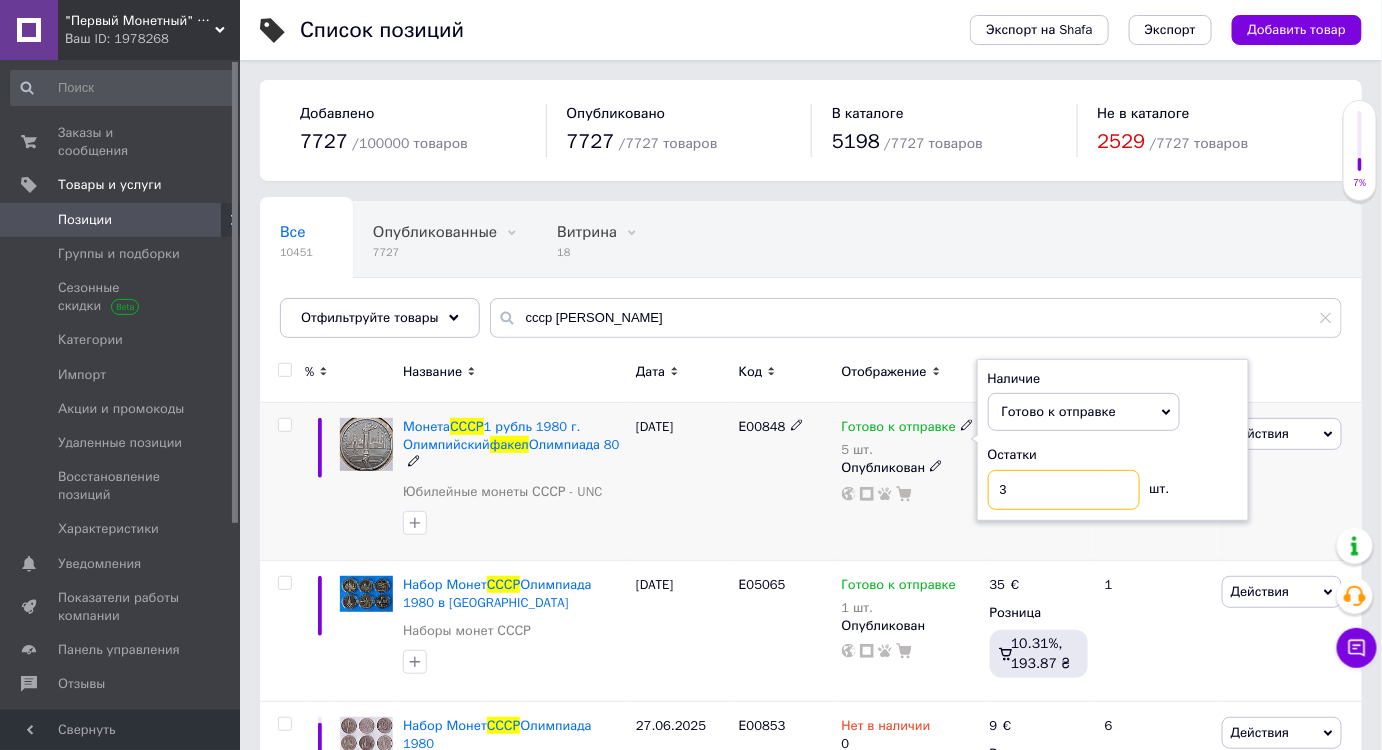 type on "3" 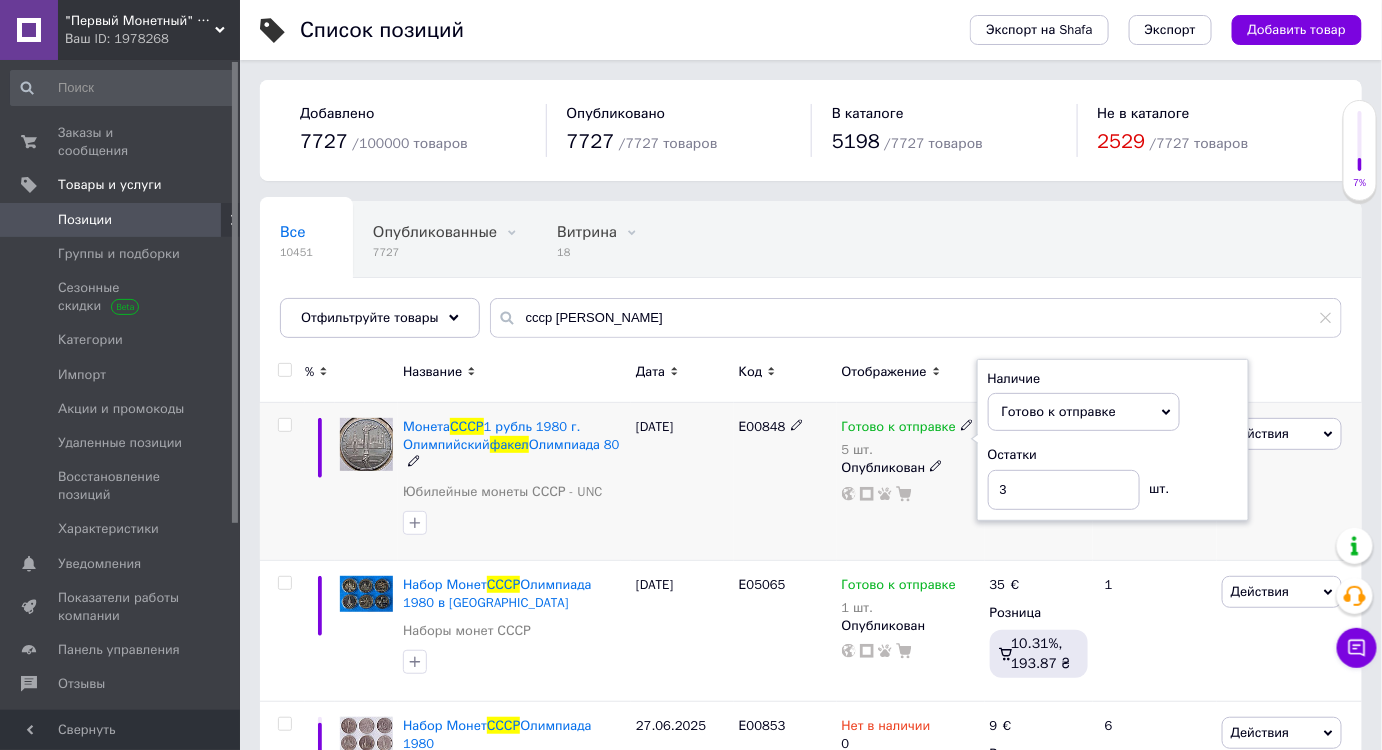 click on "Е00848" at bounding box center [785, 482] 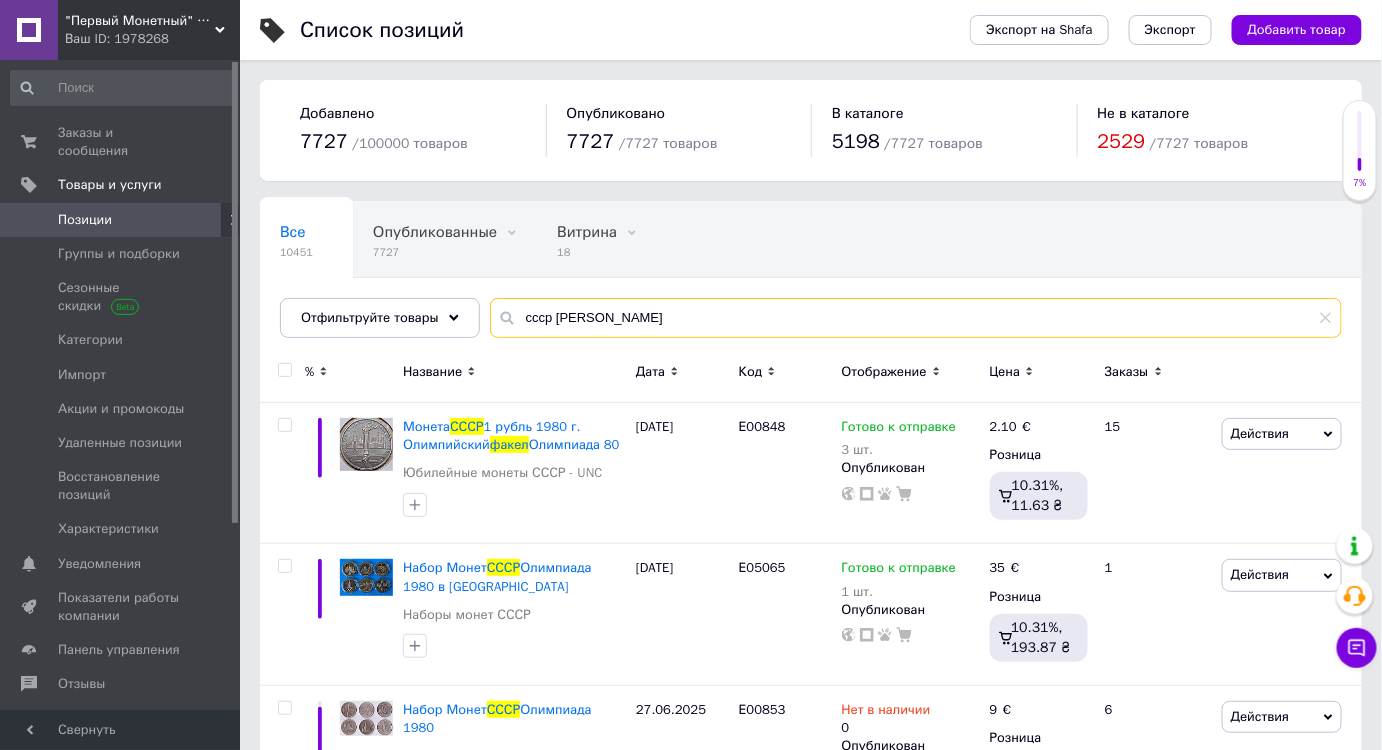 drag, startPoint x: 635, startPoint y: 318, endPoint x: 550, endPoint y: 319, distance: 85.00588 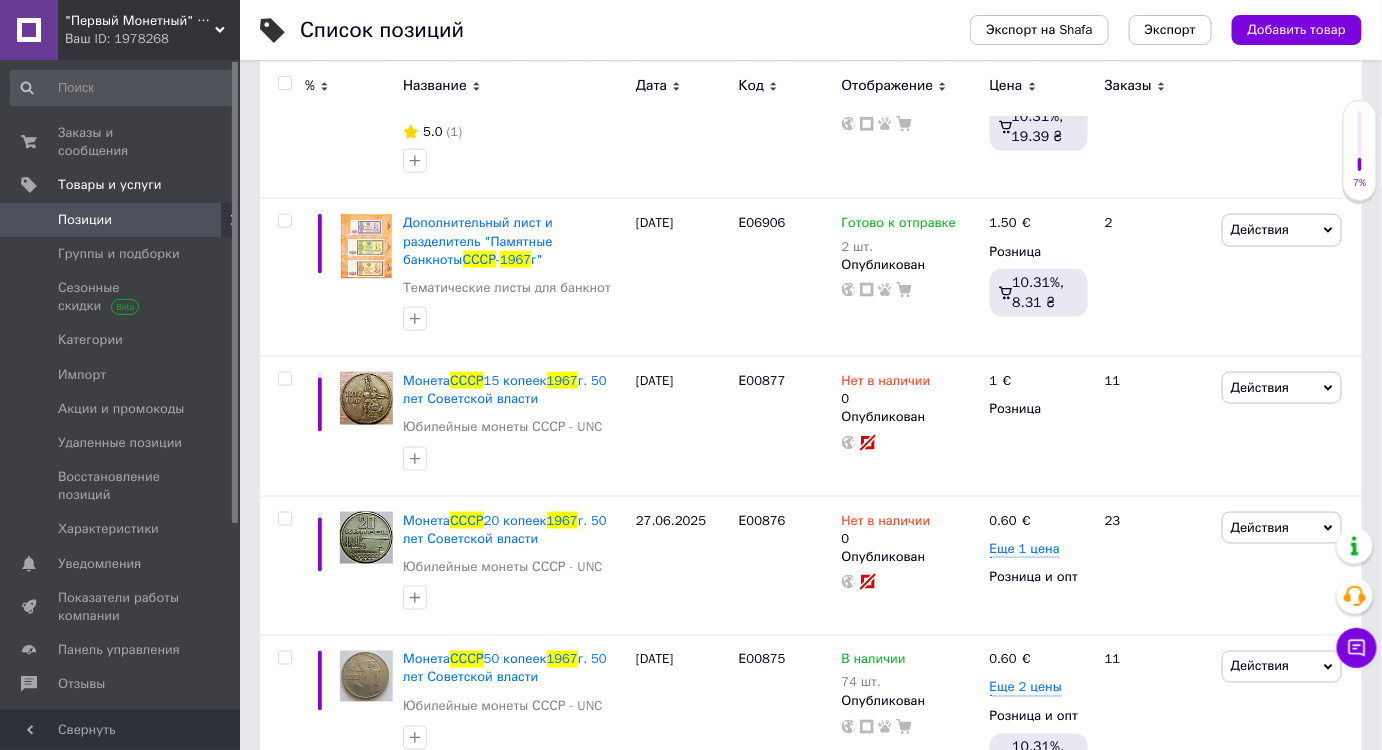 scroll, scrollTop: 727, scrollLeft: 0, axis: vertical 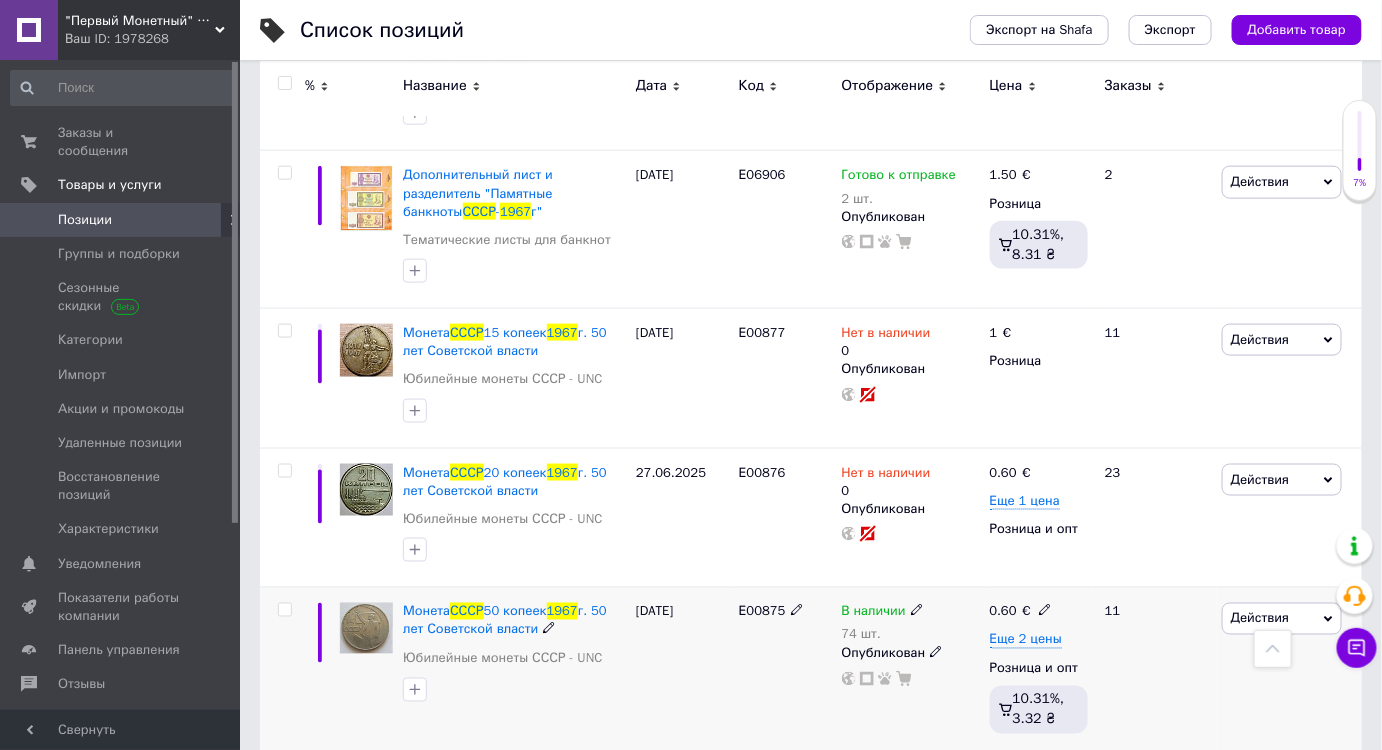 type on "ссср 1967" 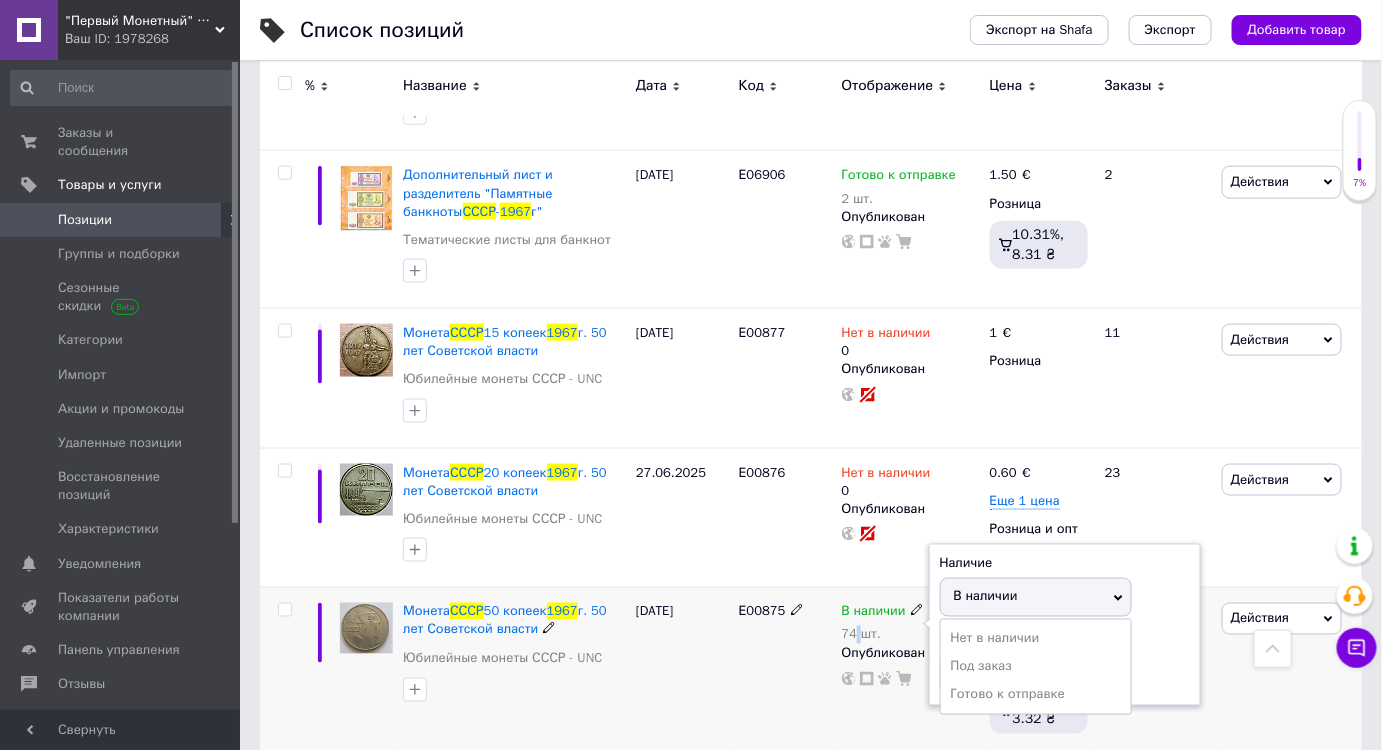 click on "74 шт." at bounding box center (883, 635) 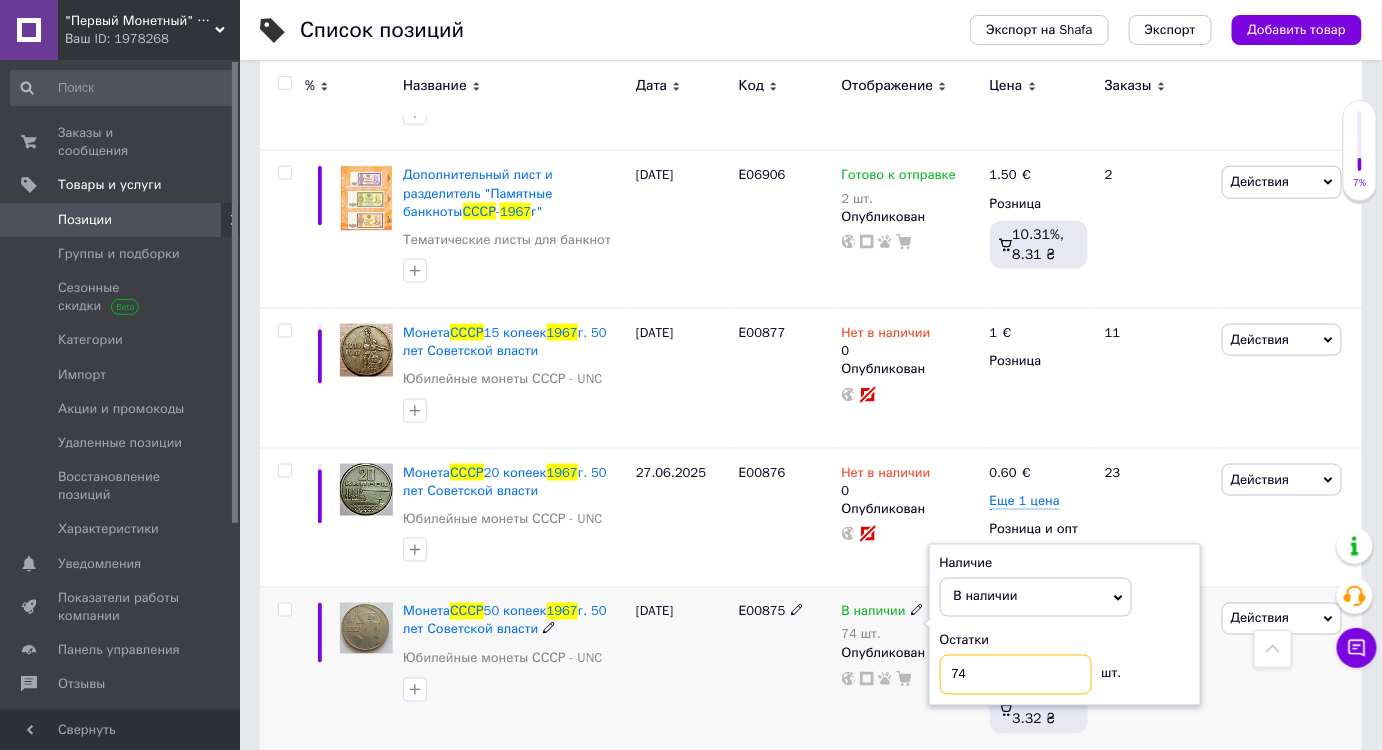 drag, startPoint x: 983, startPoint y: 643, endPoint x: 946, endPoint y: 657, distance: 39.56008 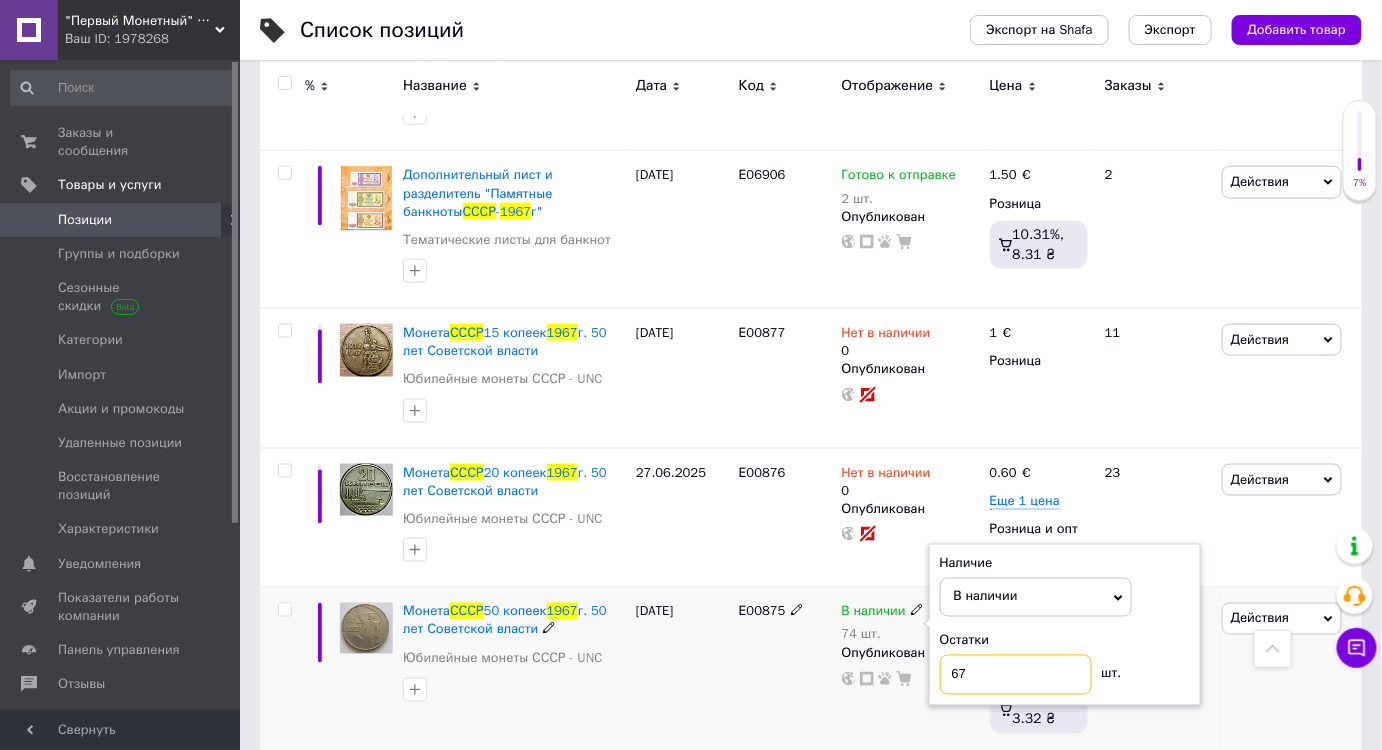 type on "67" 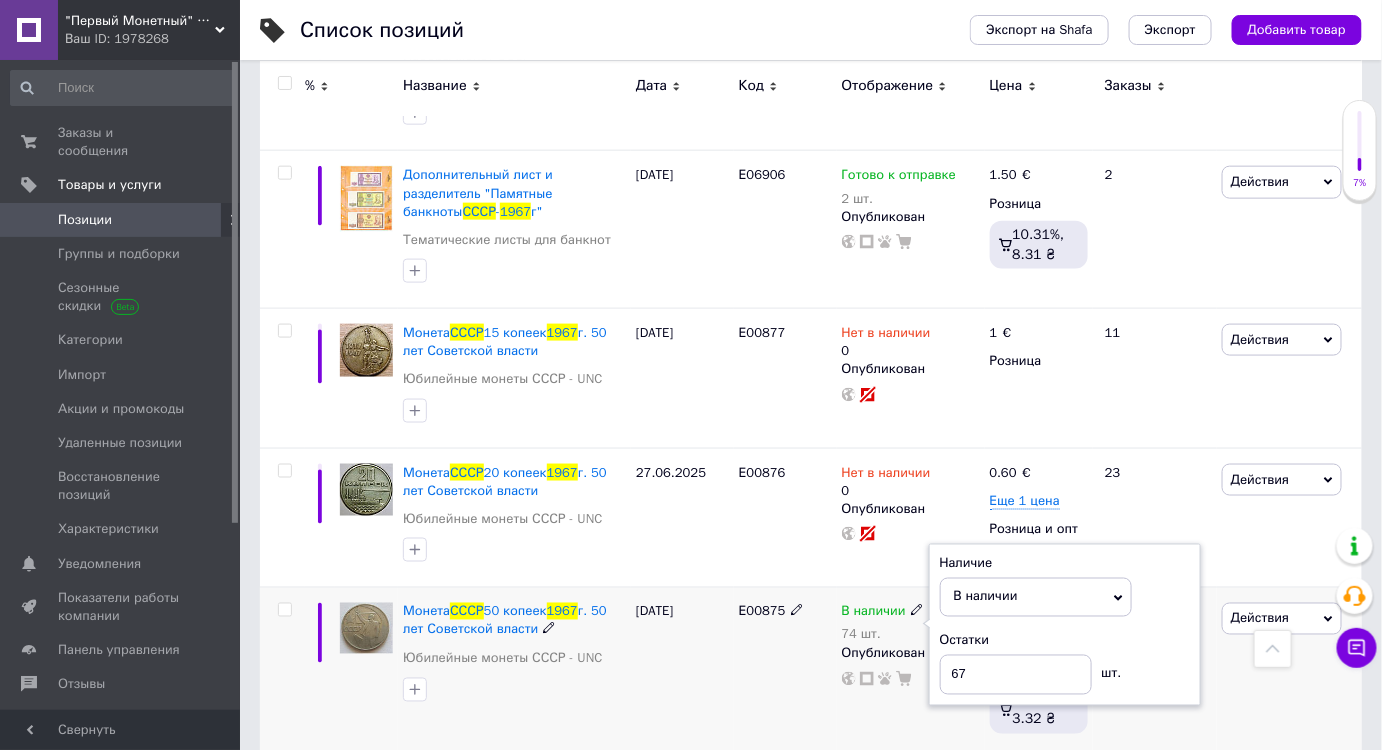click on "Е00875" at bounding box center (785, 673) 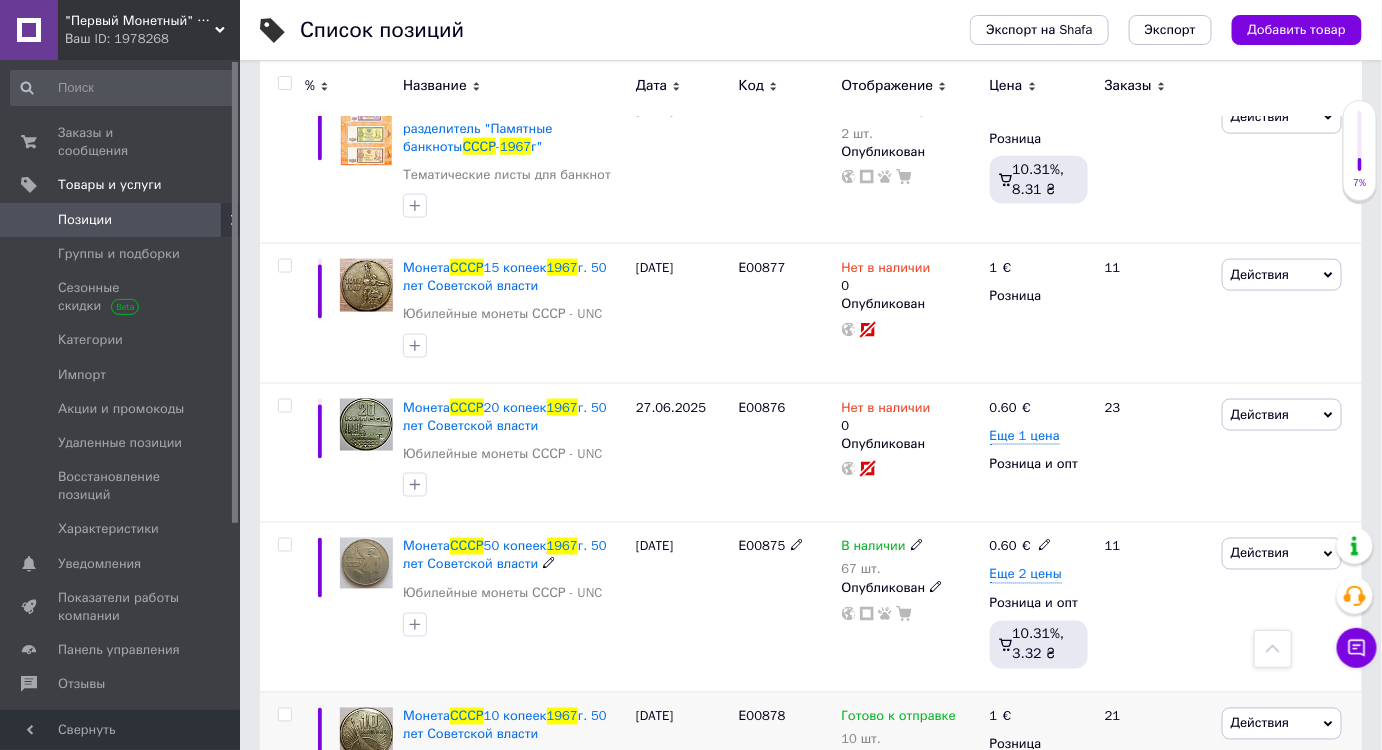 scroll, scrollTop: 909, scrollLeft: 0, axis: vertical 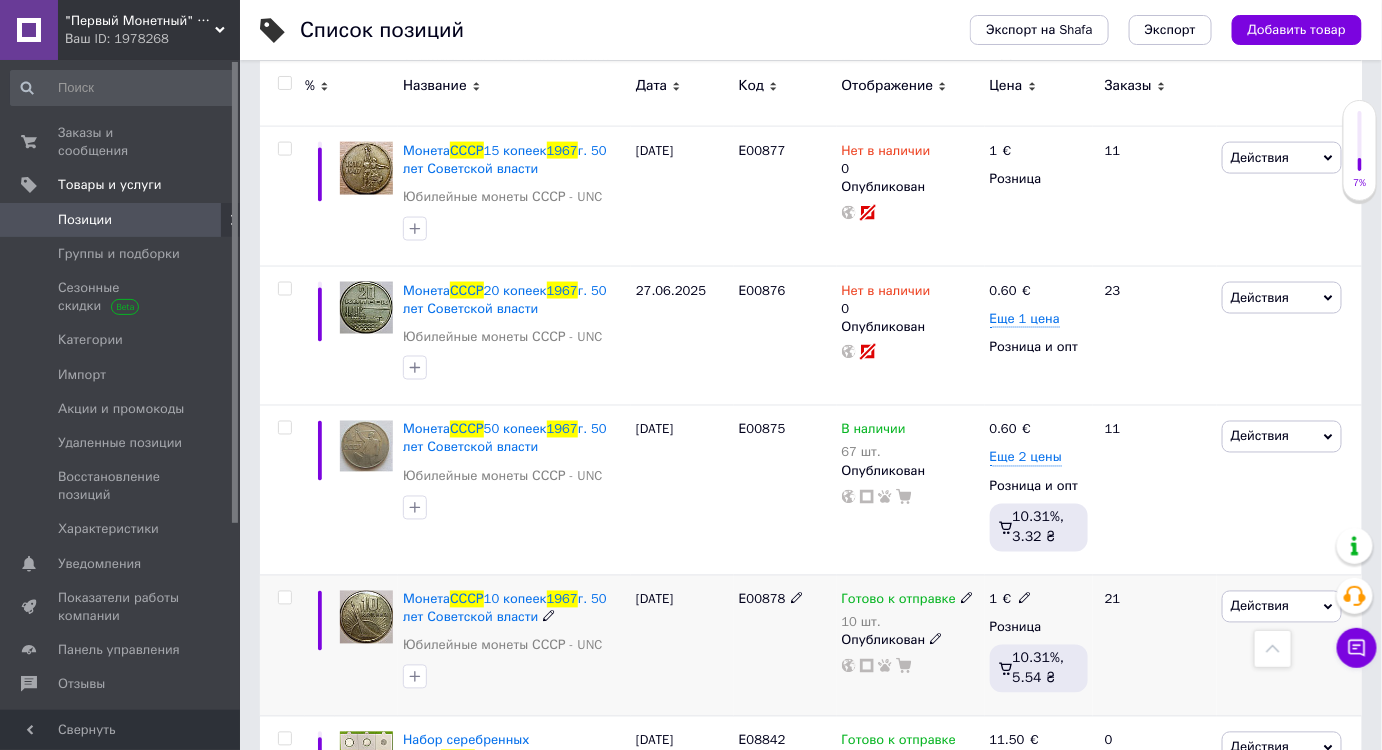 click on "10 шт." at bounding box center [908, 623] 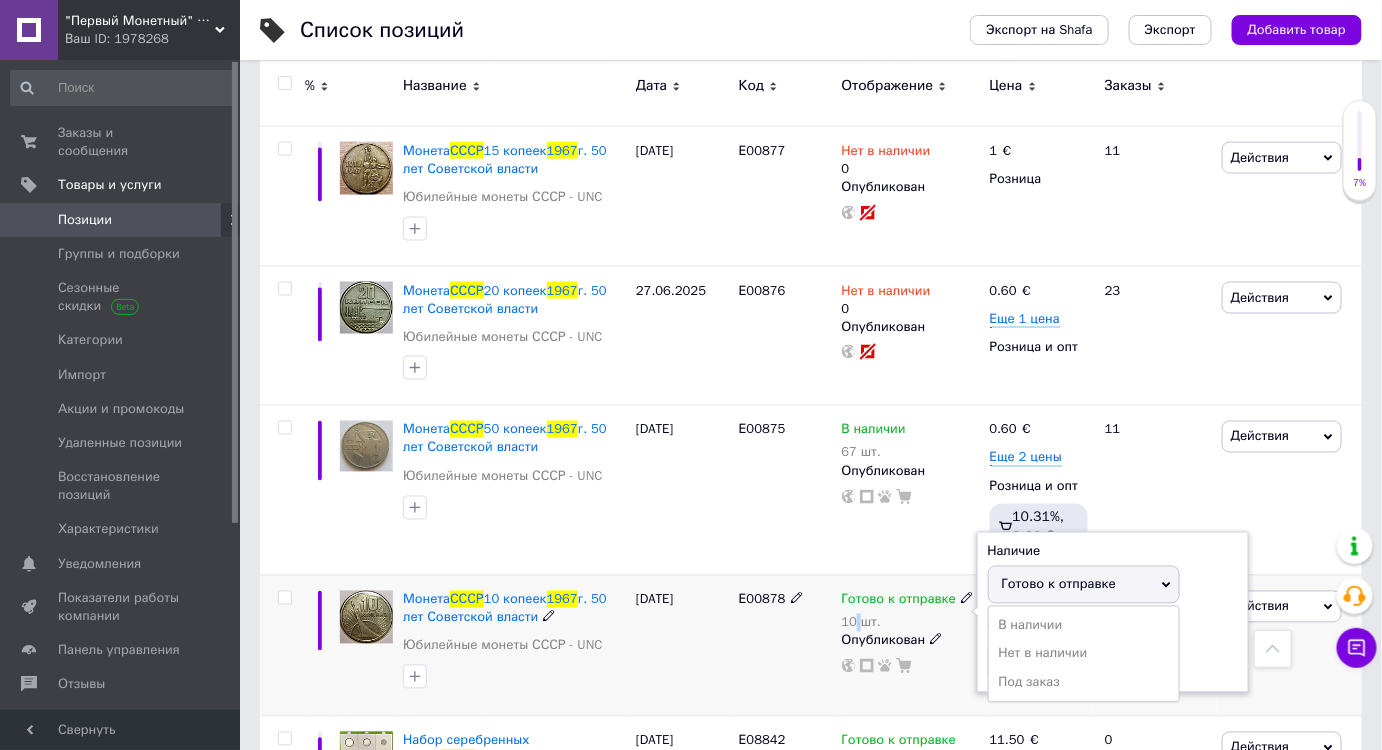 click on "10 шт." at bounding box center [908, 623] 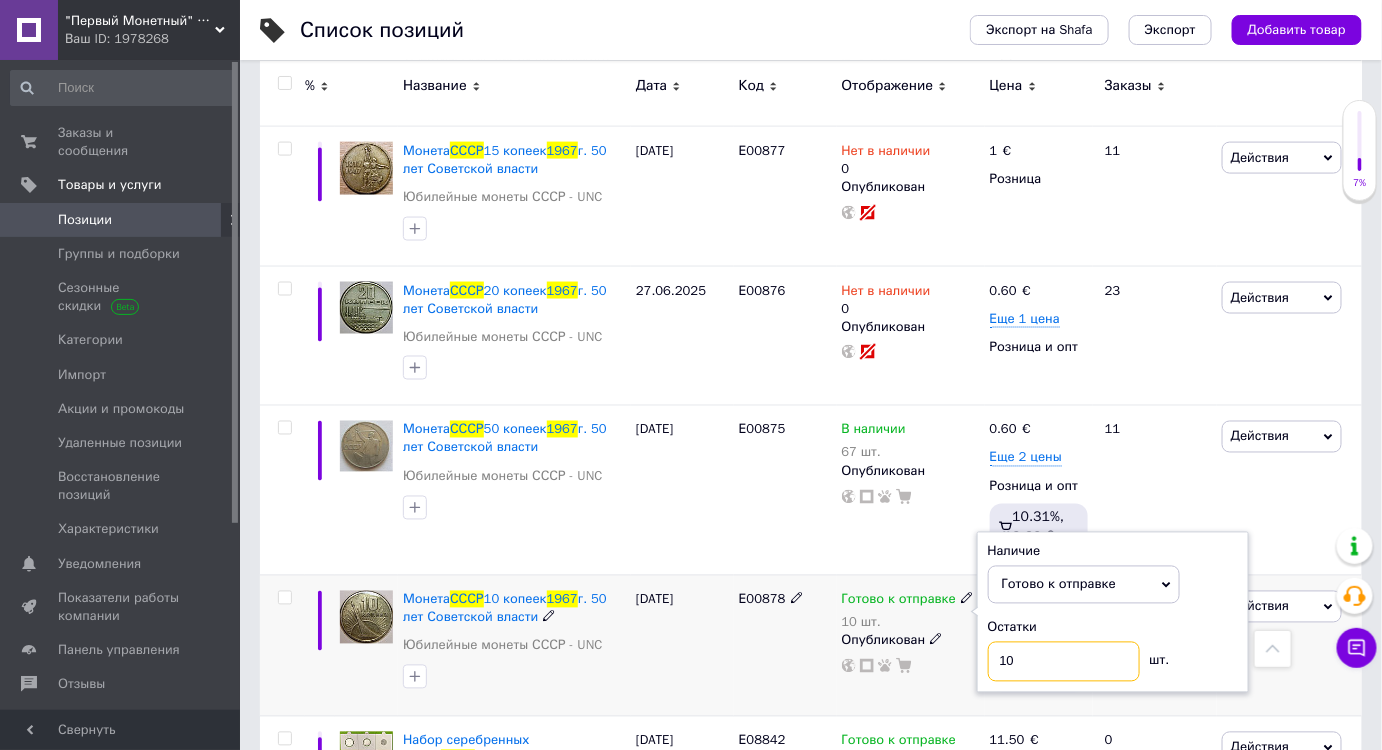 drag, startPoint x: 1038, startPoint y: 656, endPoint x: 969, endPoint y: 656, distance: 69 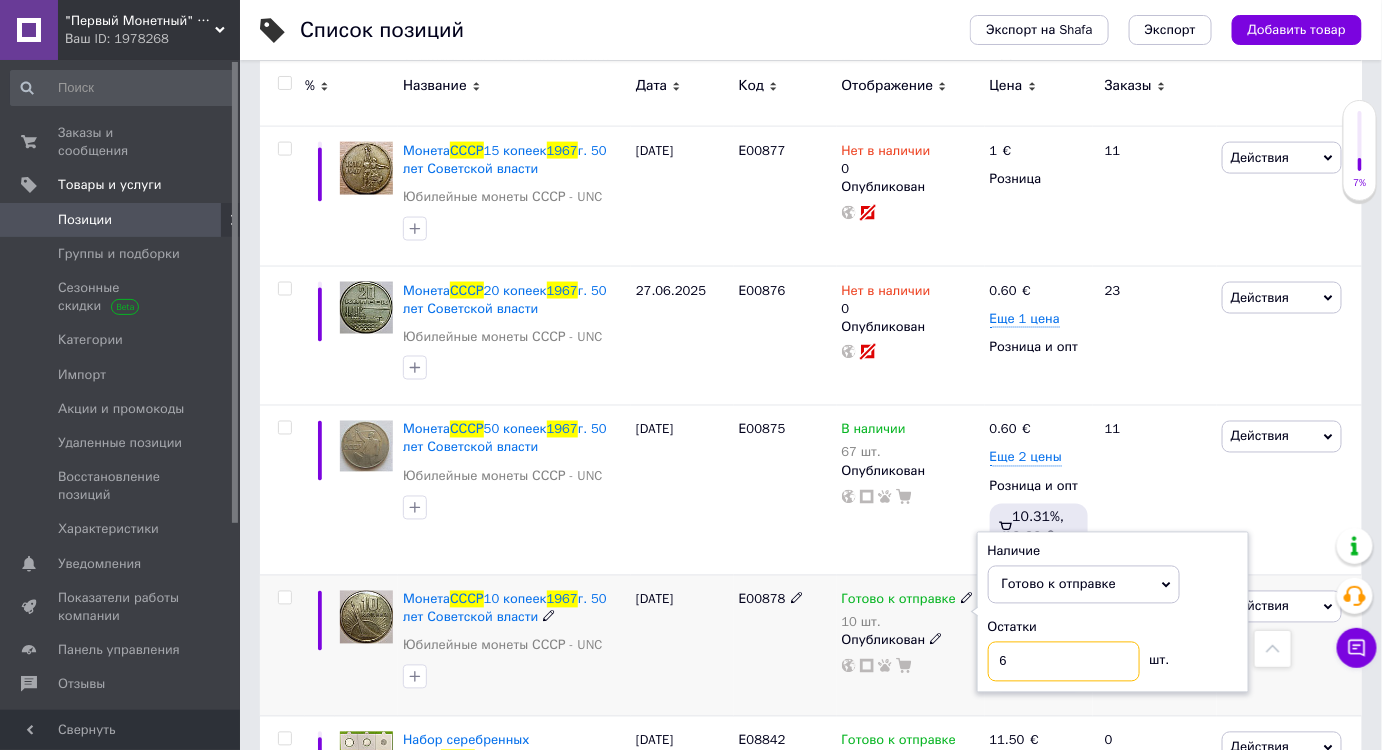 type on "6" 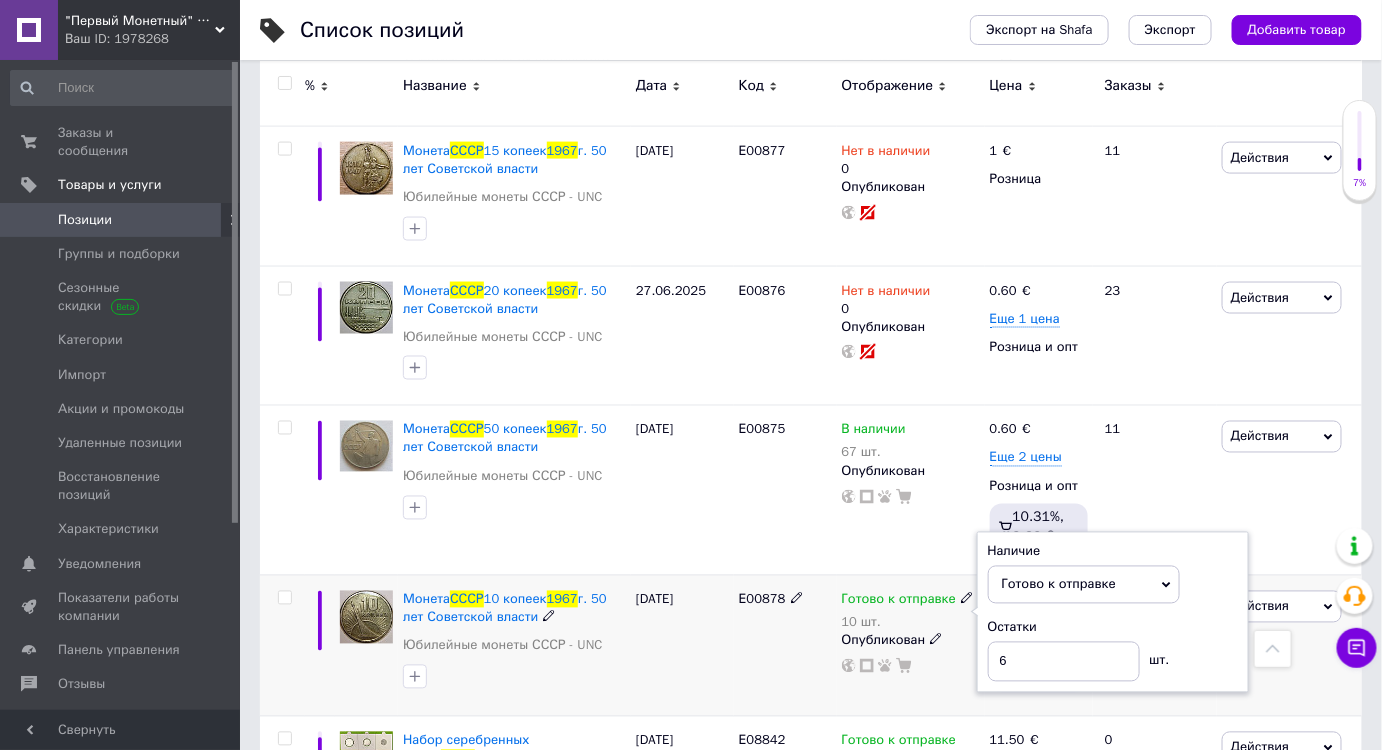 click on "Е00878" at bounding box center (785, 645) 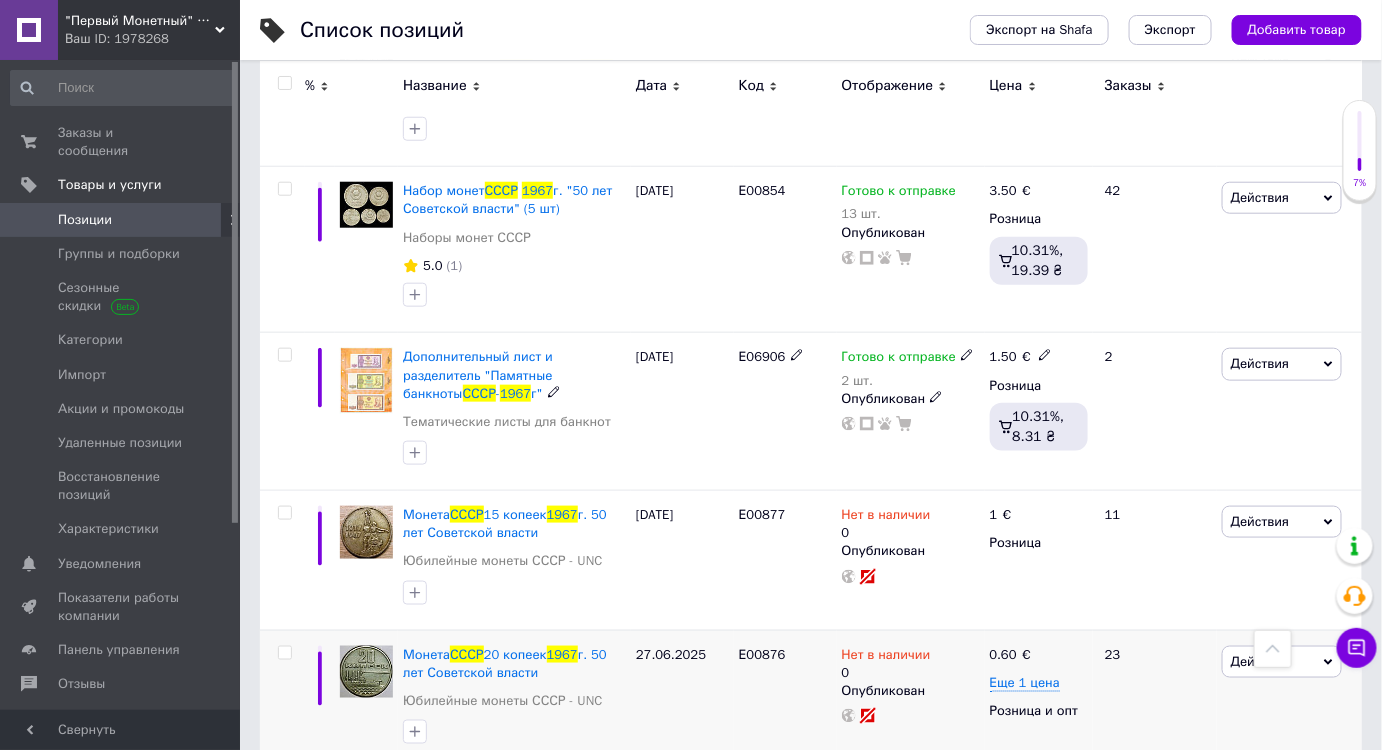 scroll, scrollTop: 0, scrollLeft: 0, axis: both 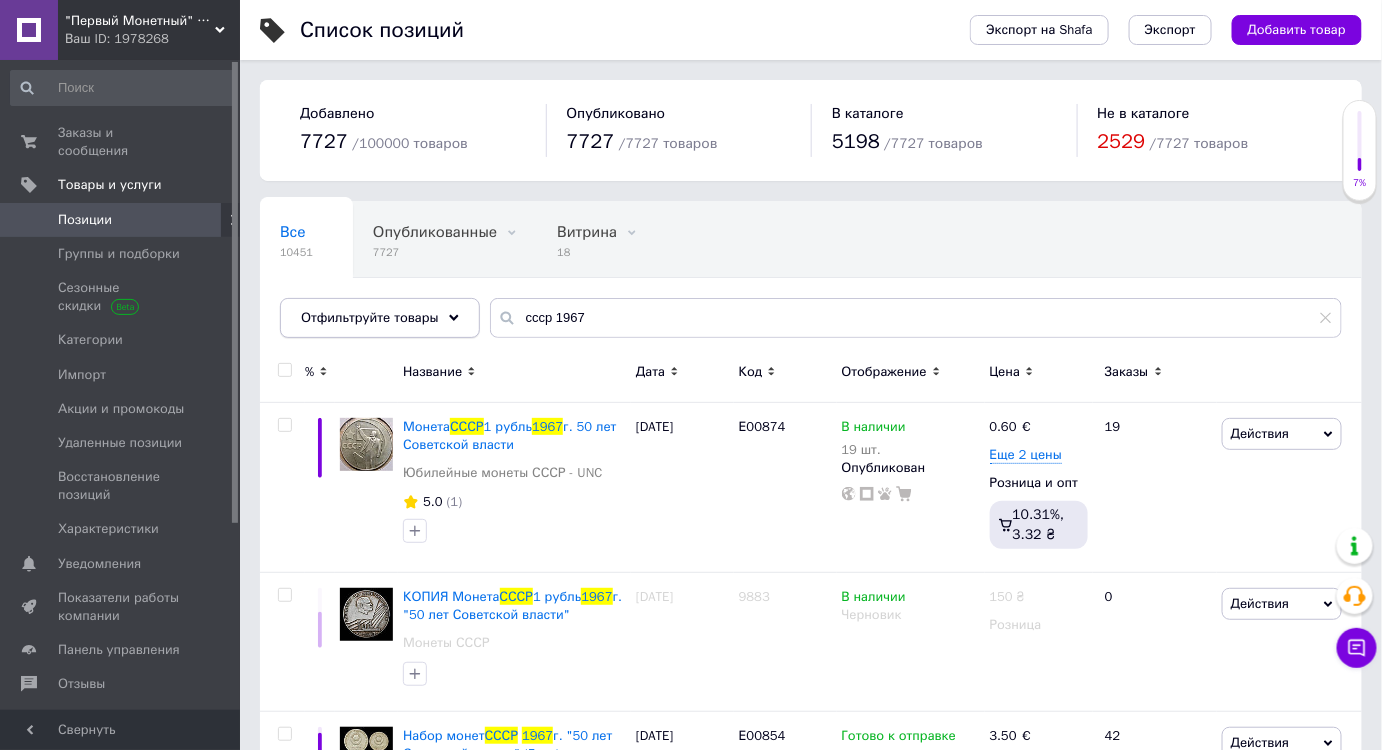 click on "Отфильтруйте товары" at bounding box center (370, 317) 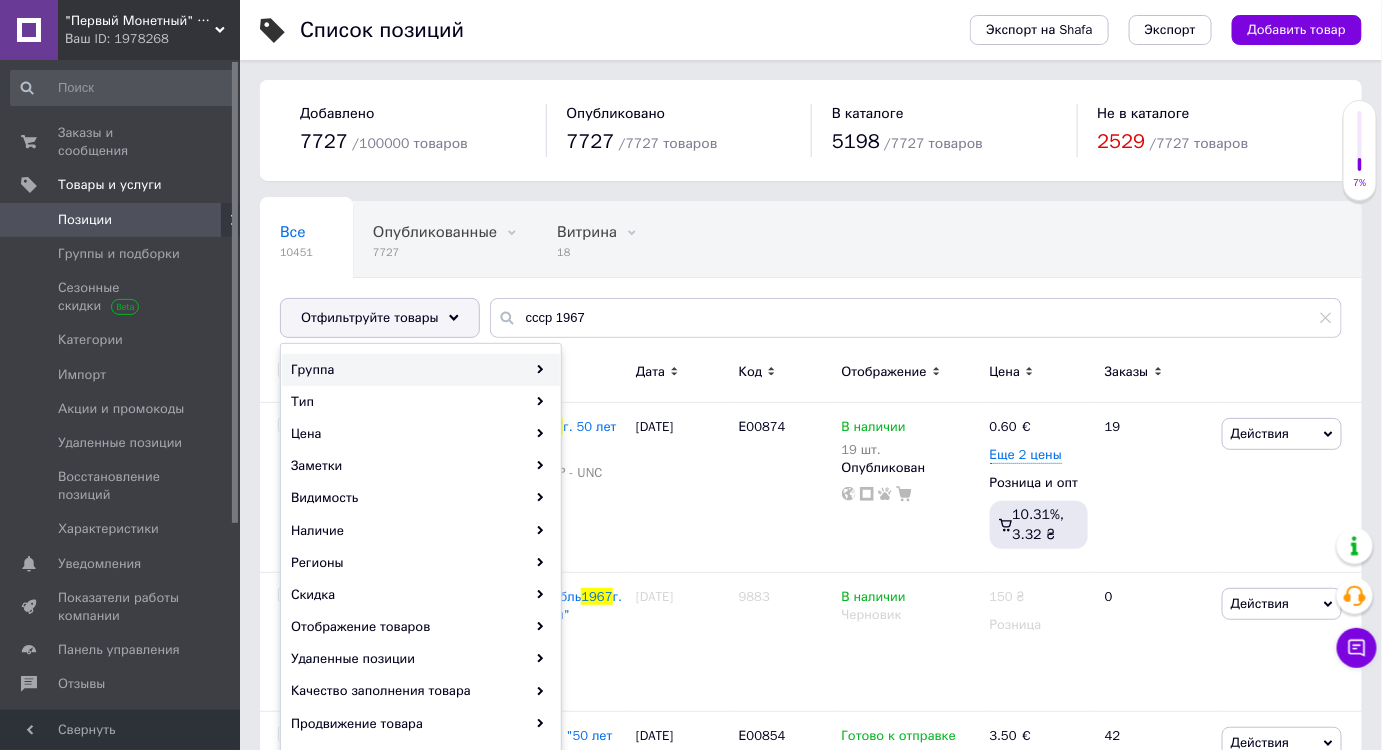 click on "Группа" at bounding box center (421, 370) 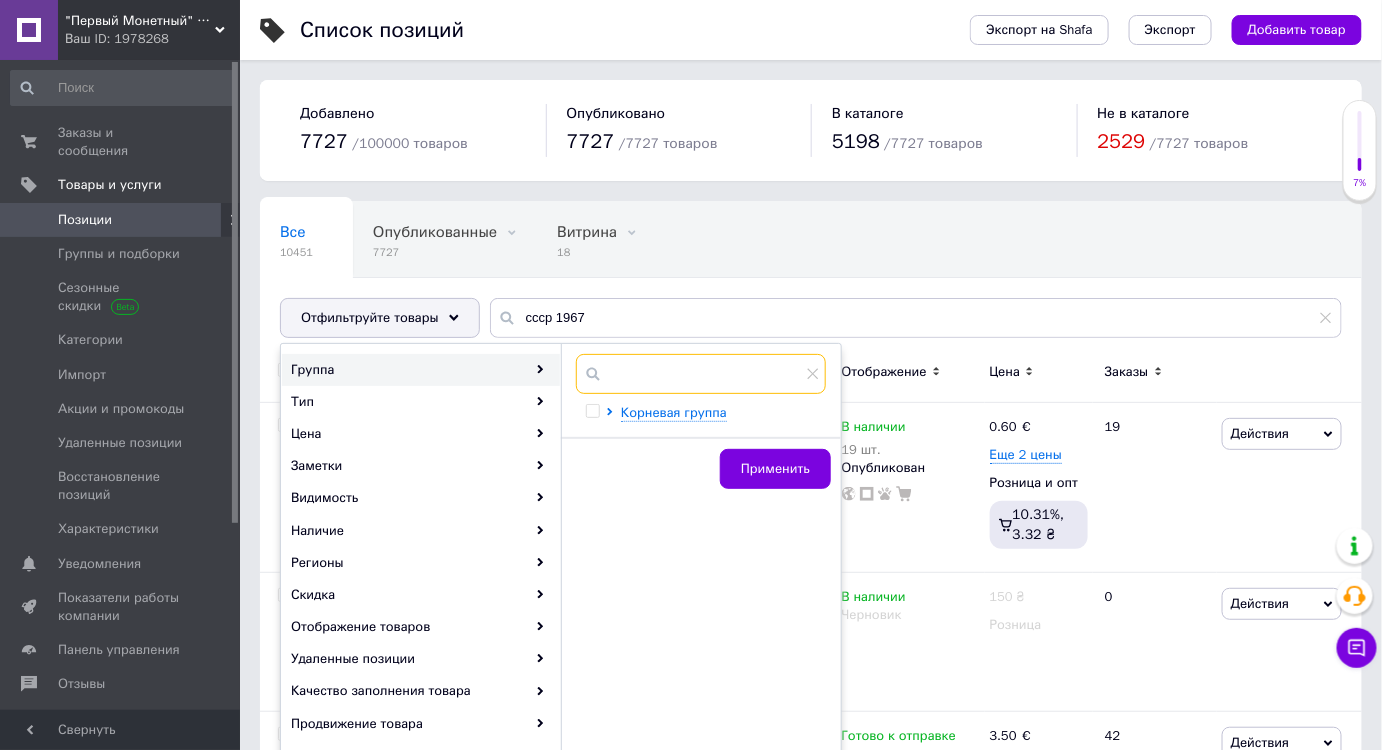 click at bounding box center [701, 374] 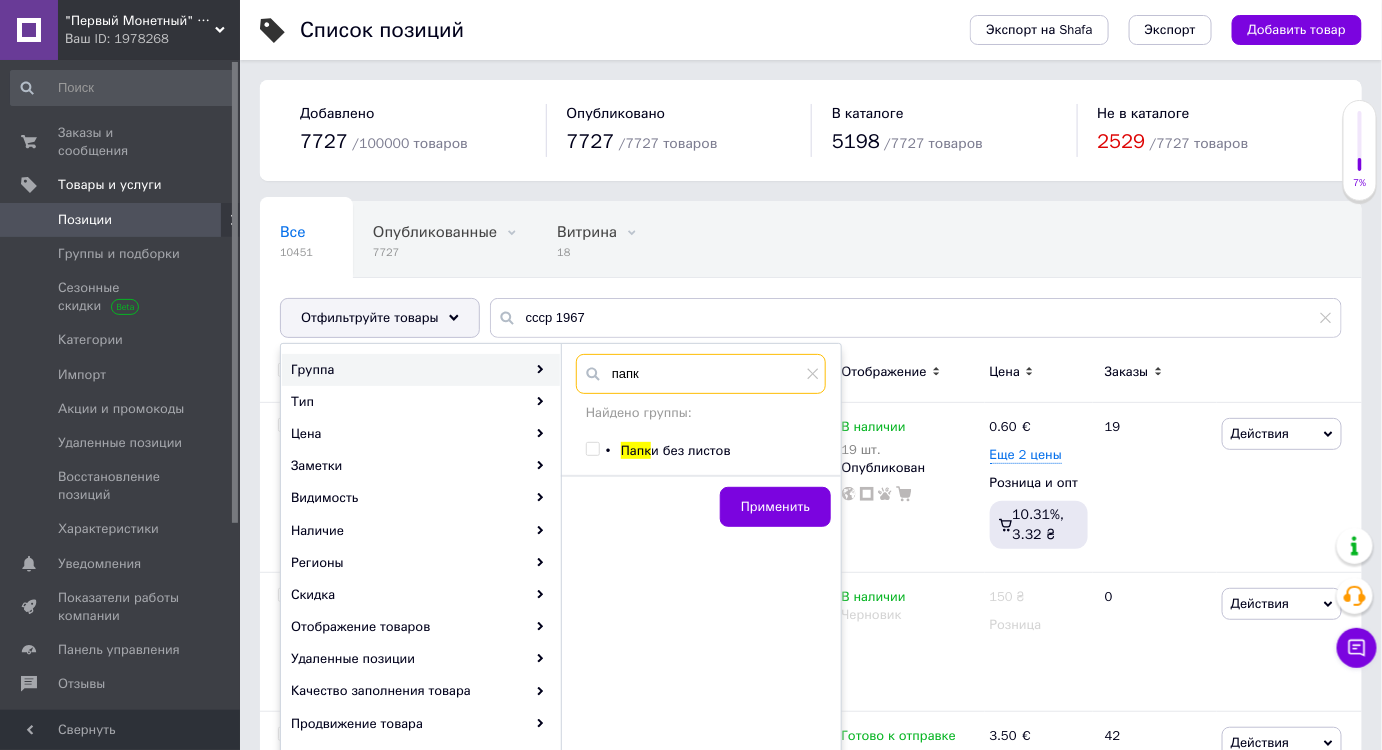 type on "папк" 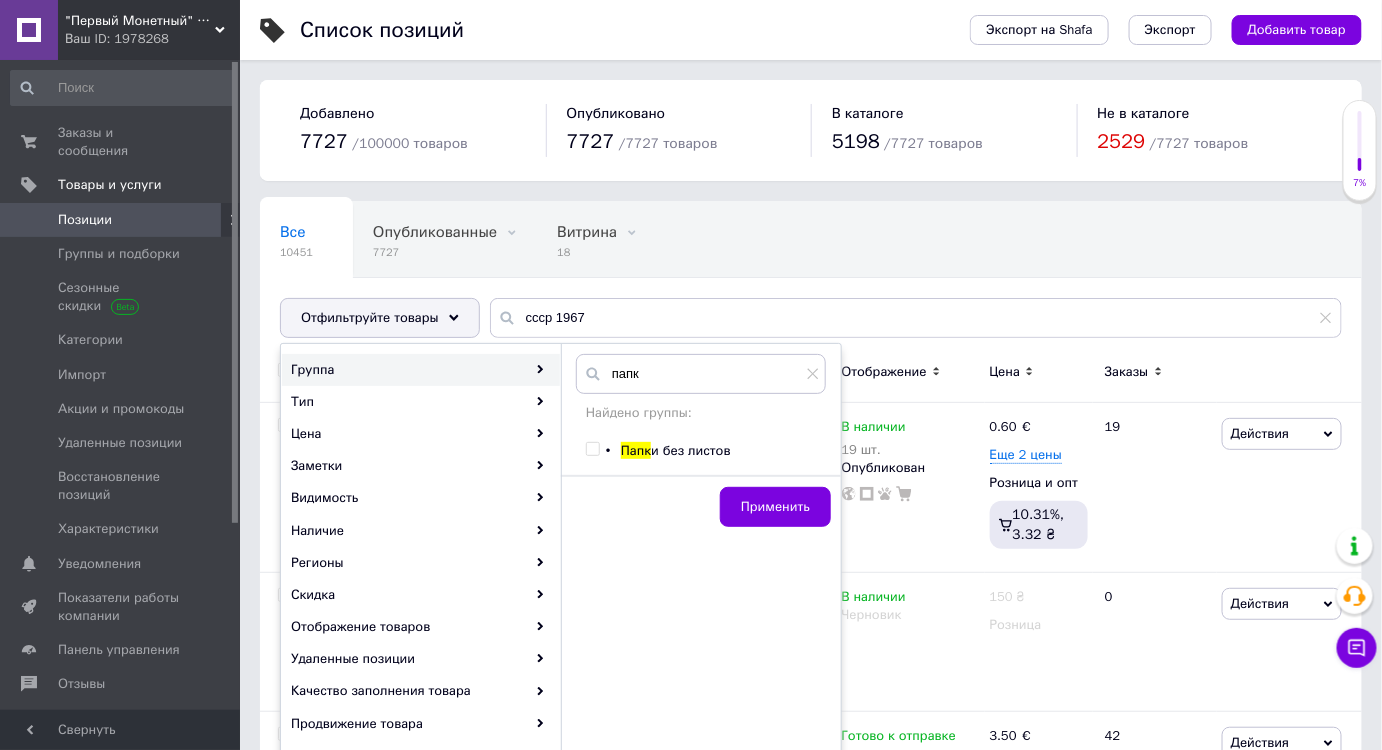 click at bounding box center [592, 449] 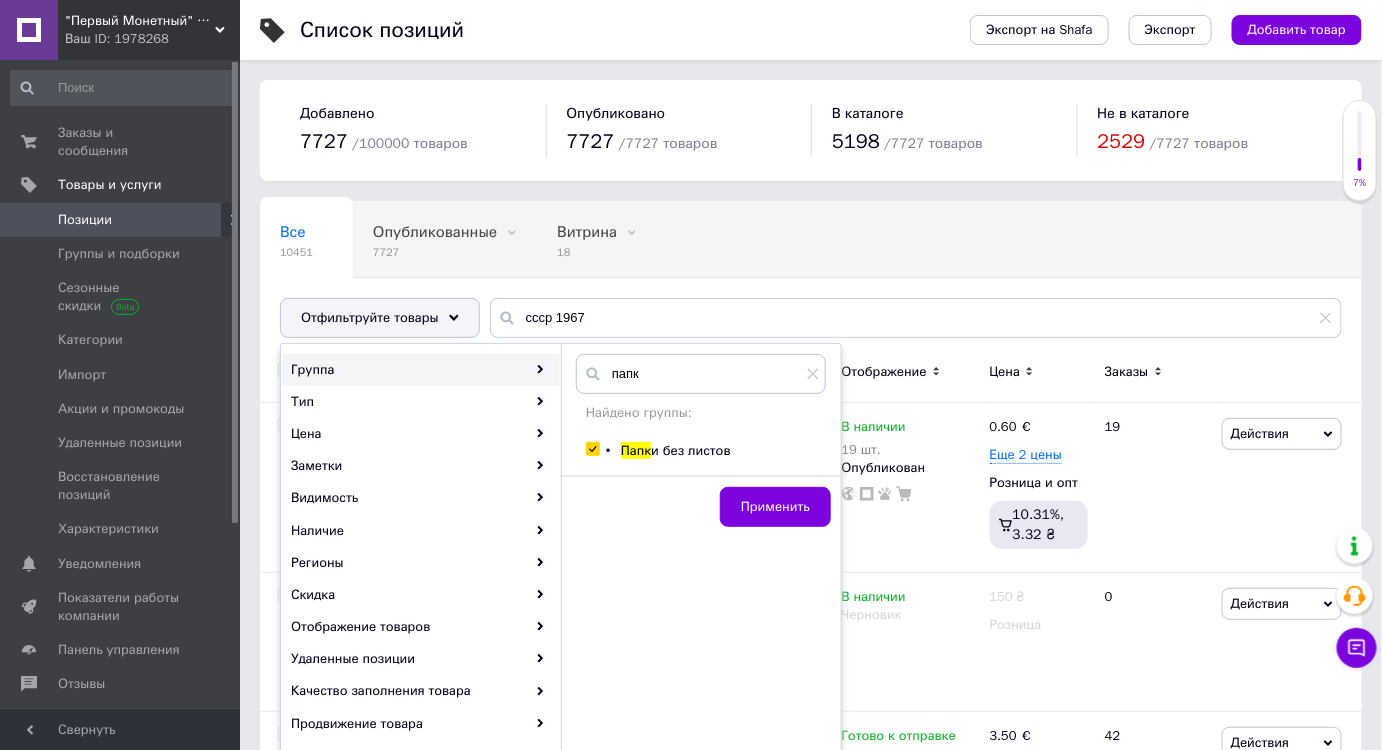 checkbox on "true" 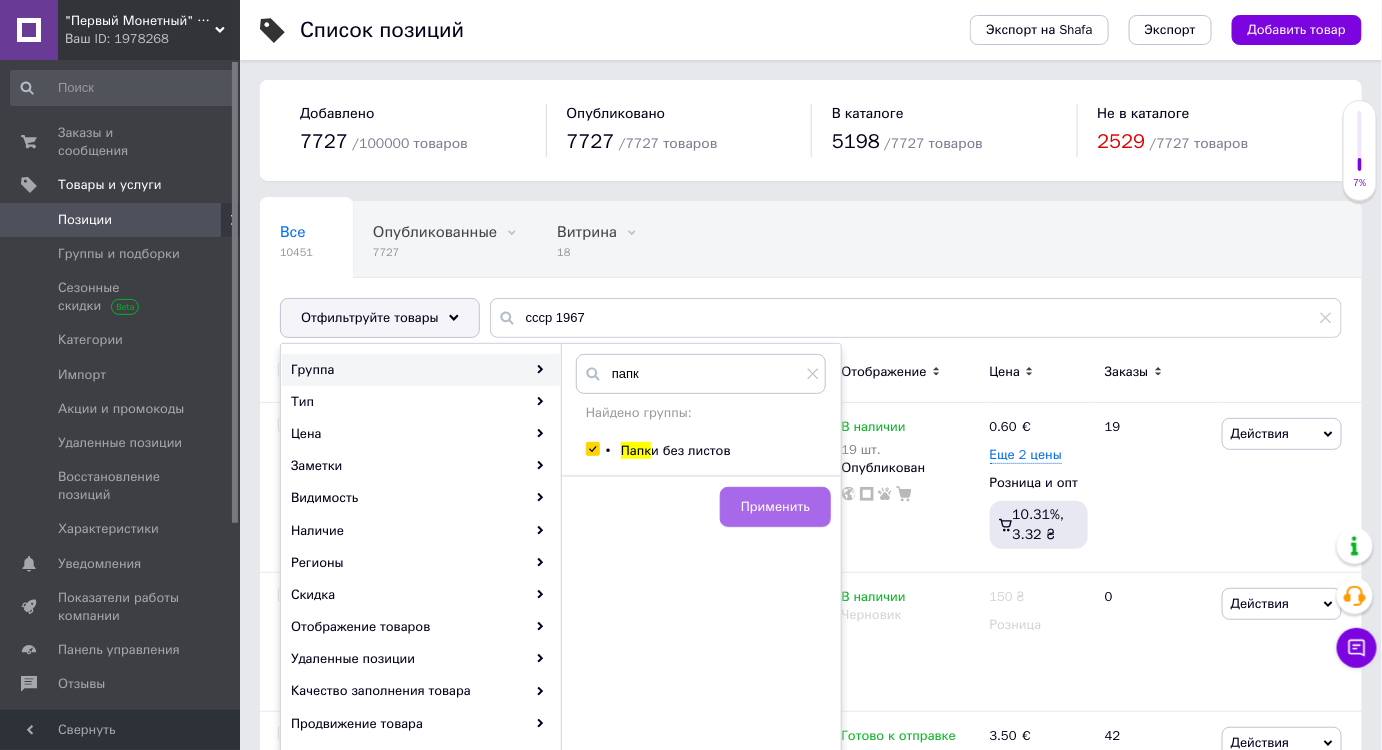 click on "Применить" at bounding box center (775, 507) 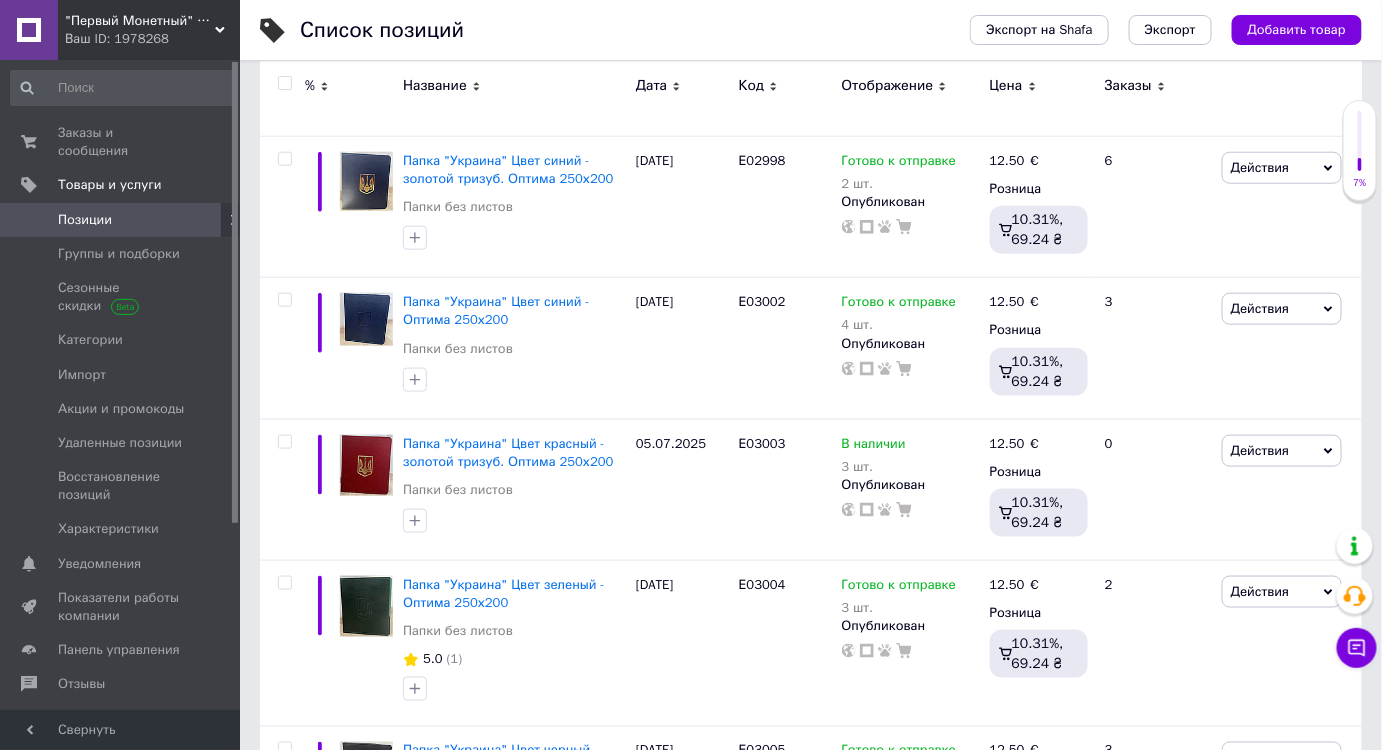 scroll, scrollTop: 618, scrollLeft: 0, axis: vertical 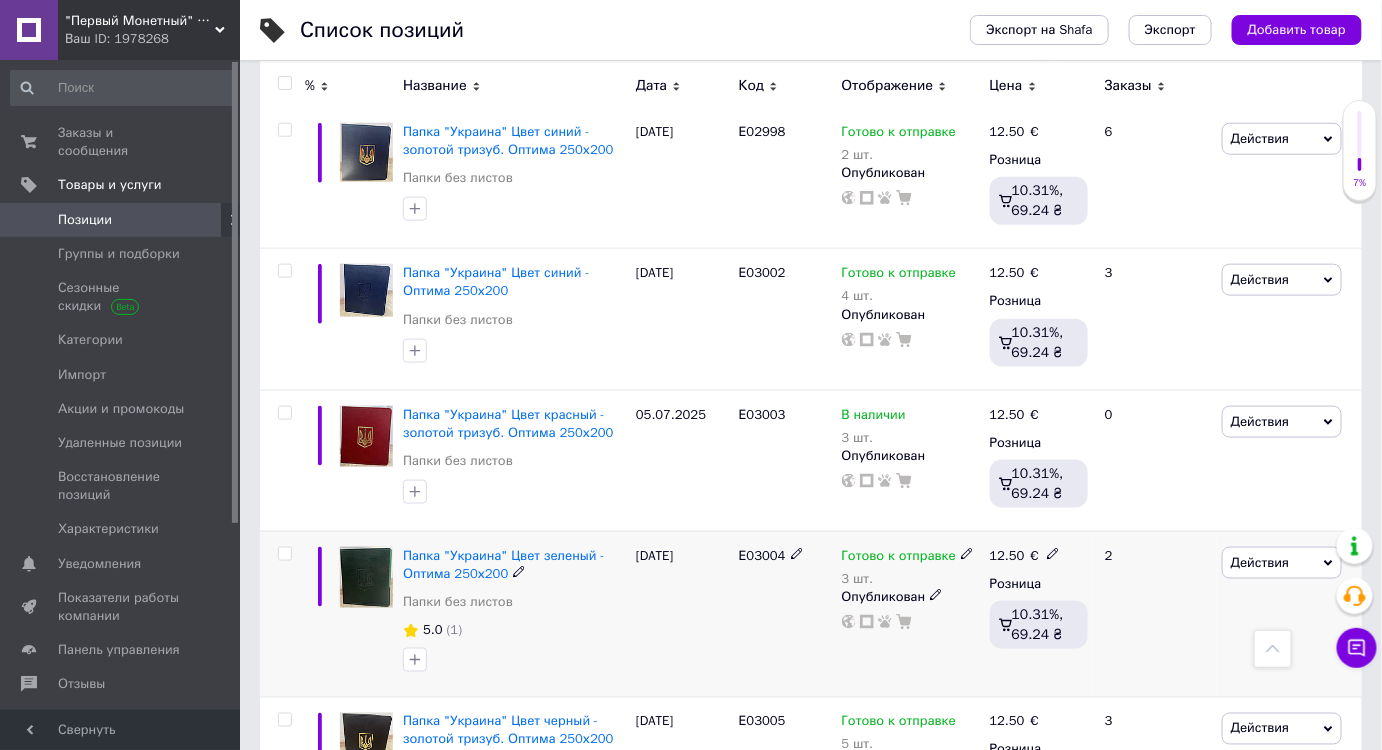 click on "3 шт." at bounding box center (908, 579) 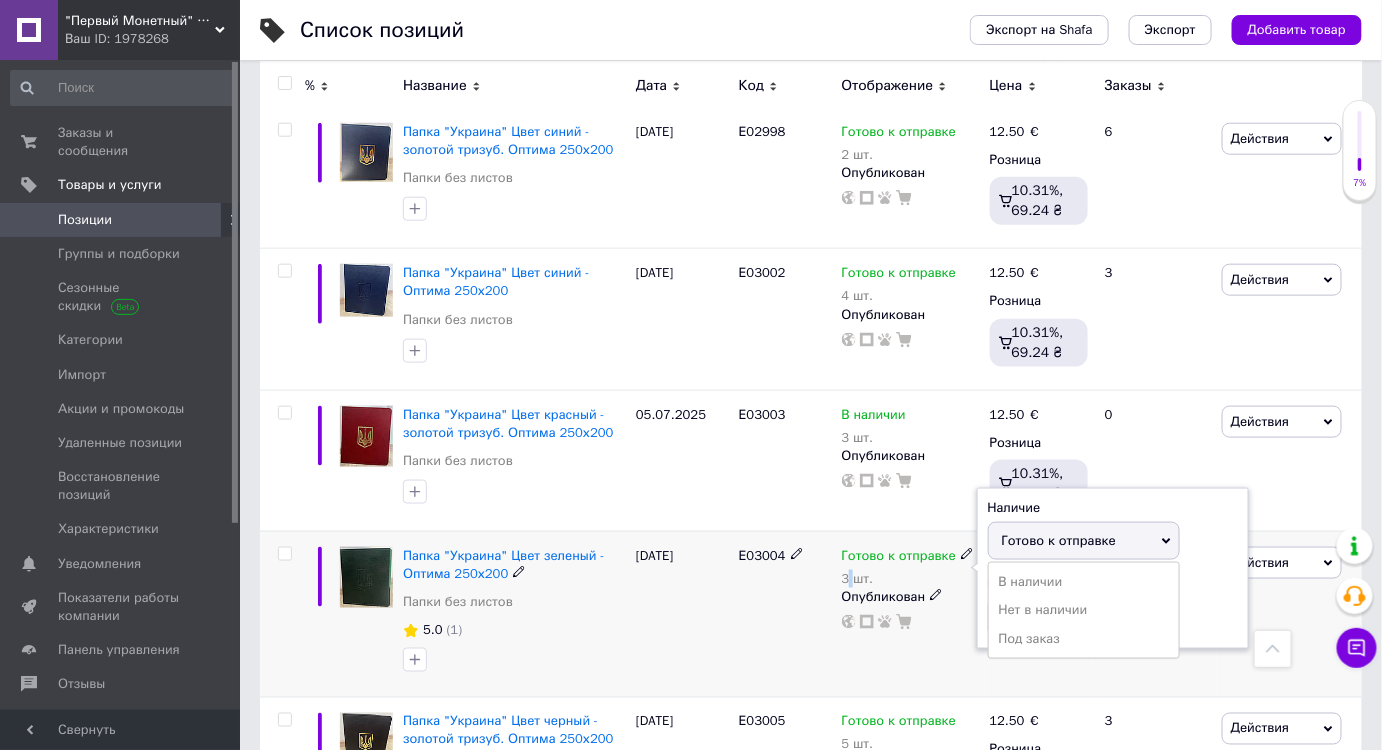 click on "3 шт." at bounding box center [908, 579] 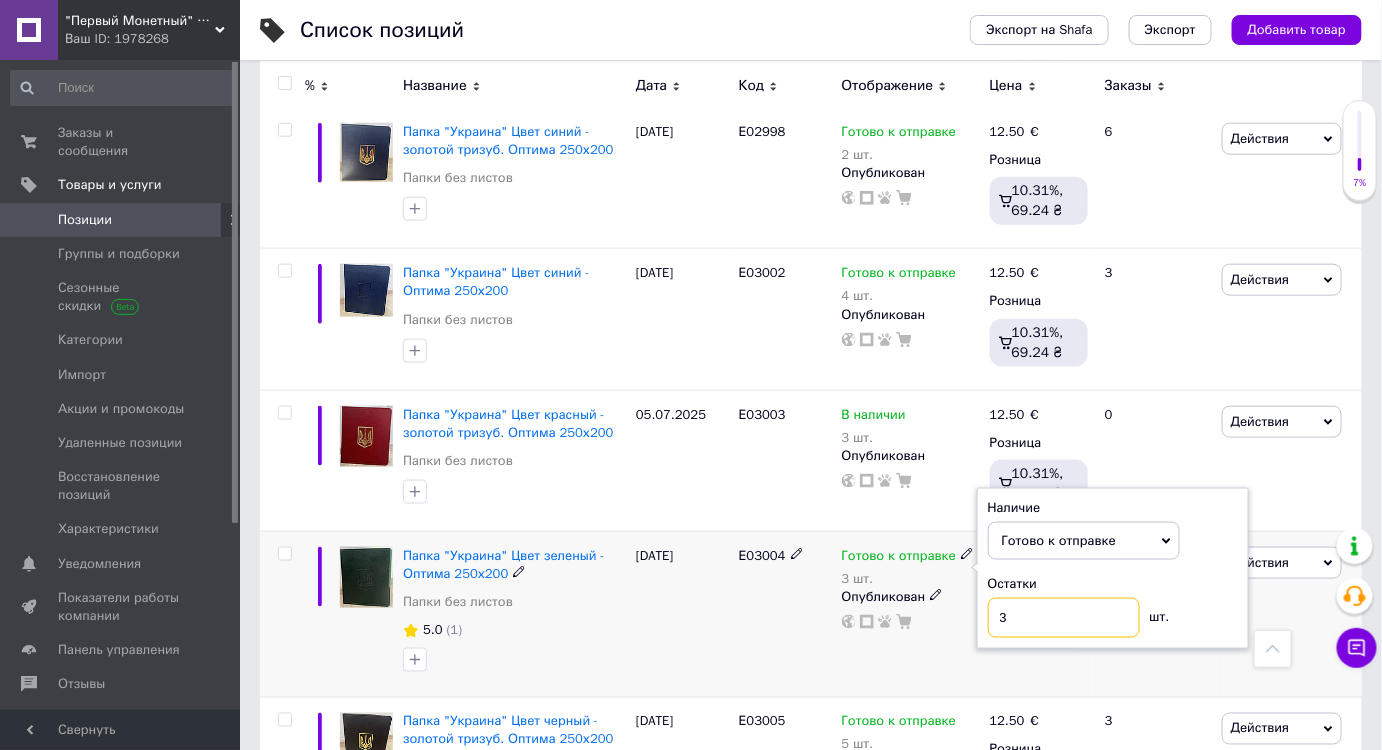 click on "3" at bounding box center [1064, 618] 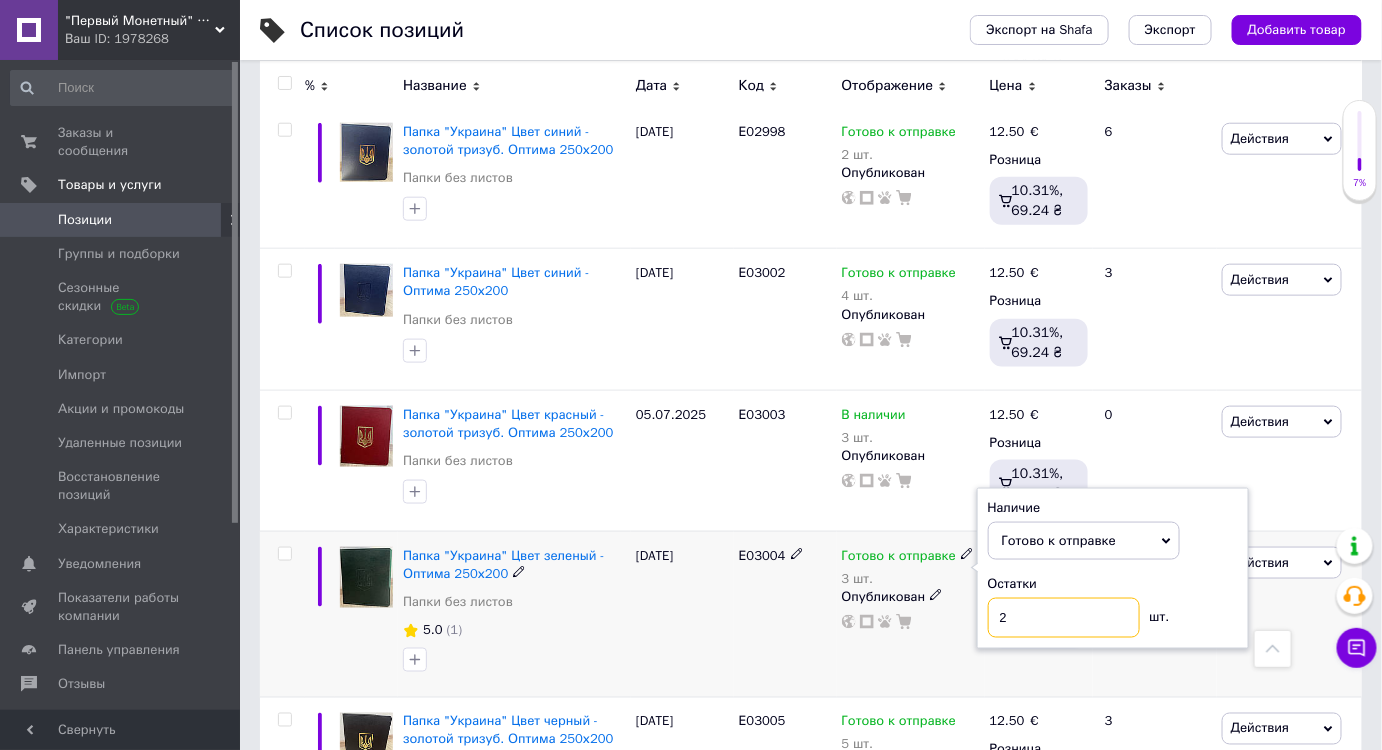 type on "2" 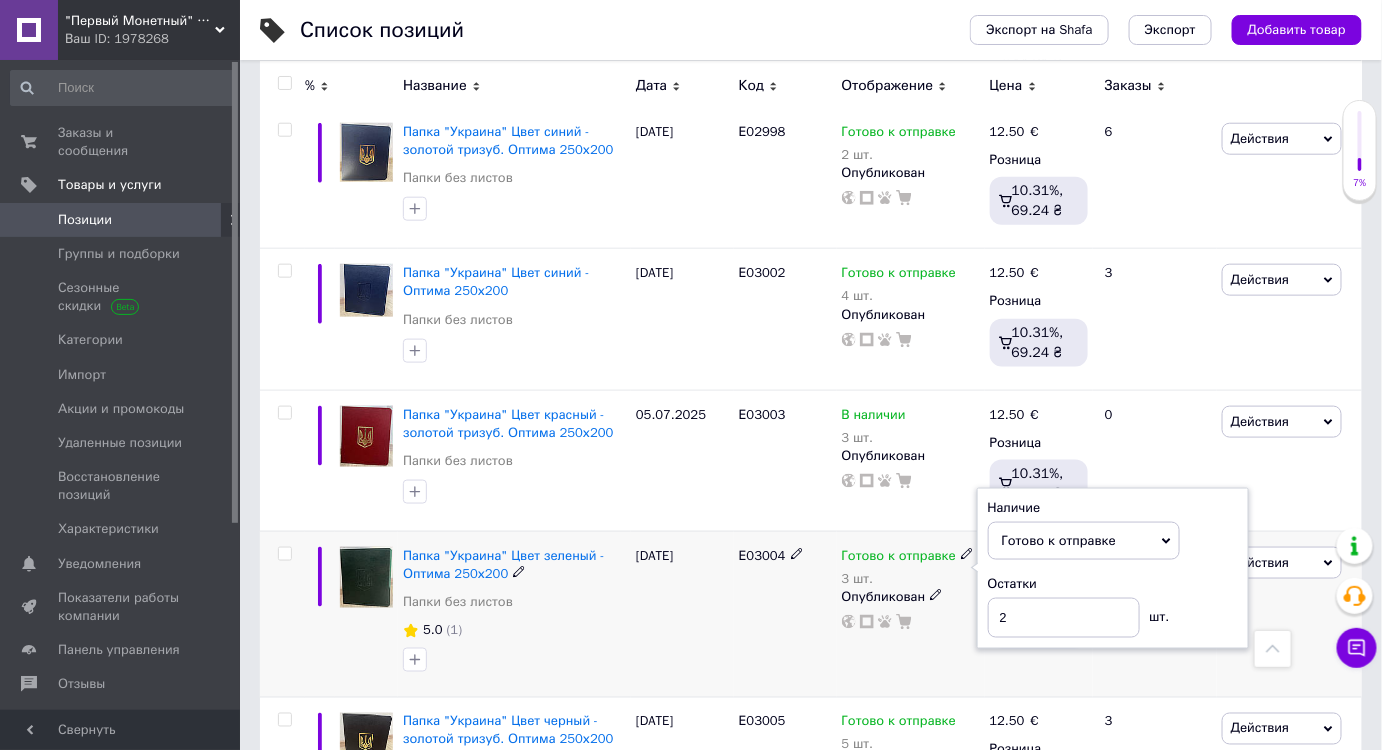 click on "Е03004" at bounding box center (785, 614) 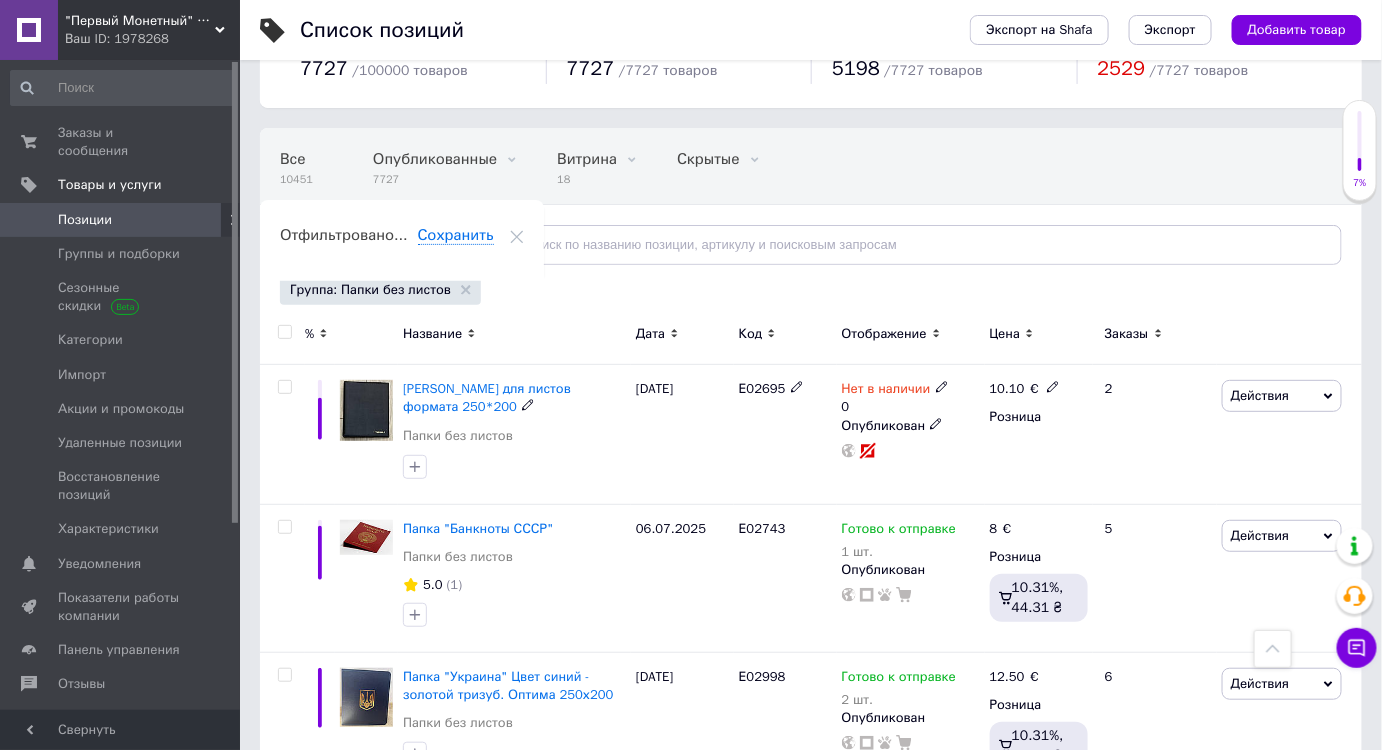 scroll, scrollTop: 0, scrollLeft: 0, axis: both 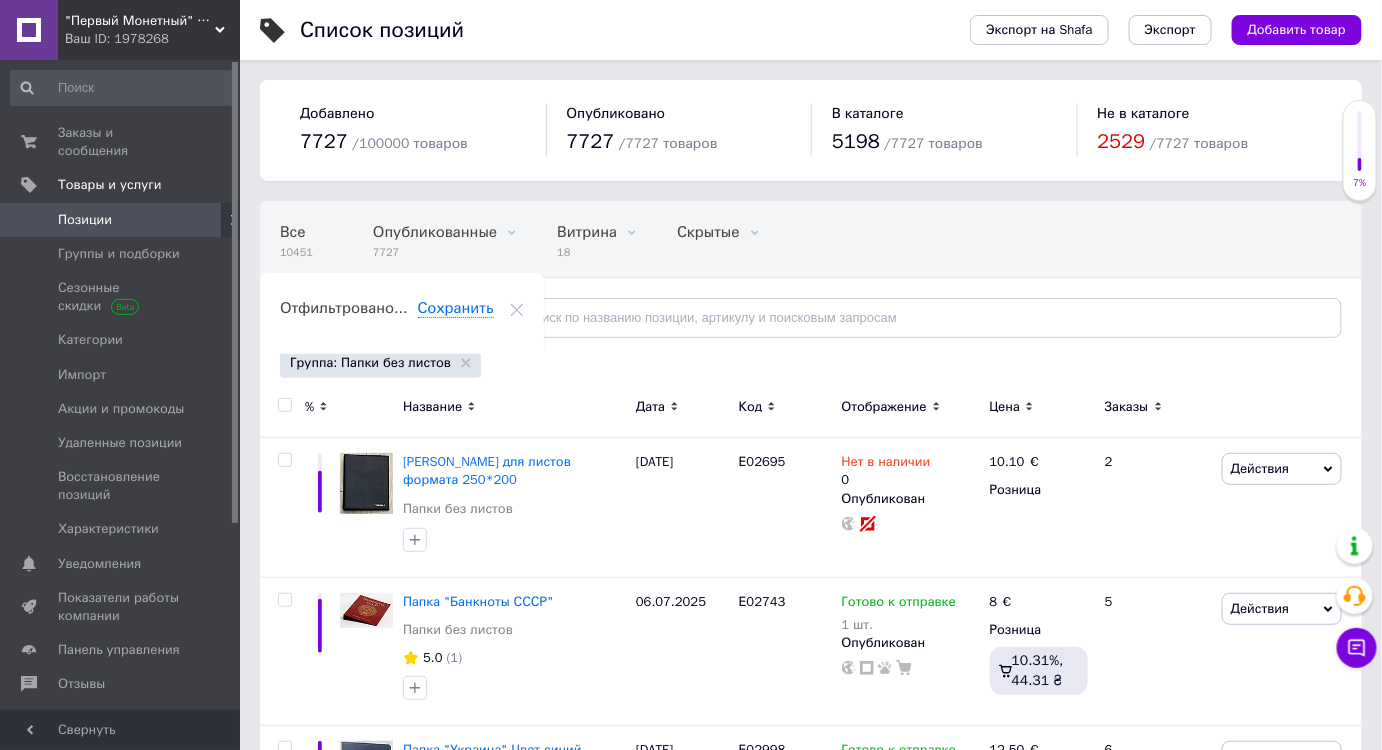 click on "Группа: Папки без листов" at bounding box center (380, 363) 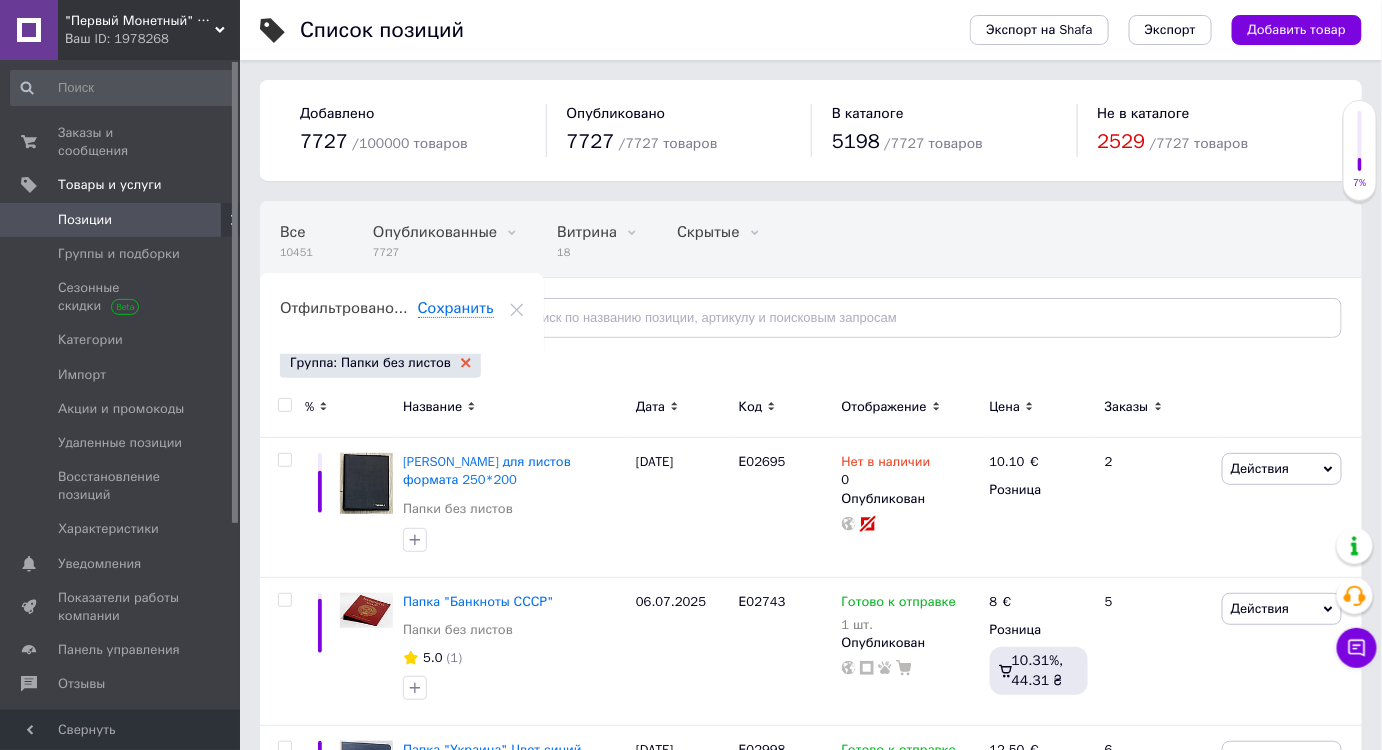click 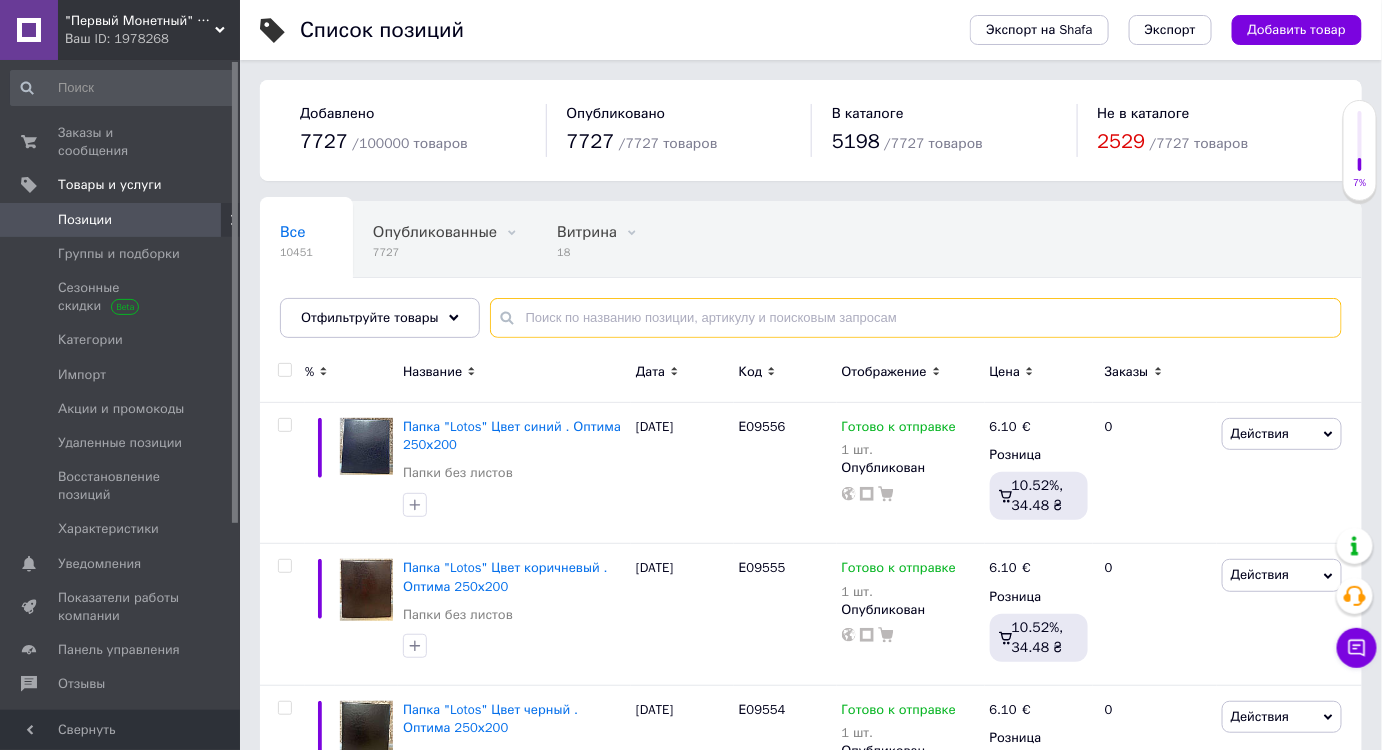click at bounding box center [916, 318] 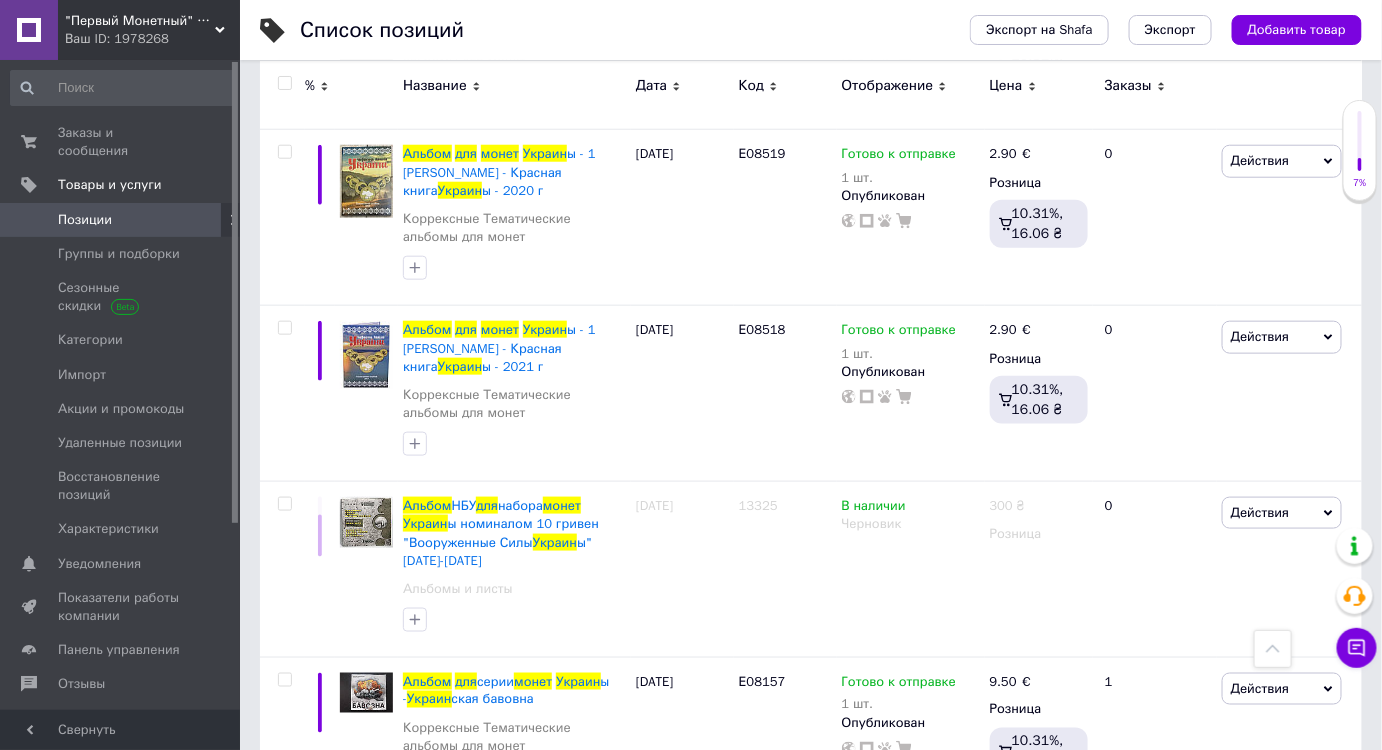 scroll, scrollTop: 87, scrollLeft: 0, axis: vertical 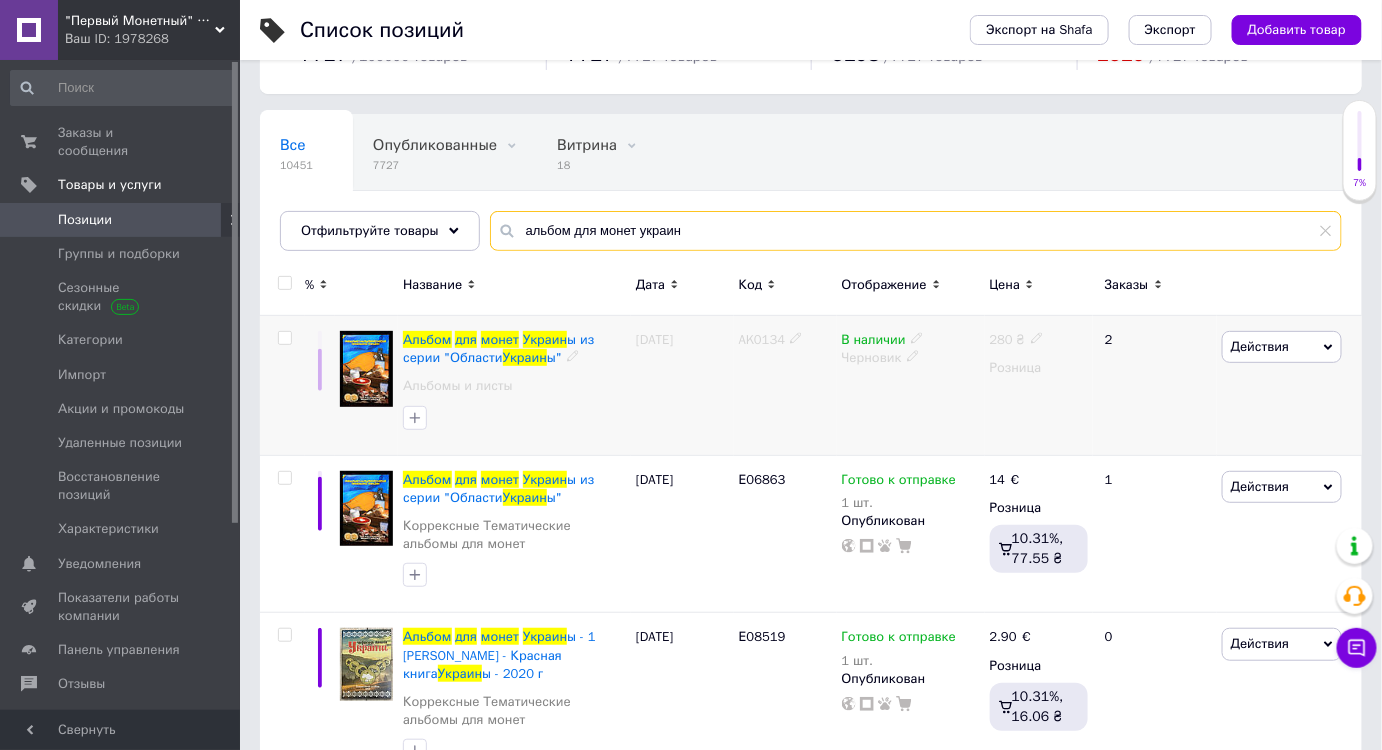 type on "альбом для монет украин" 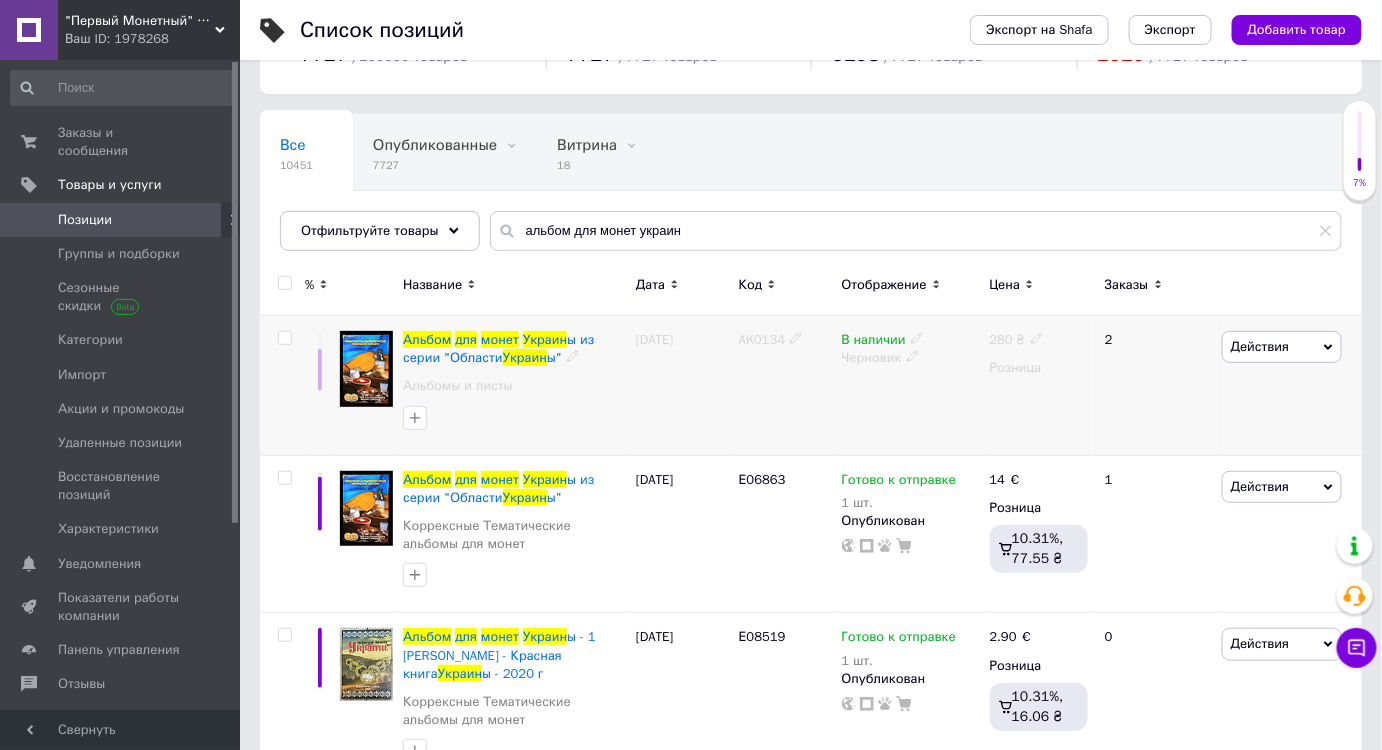 click on "Действия" at bounding box center [1260, 346] 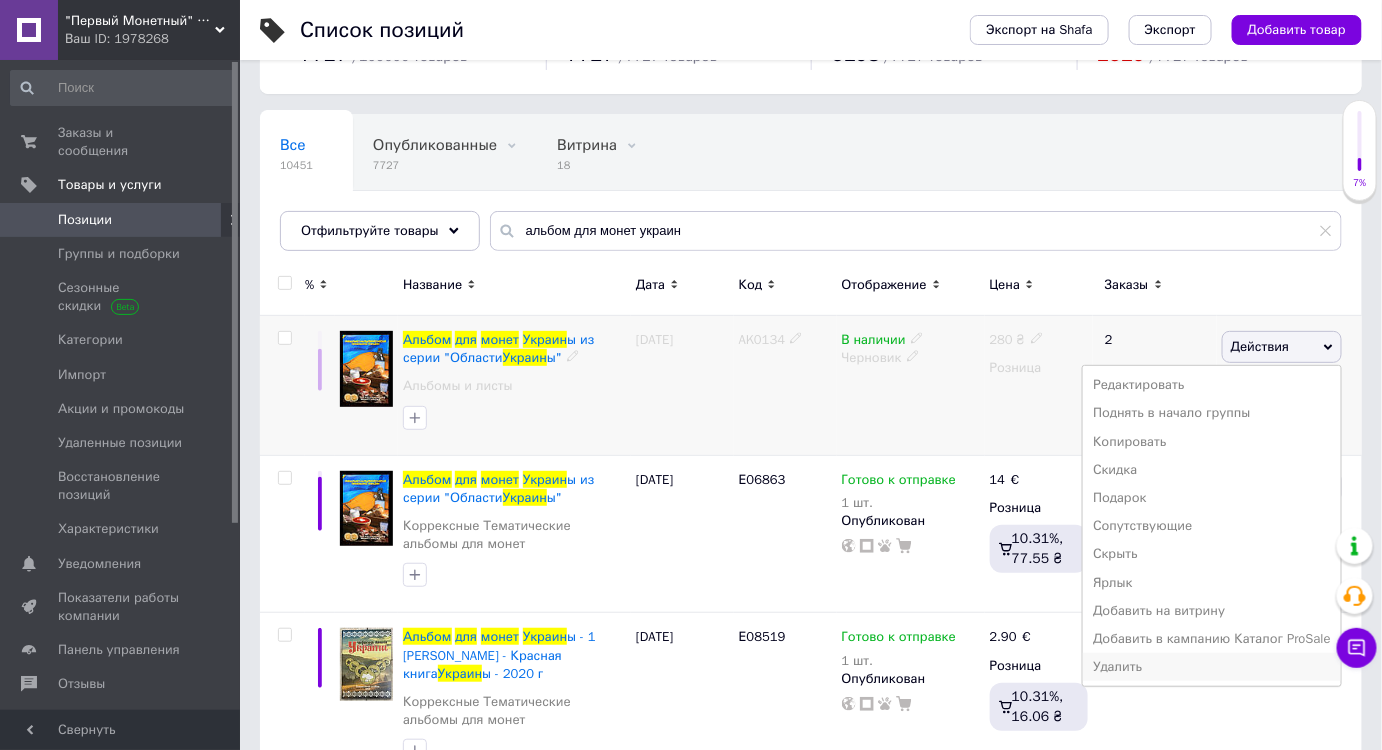 click on "Удалить" at bounding box center [1212, 667] 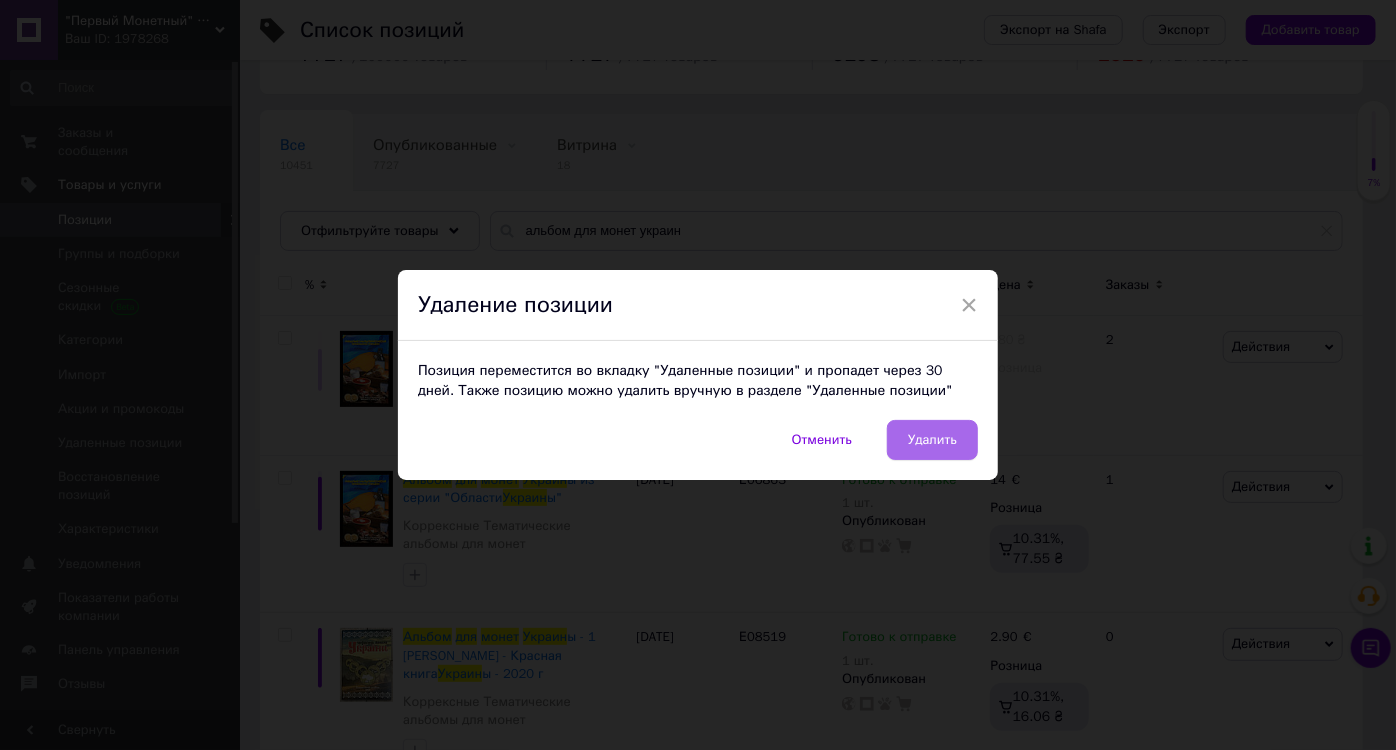 click on "Удалить" at bounding box center [932, 440] 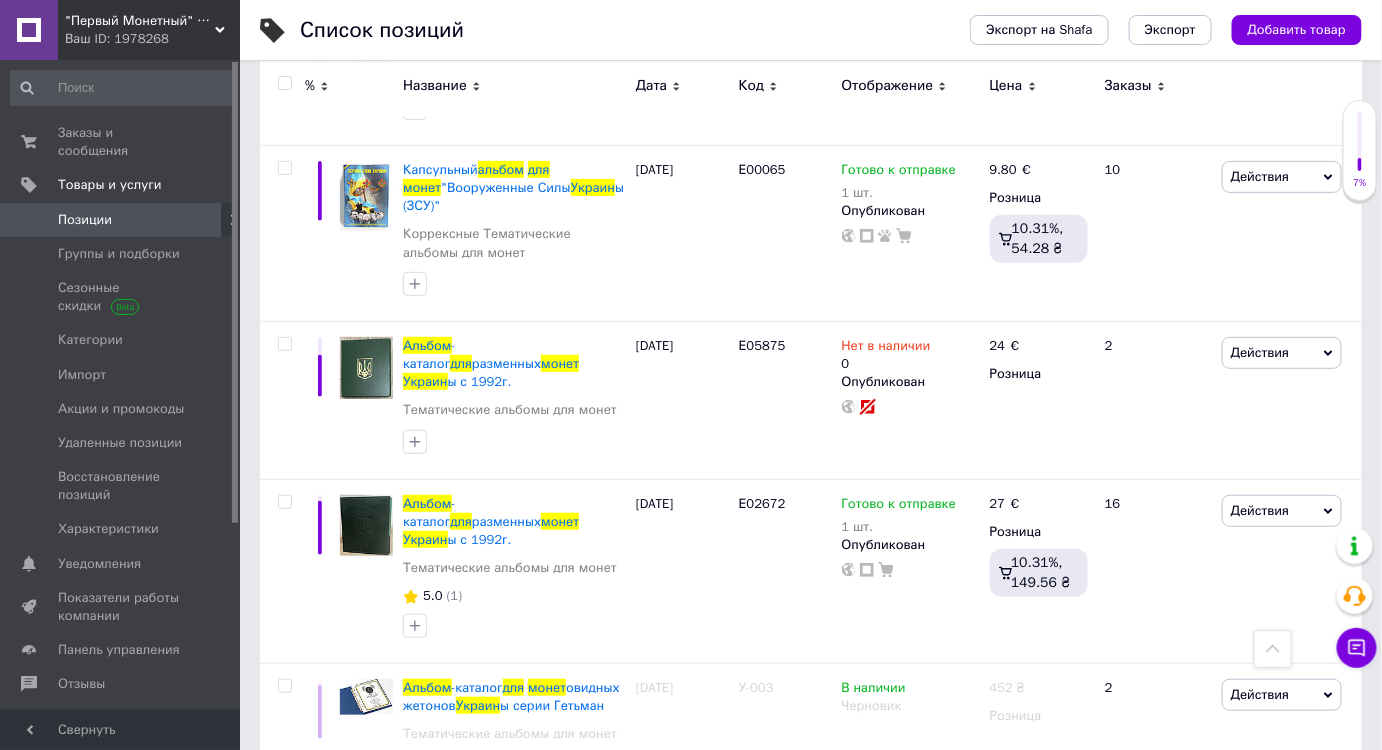 scroll, scrollTop: 2701, scrollLeft: 0, axis: vertical 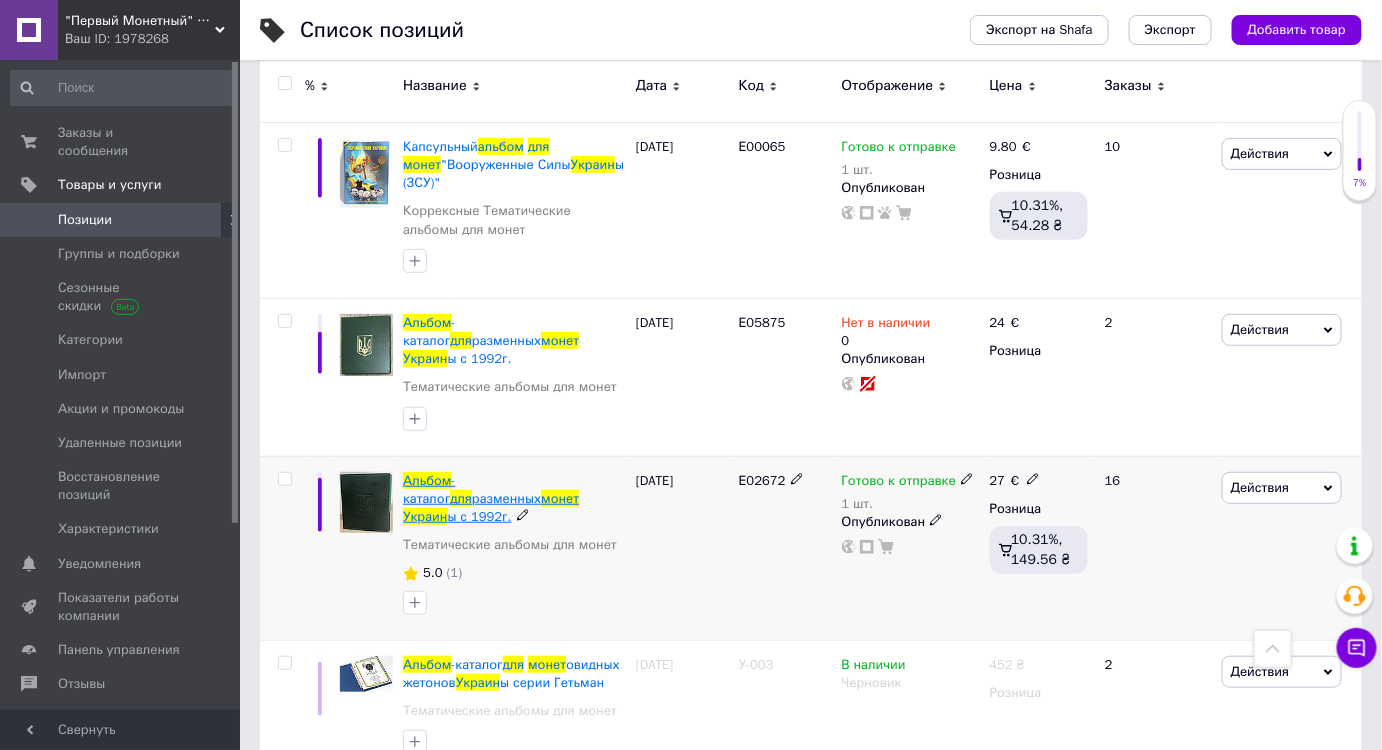 click on "ы с 1992г." at bounding box center [480, 516] 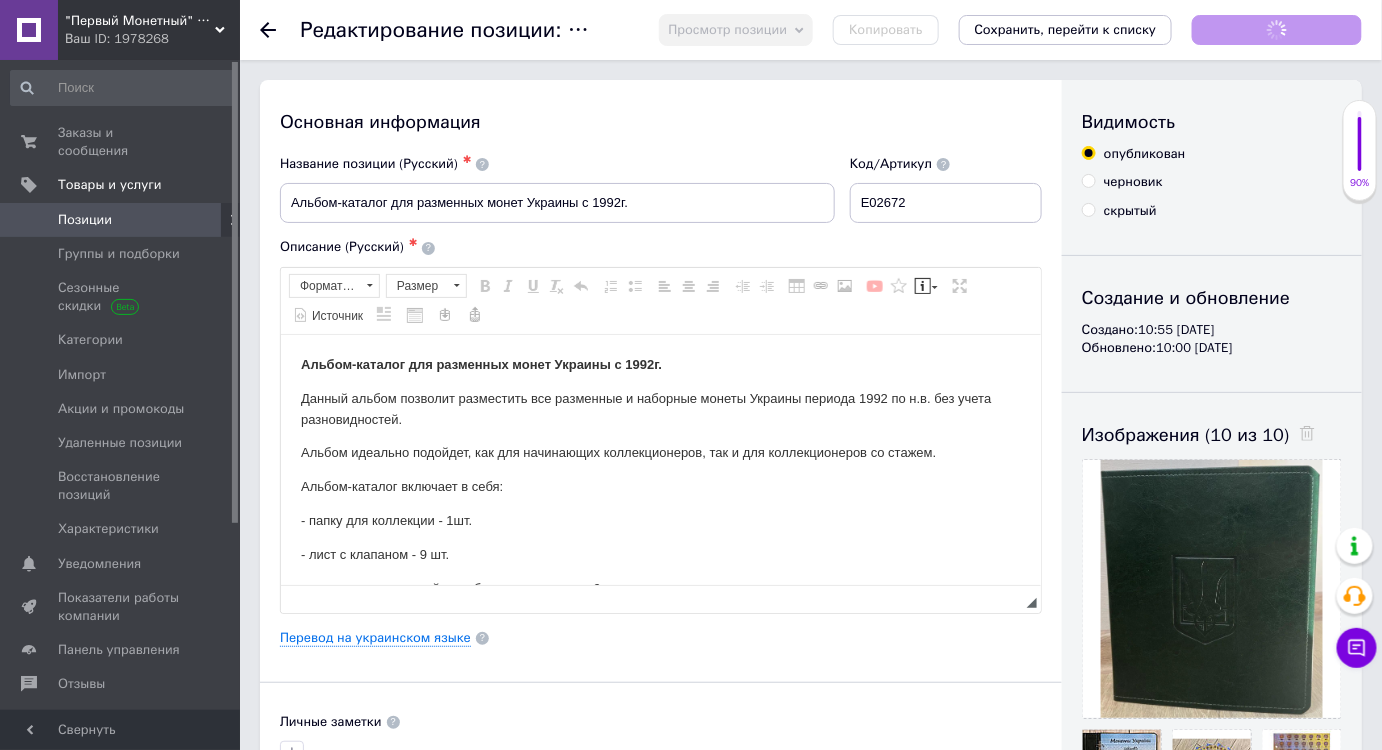 scroll, scrollTop: 0, scrollLeft: 0, axis: both 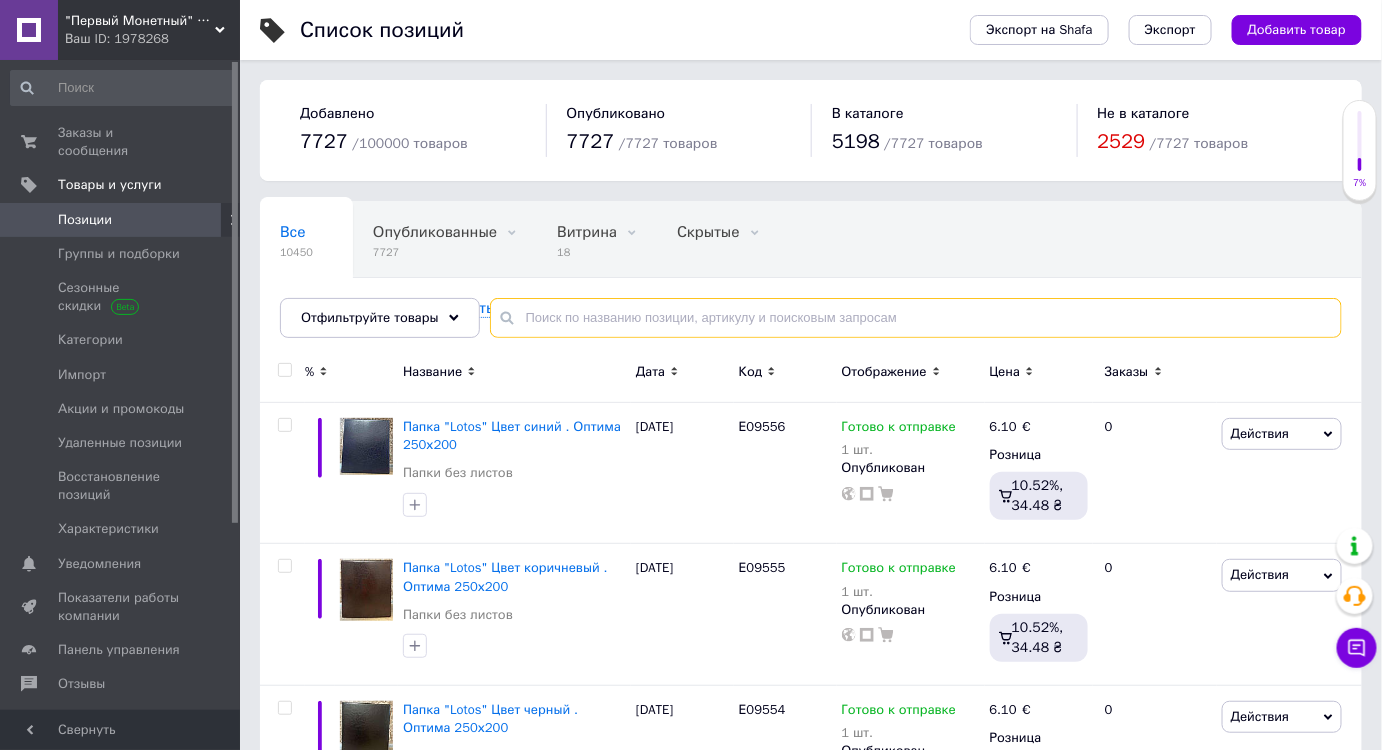 click at bounding box center [916, 318] 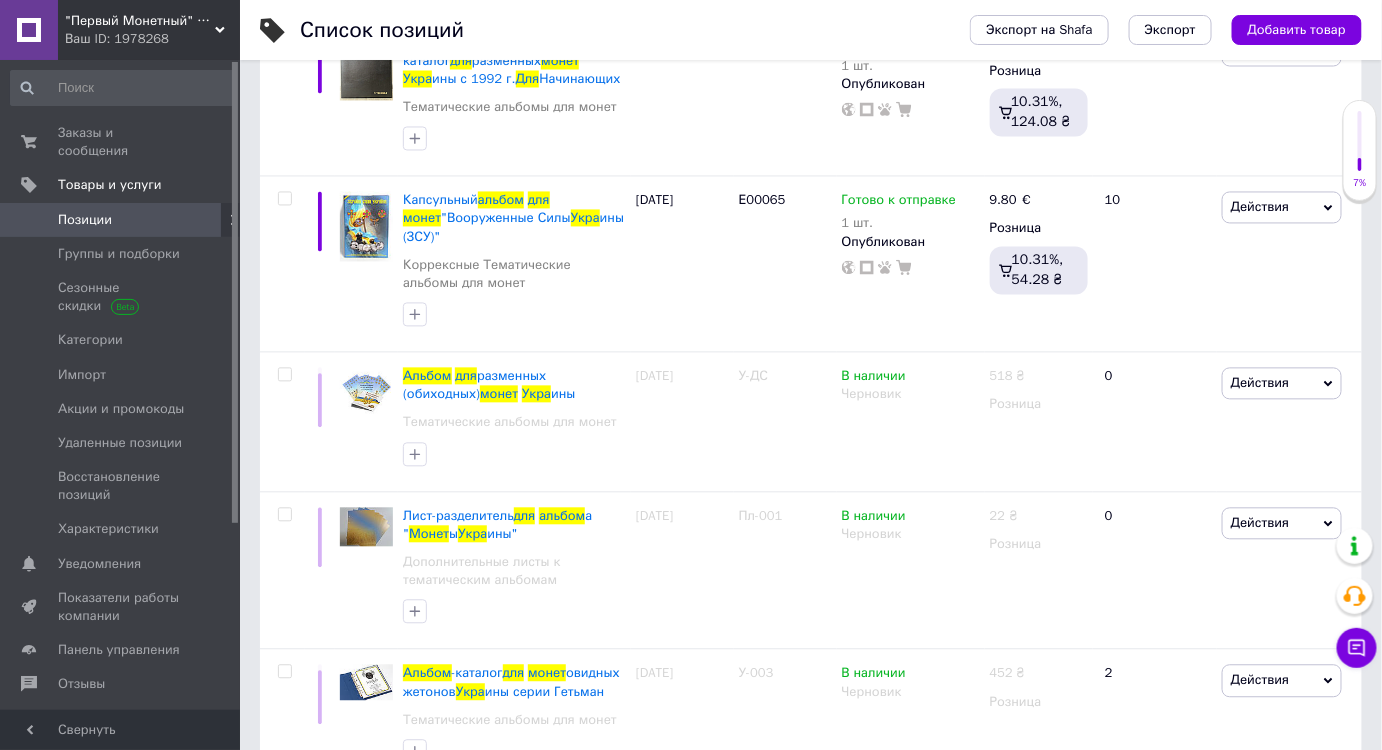 scroll, scrollTop: 2479, scrollLeft: 0, axis: vertical 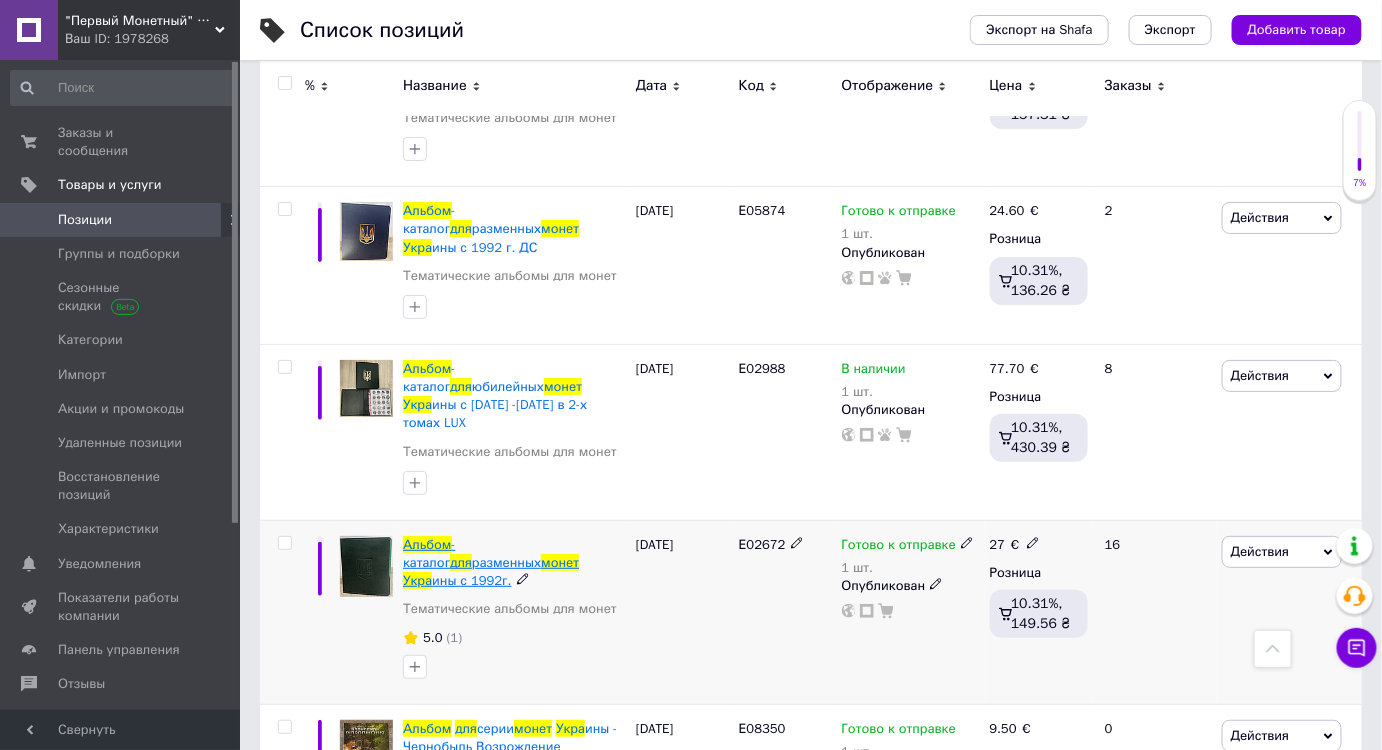 type on "альбом для монет укра" 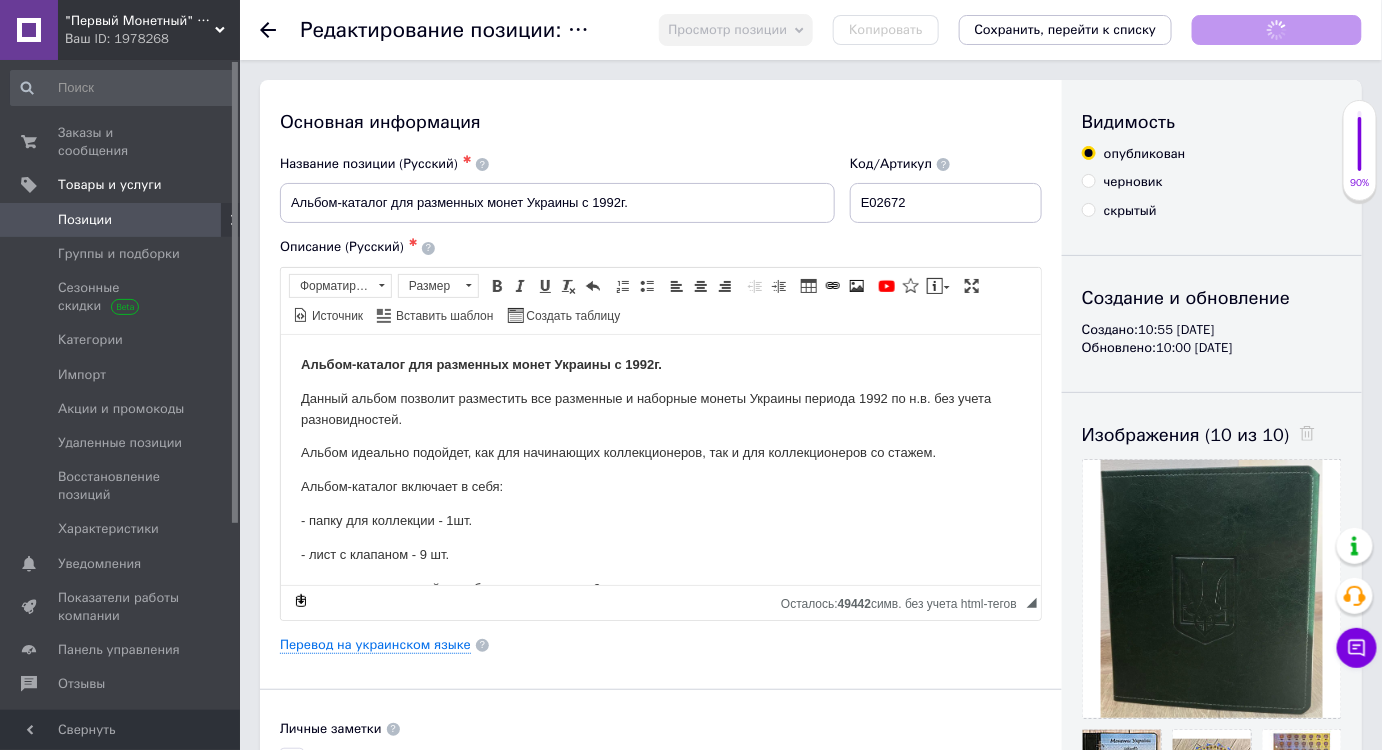 scroll, scrollTop: 0, scrollLeft: 0, axis: both 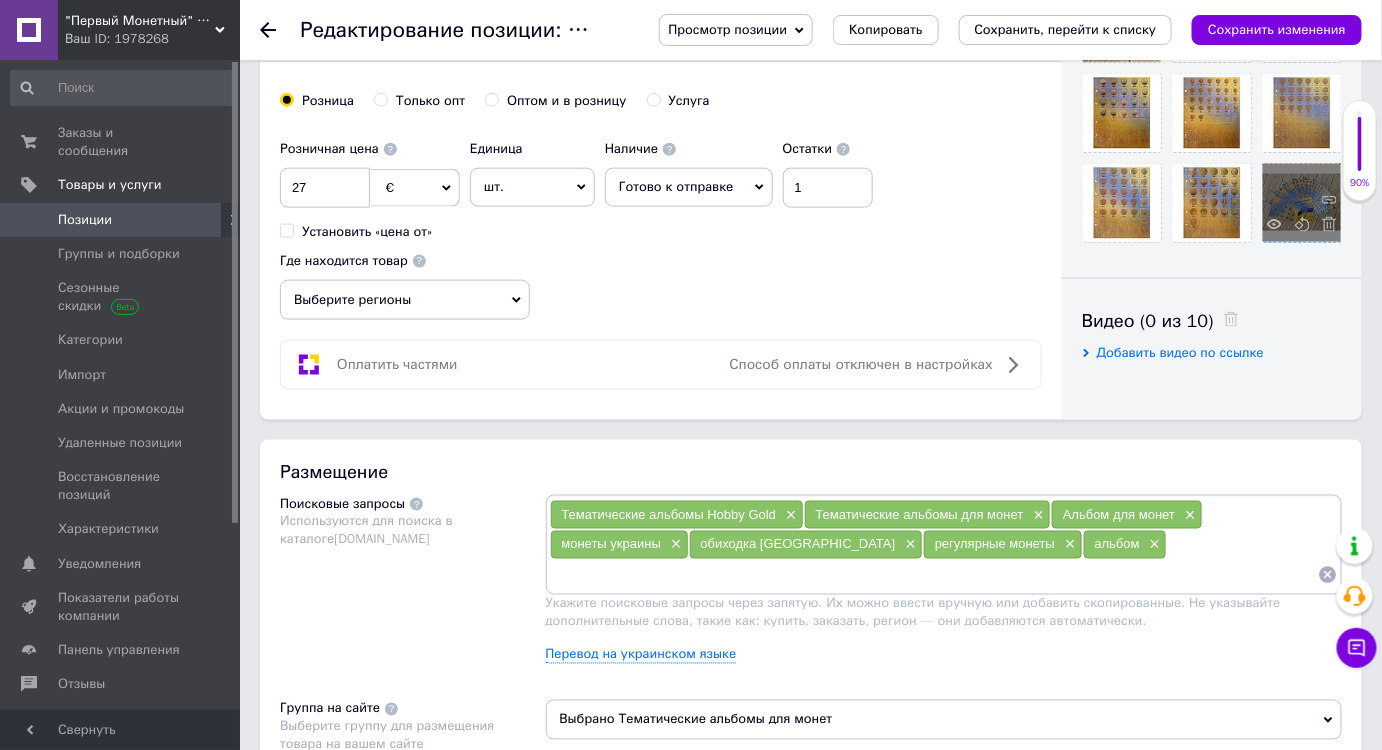 click at bounding box center [1302, 203] 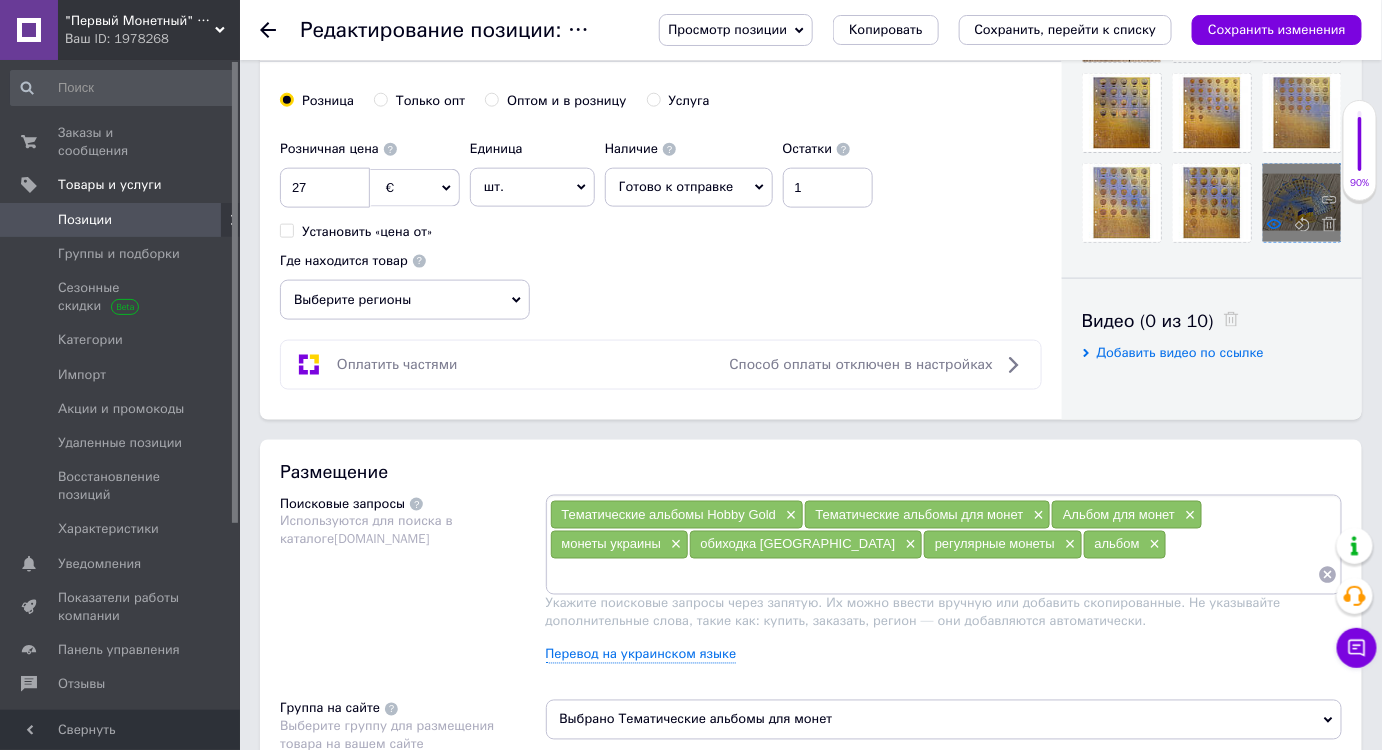 click 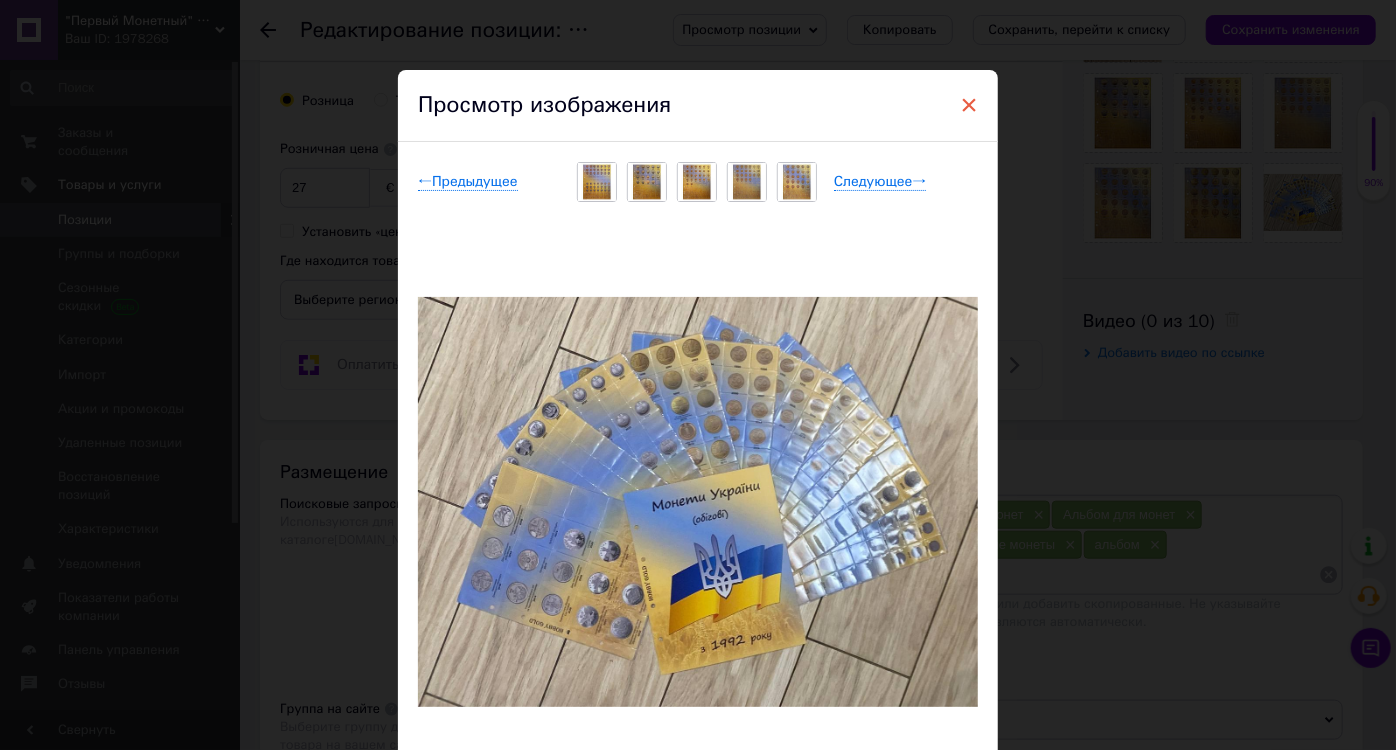 click on "×" at bounding box center [969, 105] 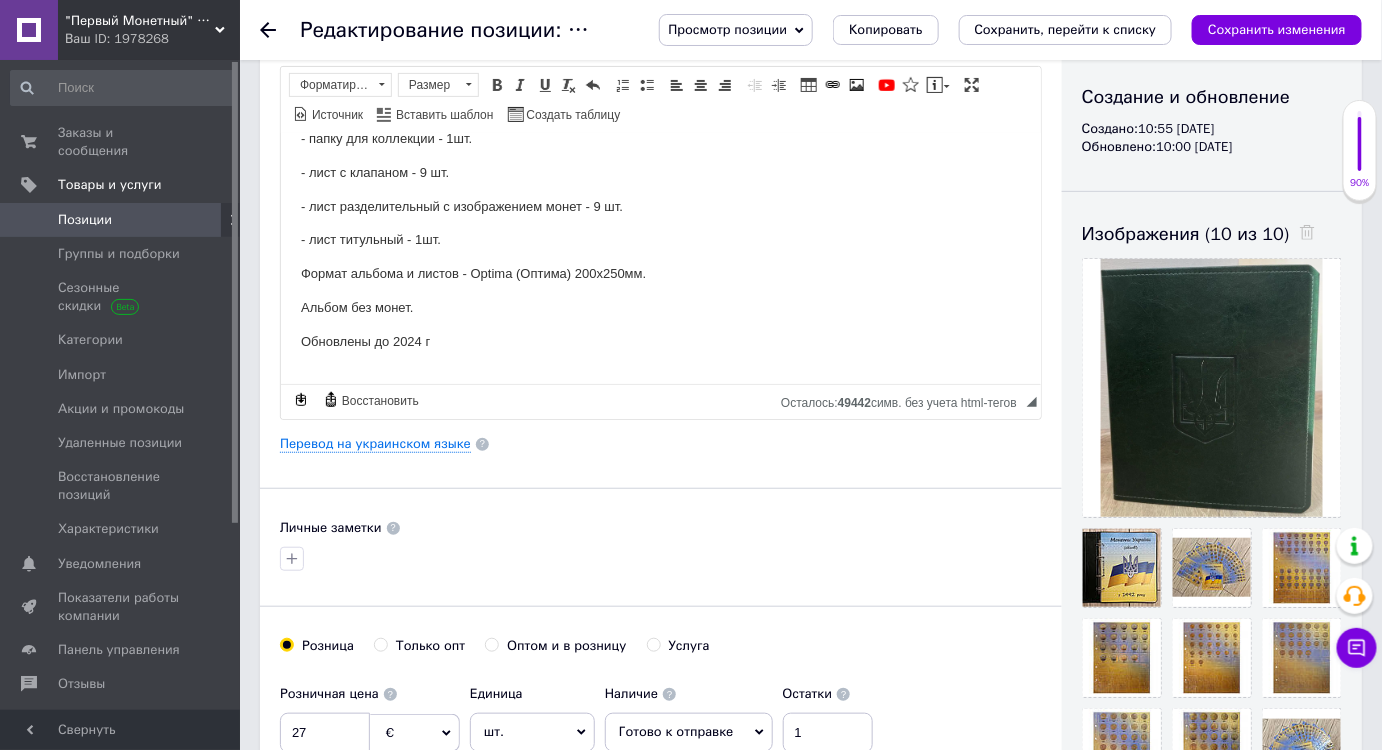 scroll, scrollTop: 237, scrollLeft: 0, axis: vertical 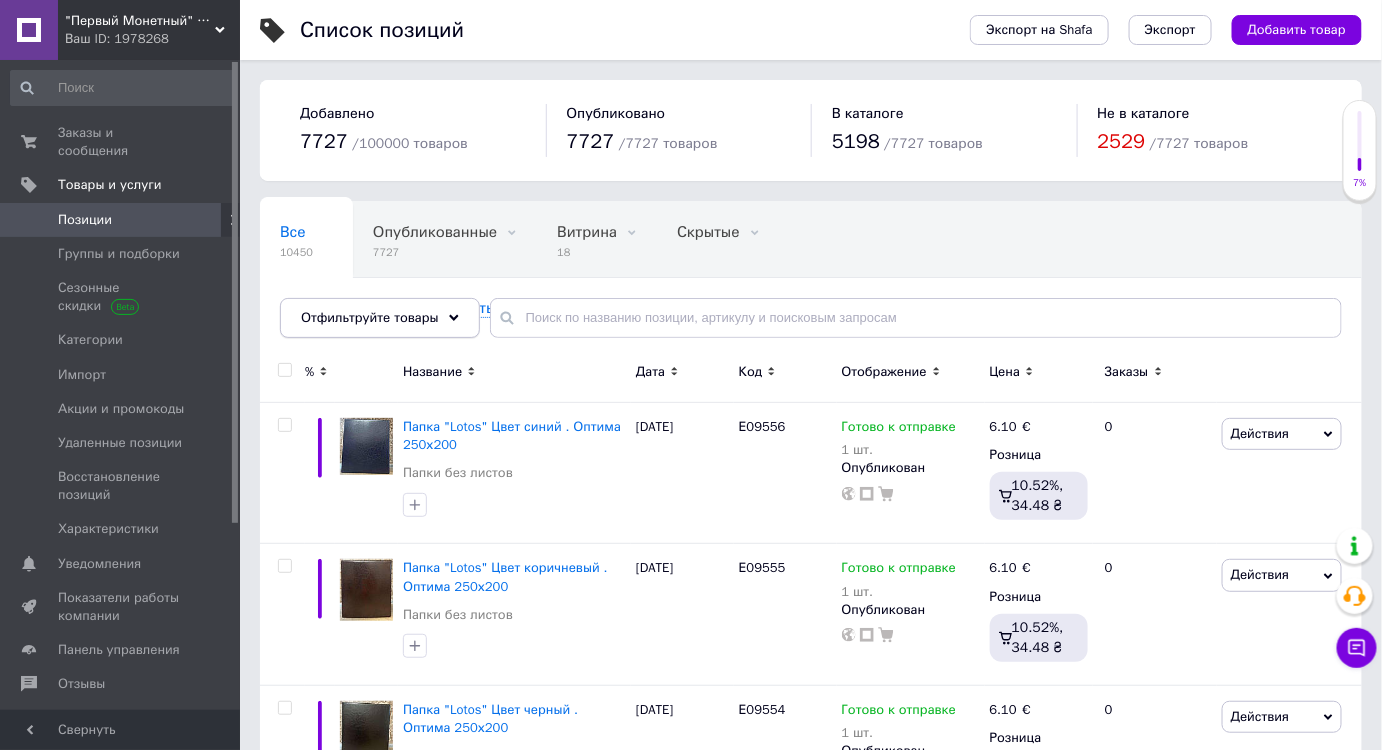 click on "Отфильтруйте товары" at bounding box center (370, 317) 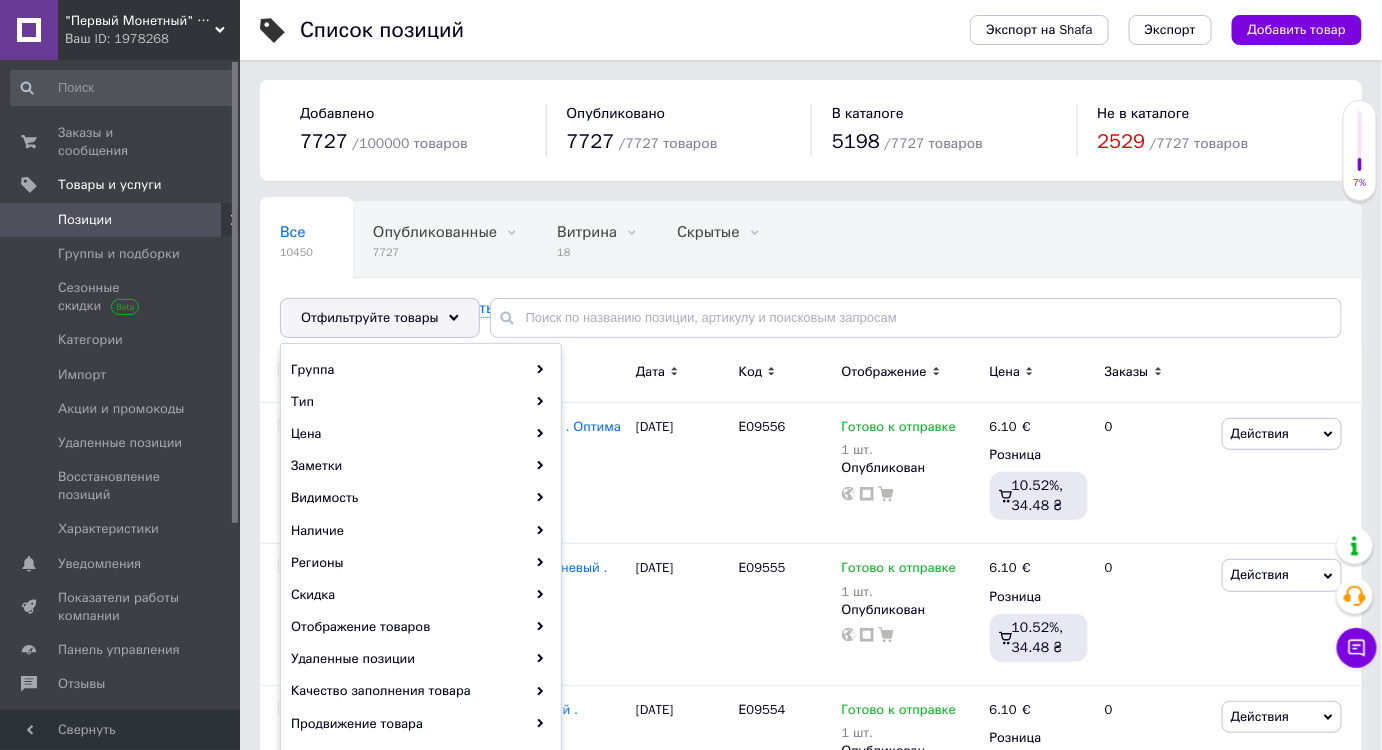 click at bounding box center (1289, 375) 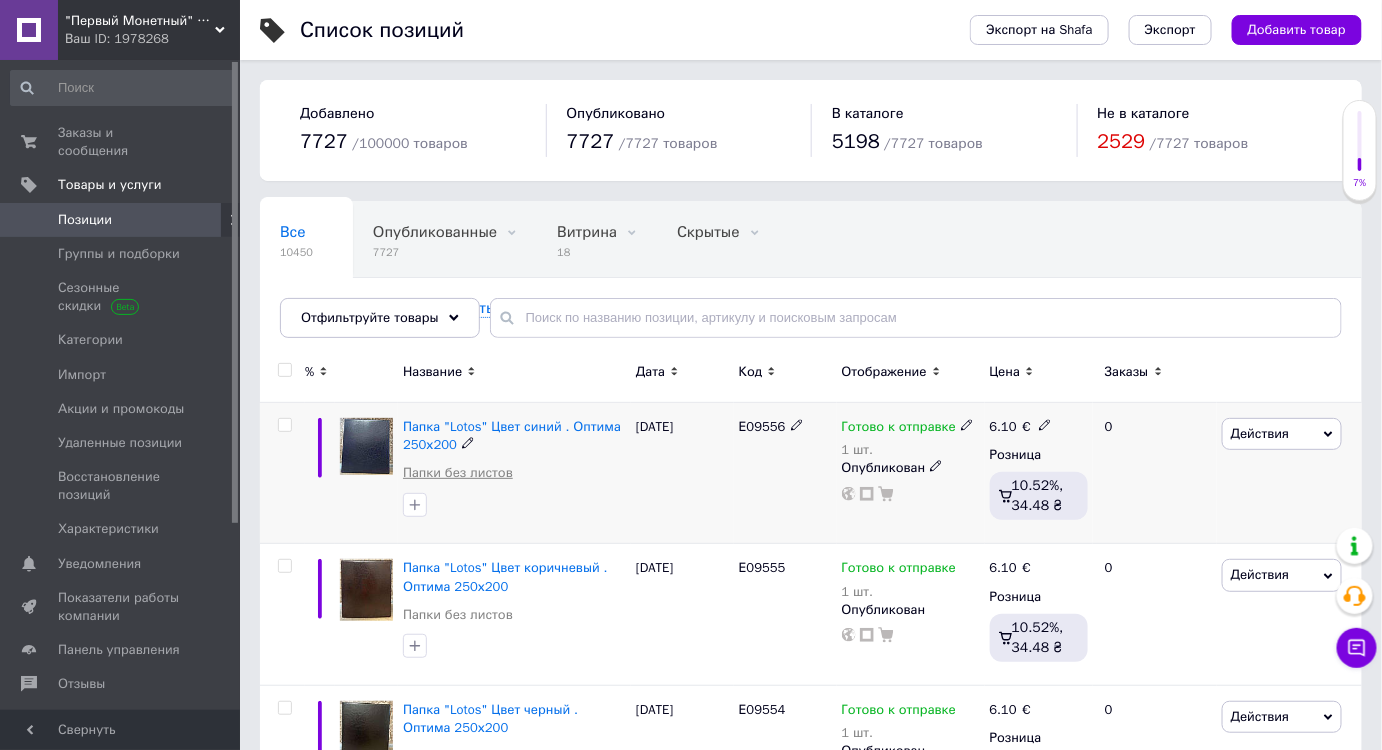 click on "Папки без листов" at bounding box center [458, 473] 